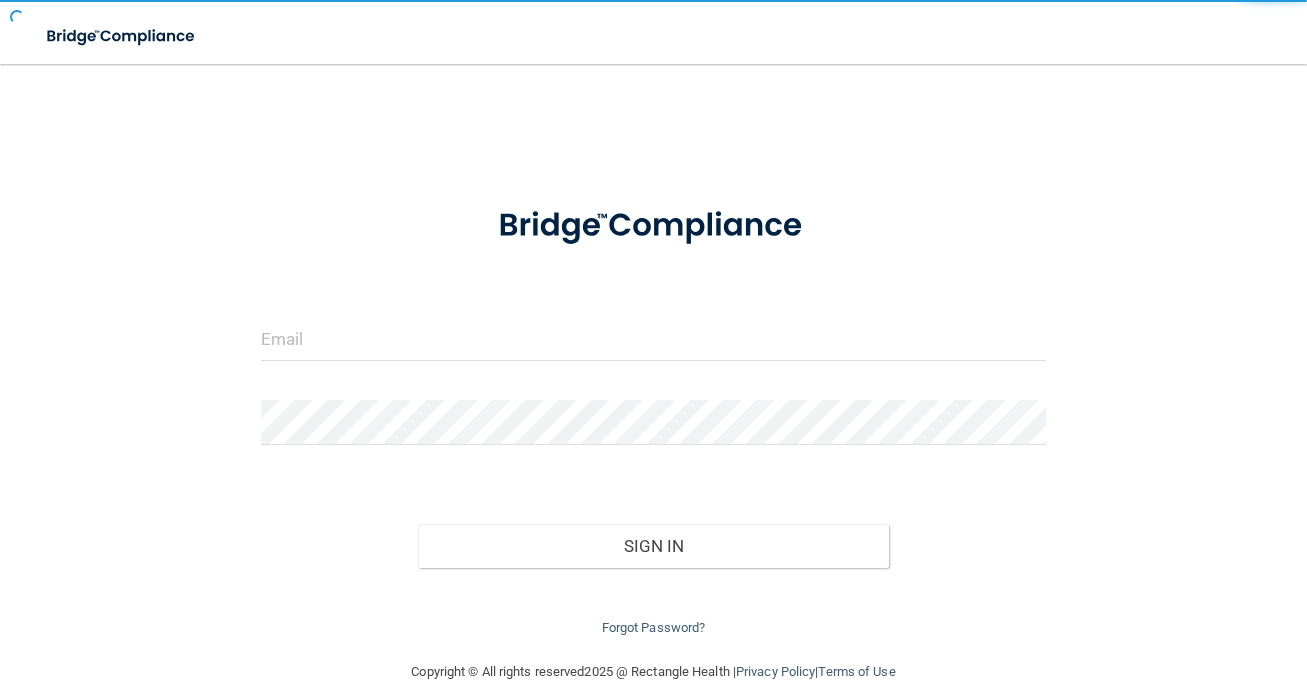 scroll, scrollTop: 0, scrollLeft: 0, axis: both 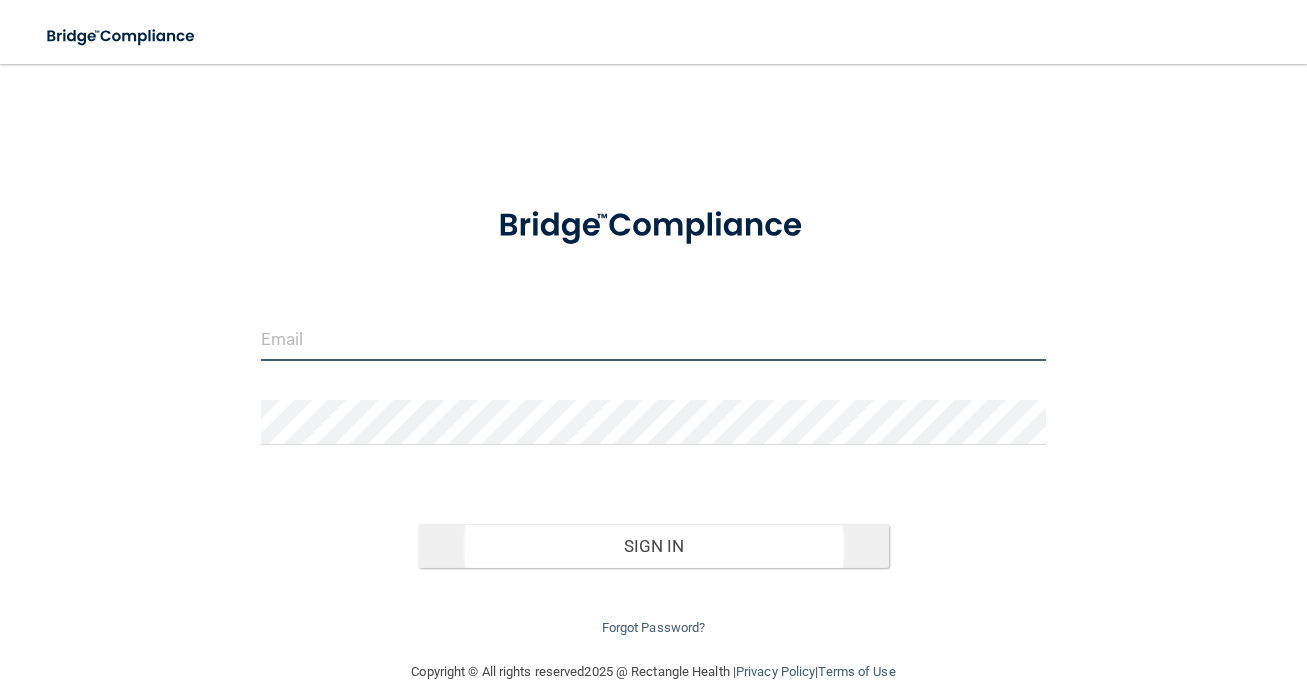 type on "[EMAIL_ADDRESS][DOMAIN_NAME]" 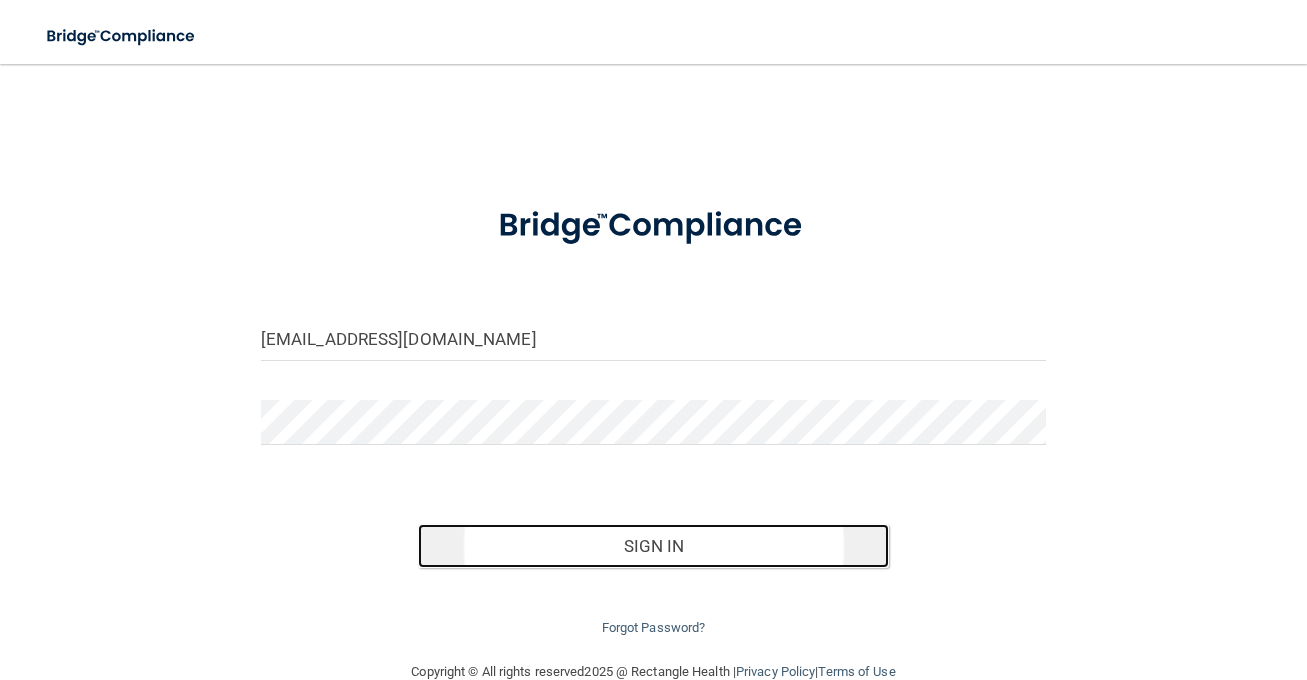 click on "Sign In" at bounding box center [653, 546] 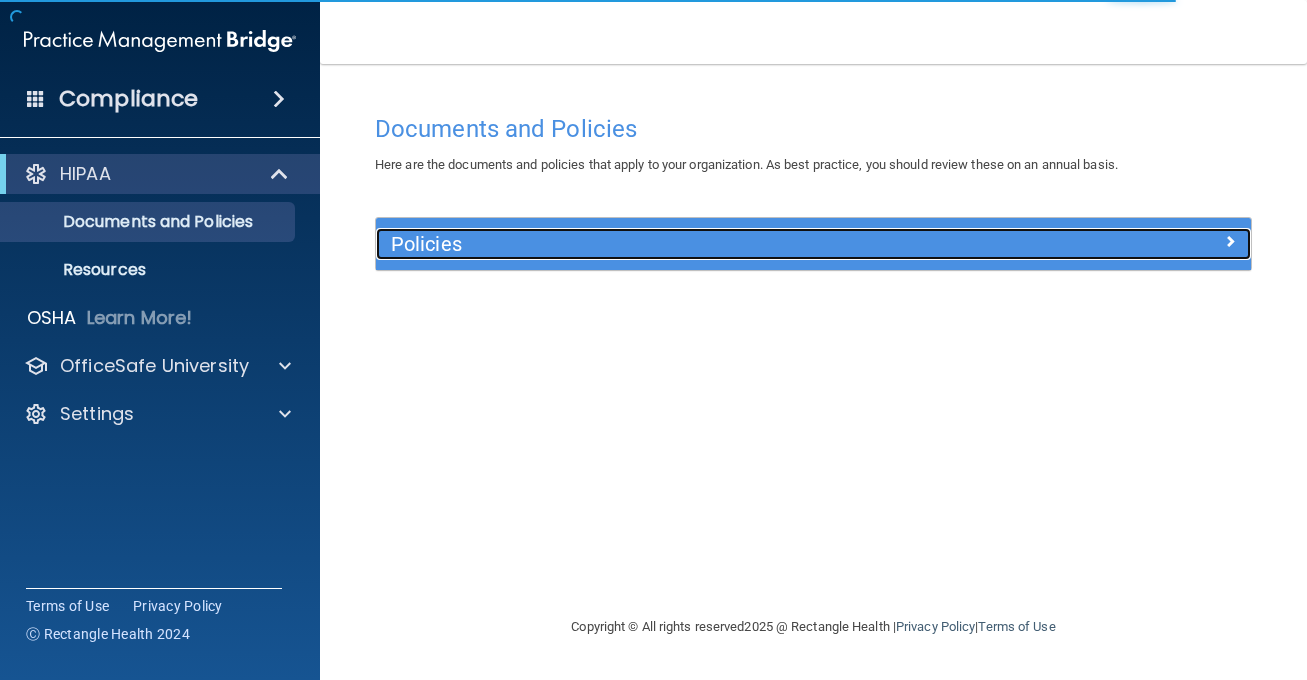 click on "Policies" at bounding box center [704, 244] 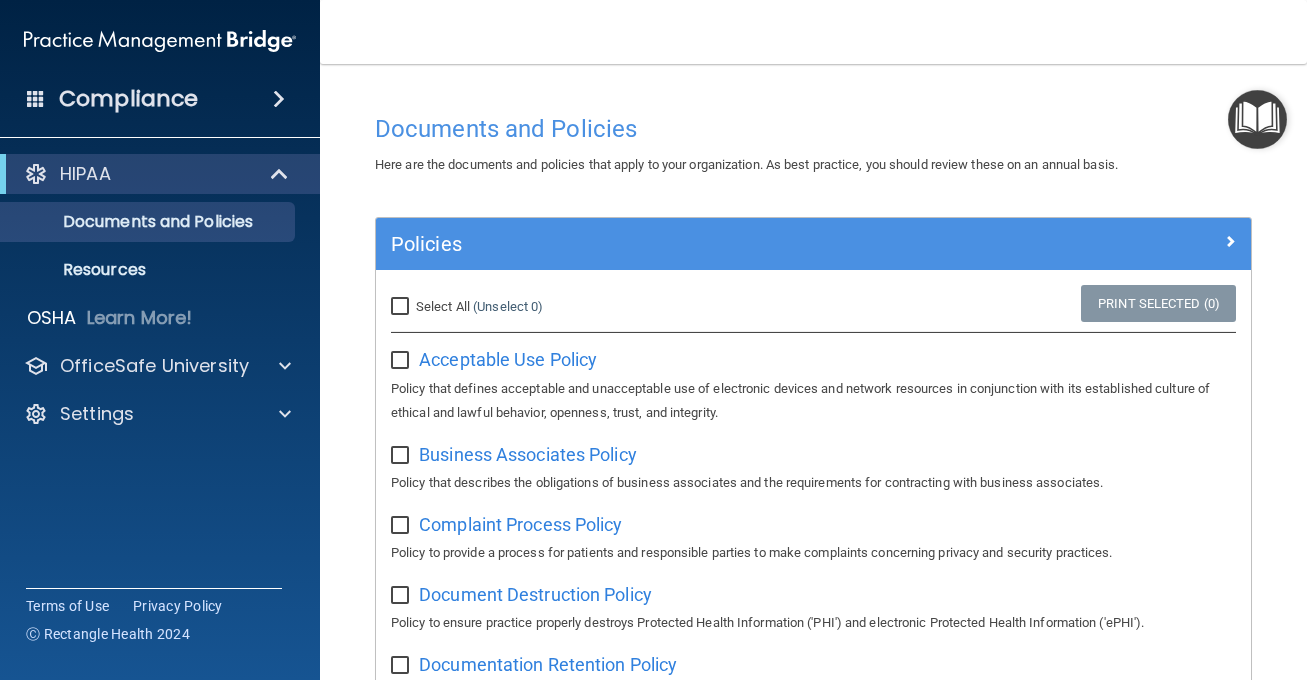 click on "Select All   (Unselect 0)    Unselect All" at bounding box center (402, 307) 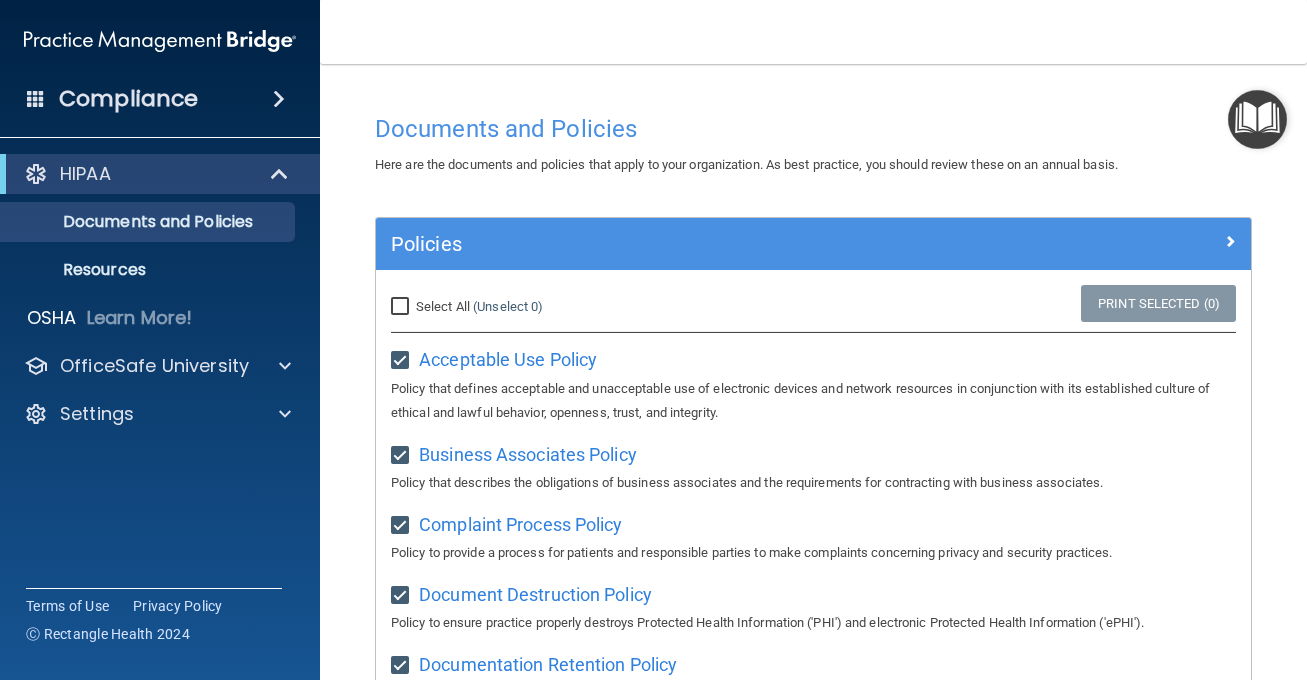 checkbox on "true" 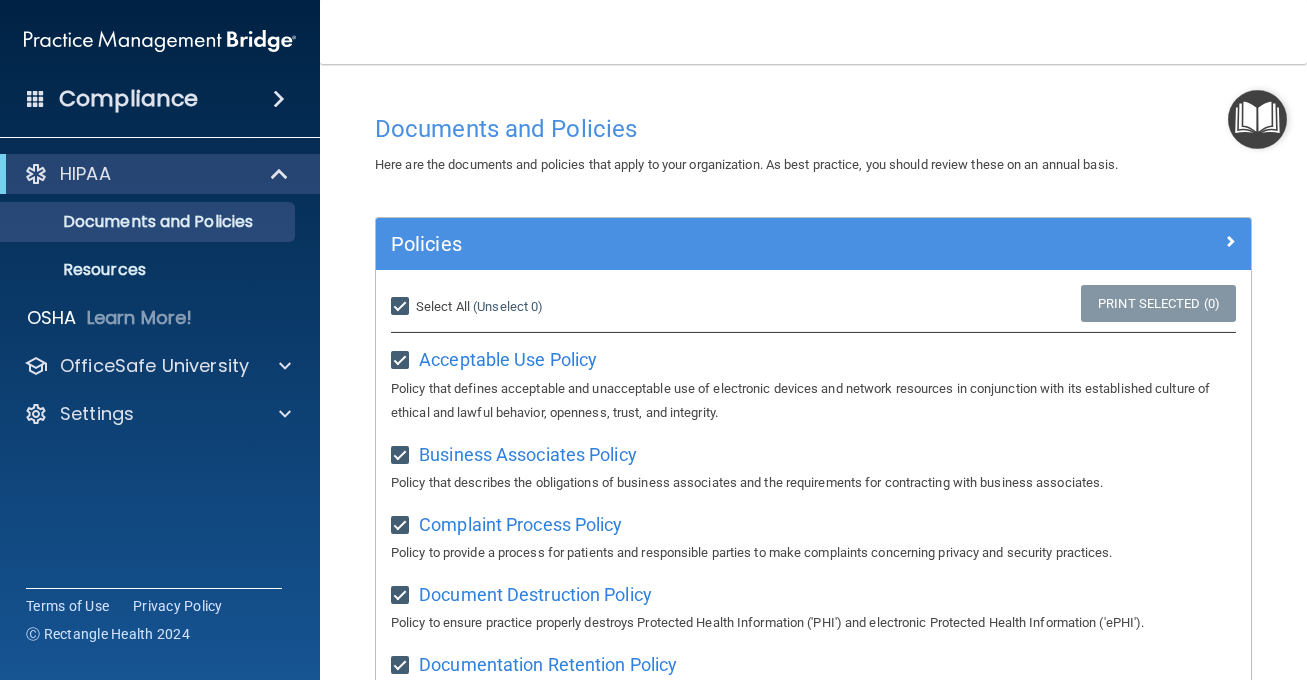 checkbox on "true" 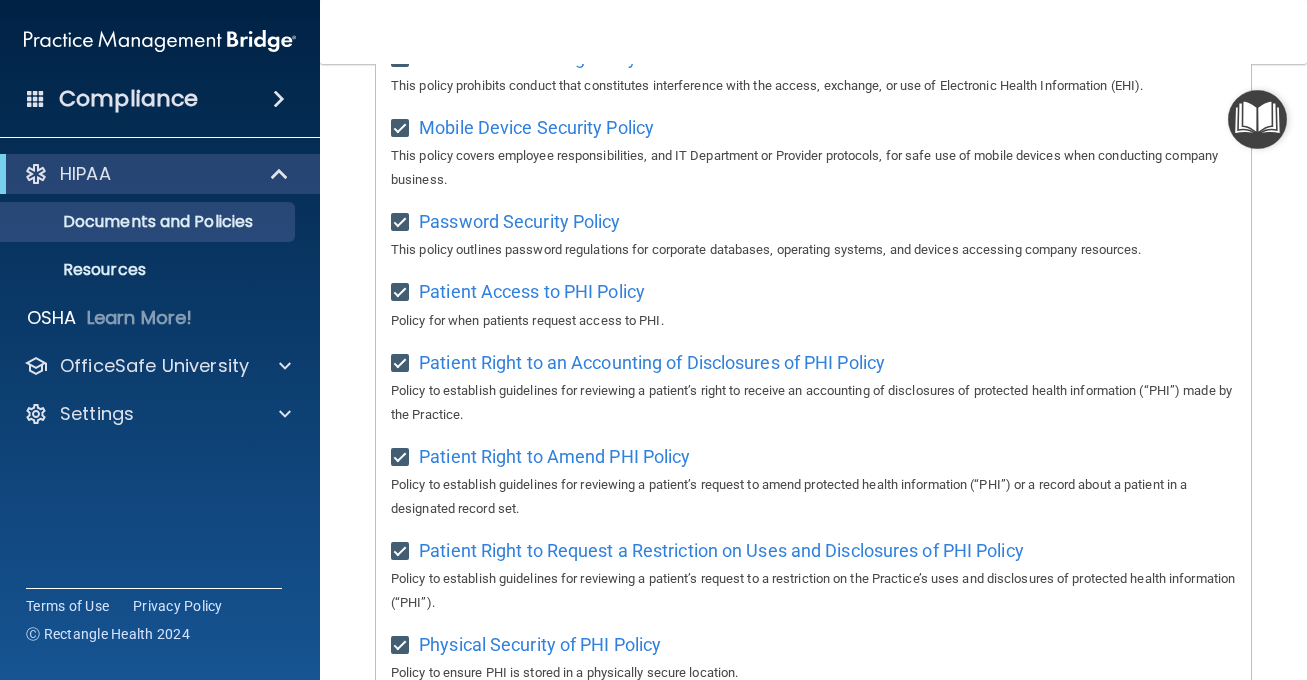 scroll, scrollTop: 0, scrollLeft: 0, axis: both 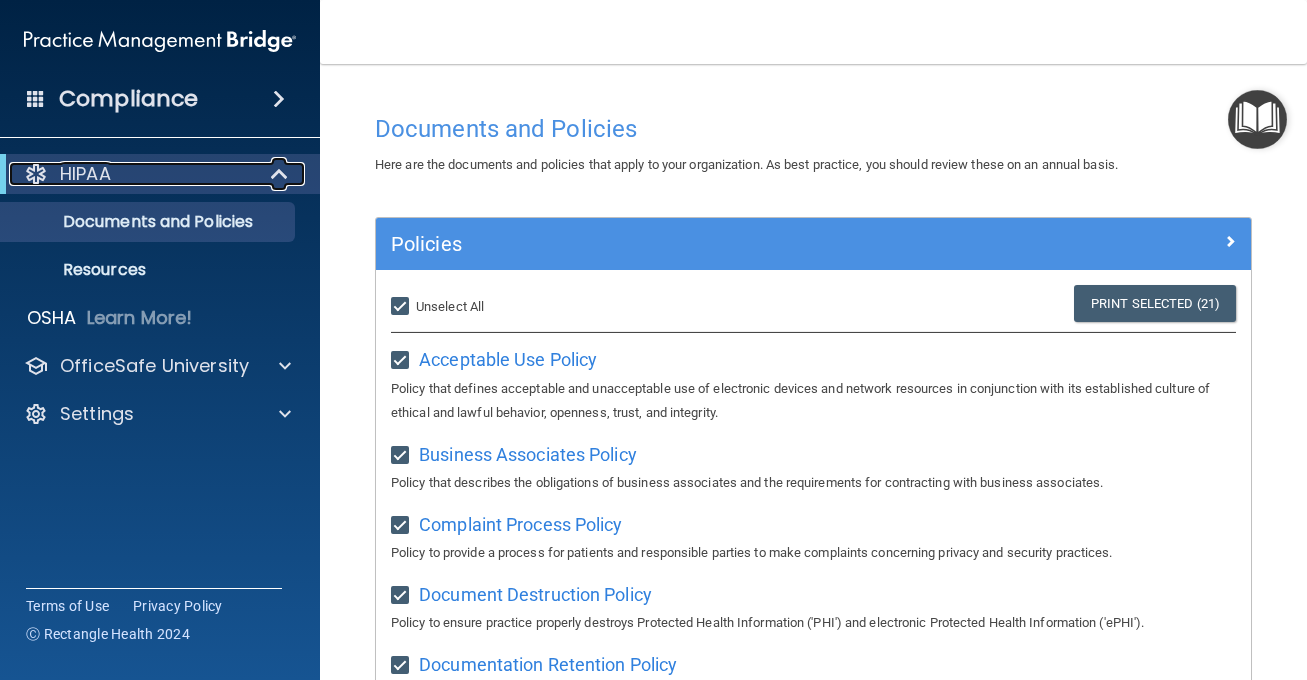 click at bounding box center [281, 174] 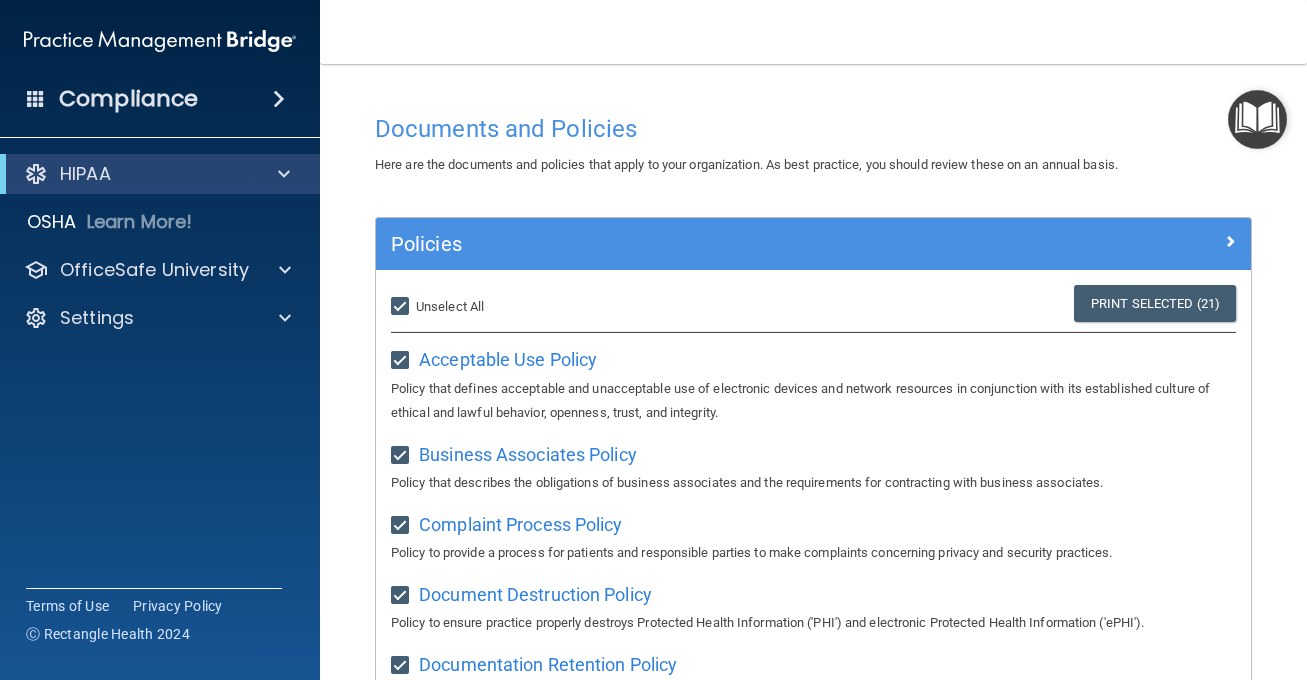 click at bounding box center (279, 99) 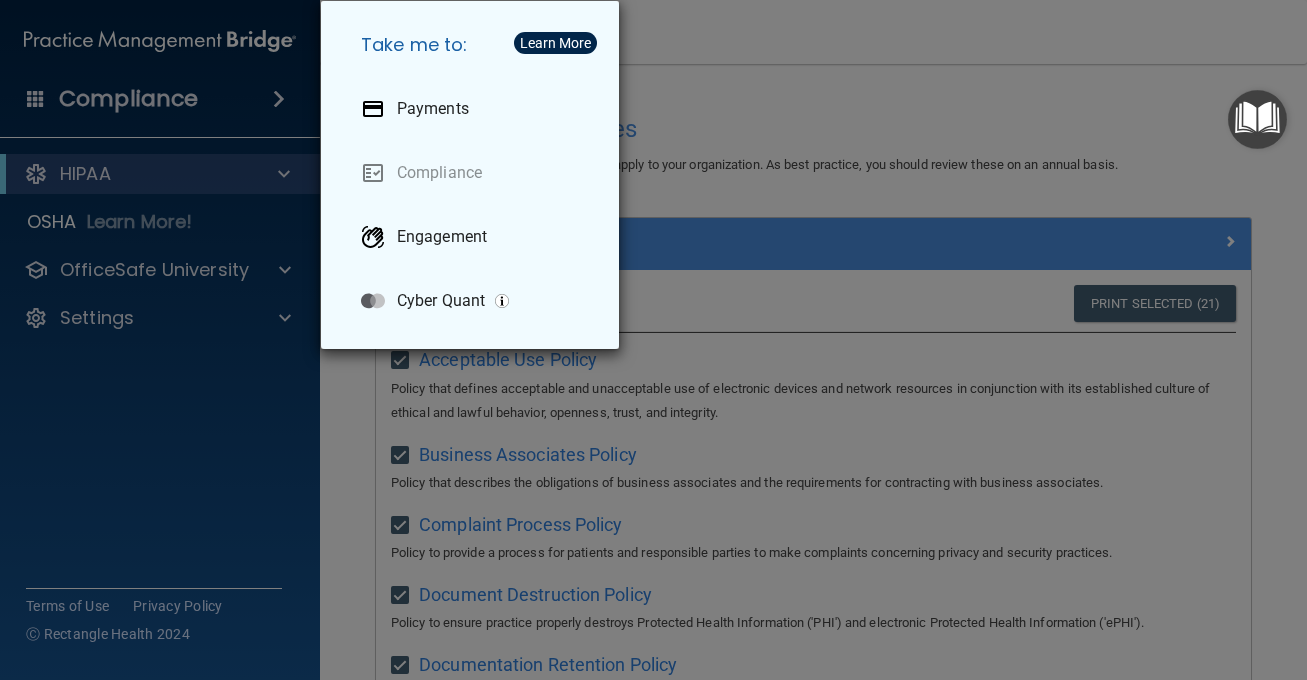 click on "Take me to:             Payments                   Compliance                     Engagement                     Cyber Quant" at bounding box center [653, 340] 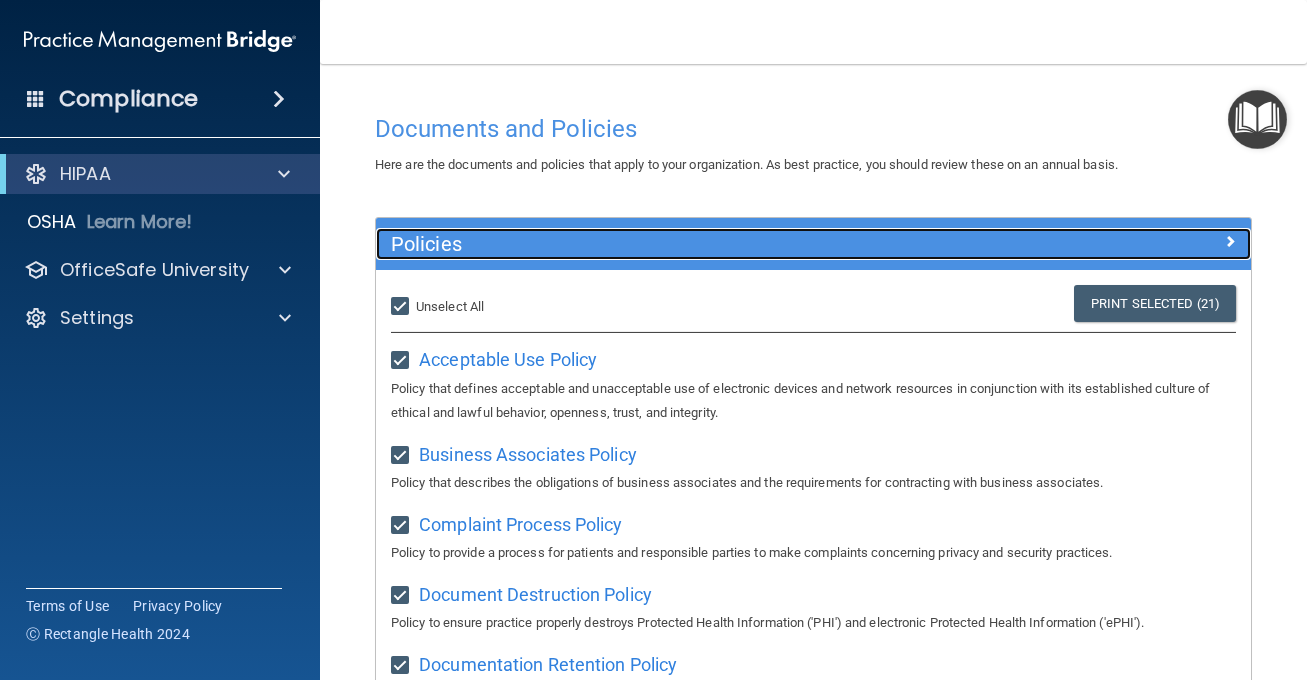 click at bounding box center (1230, 241) 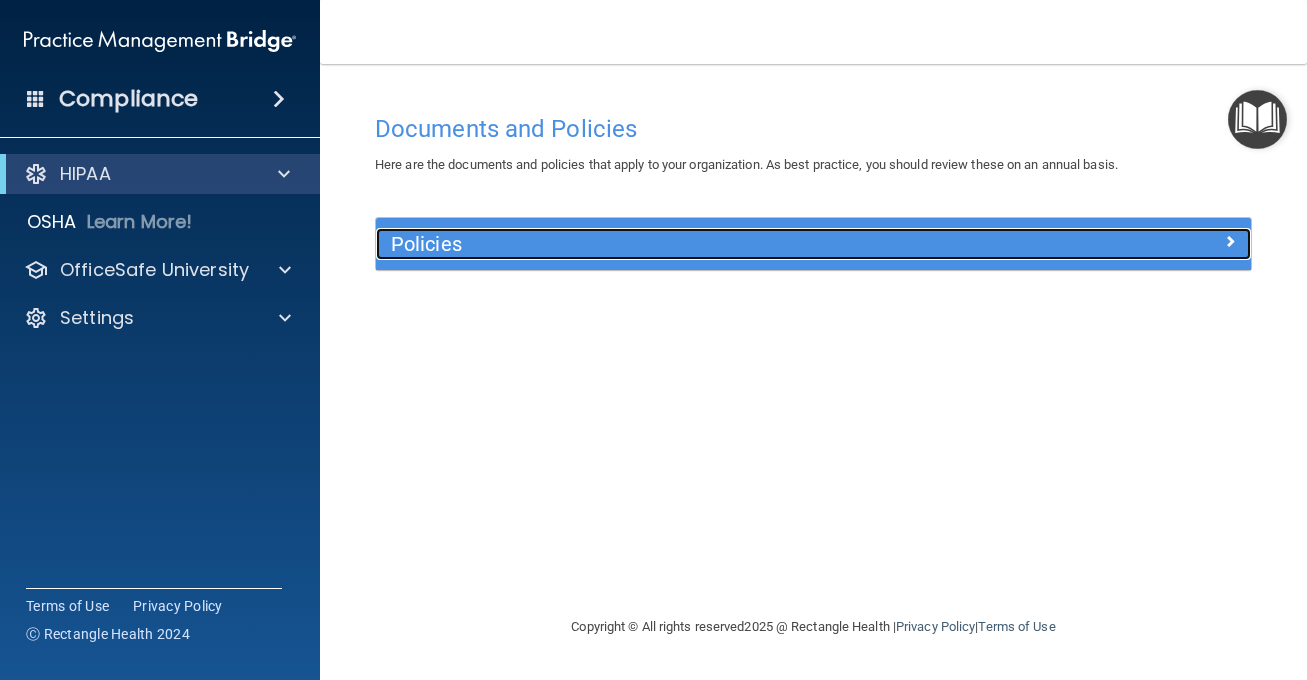 click at bounding box center (1141, 240) 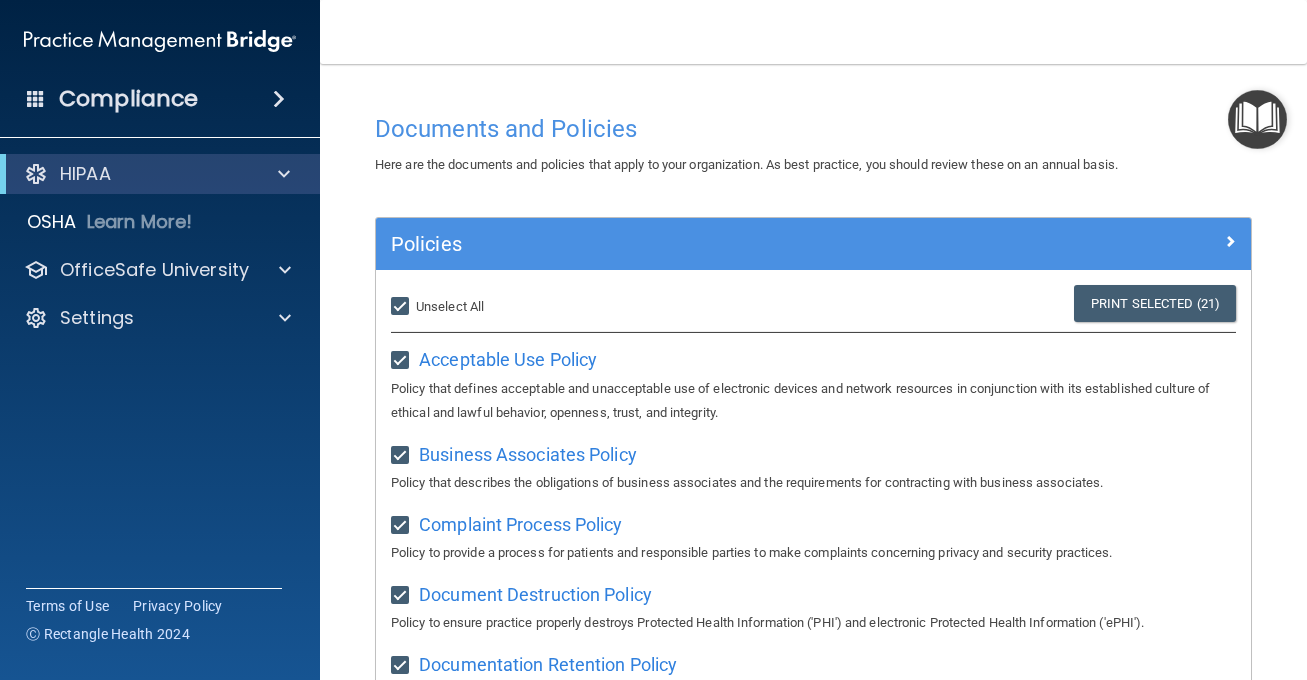 click on "Select All   (Unselect 21)    Unselect All" at bounding box center [402, 307] 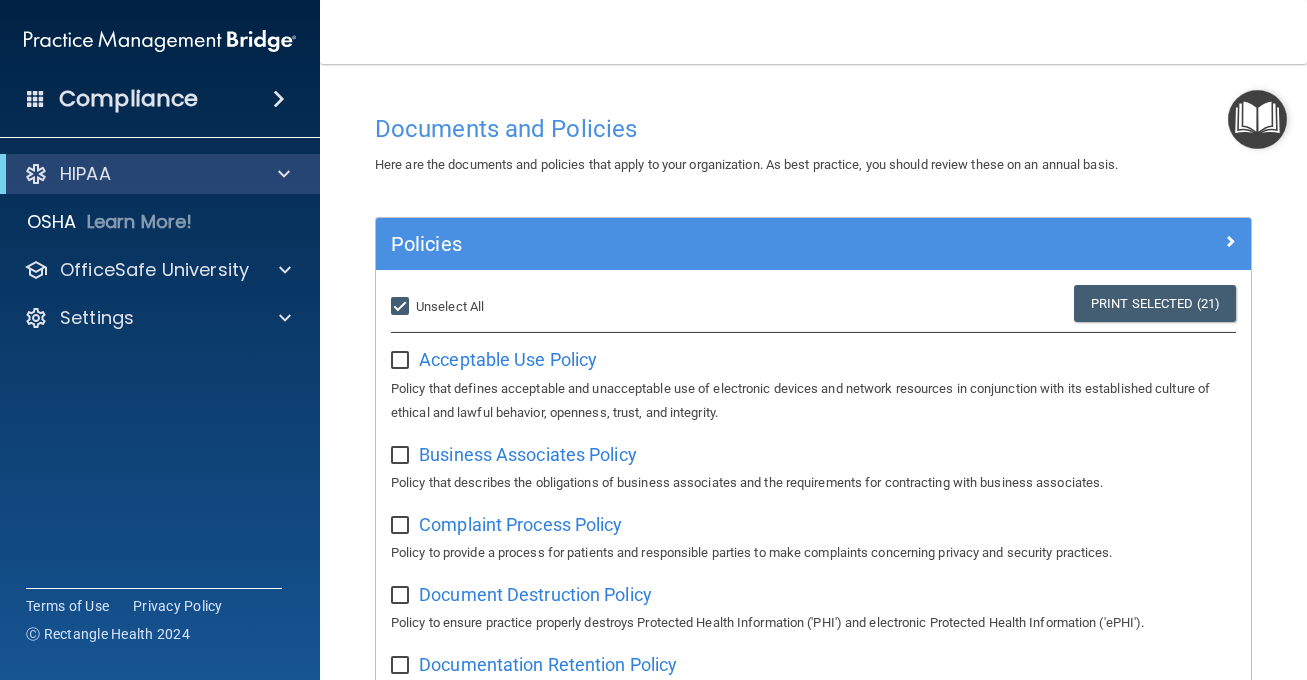 checkbox on "false" 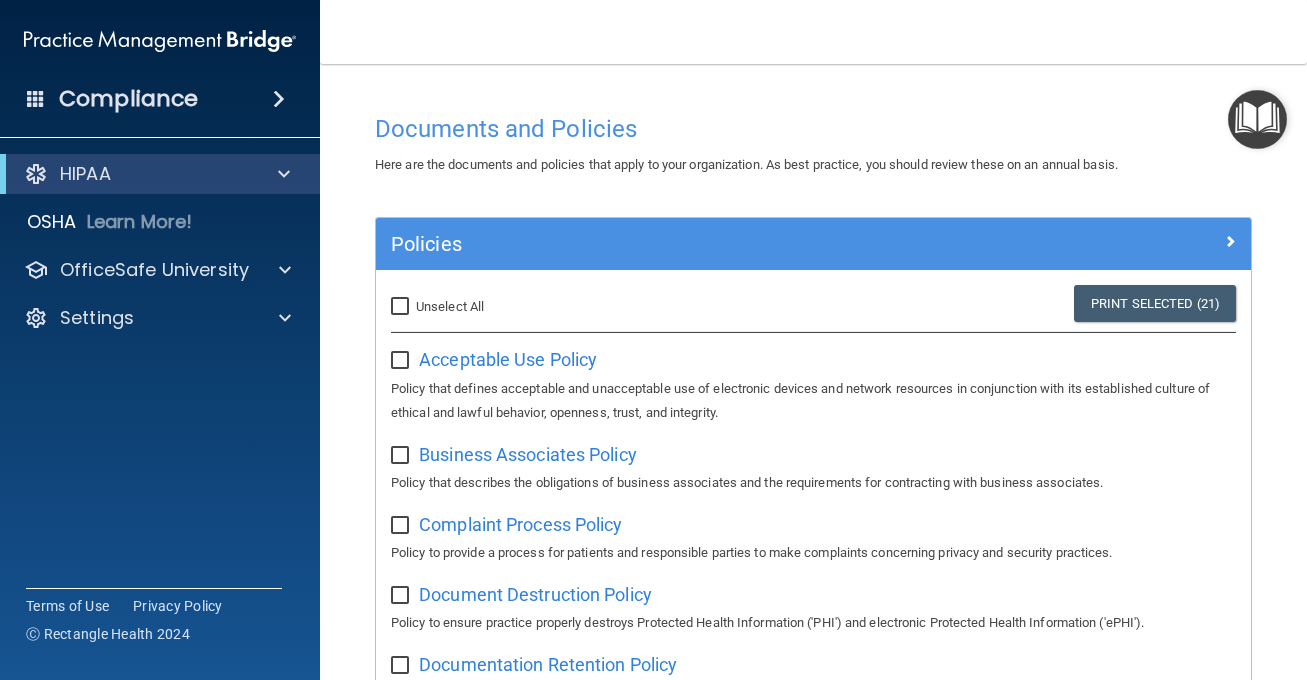 checkbox on "false" 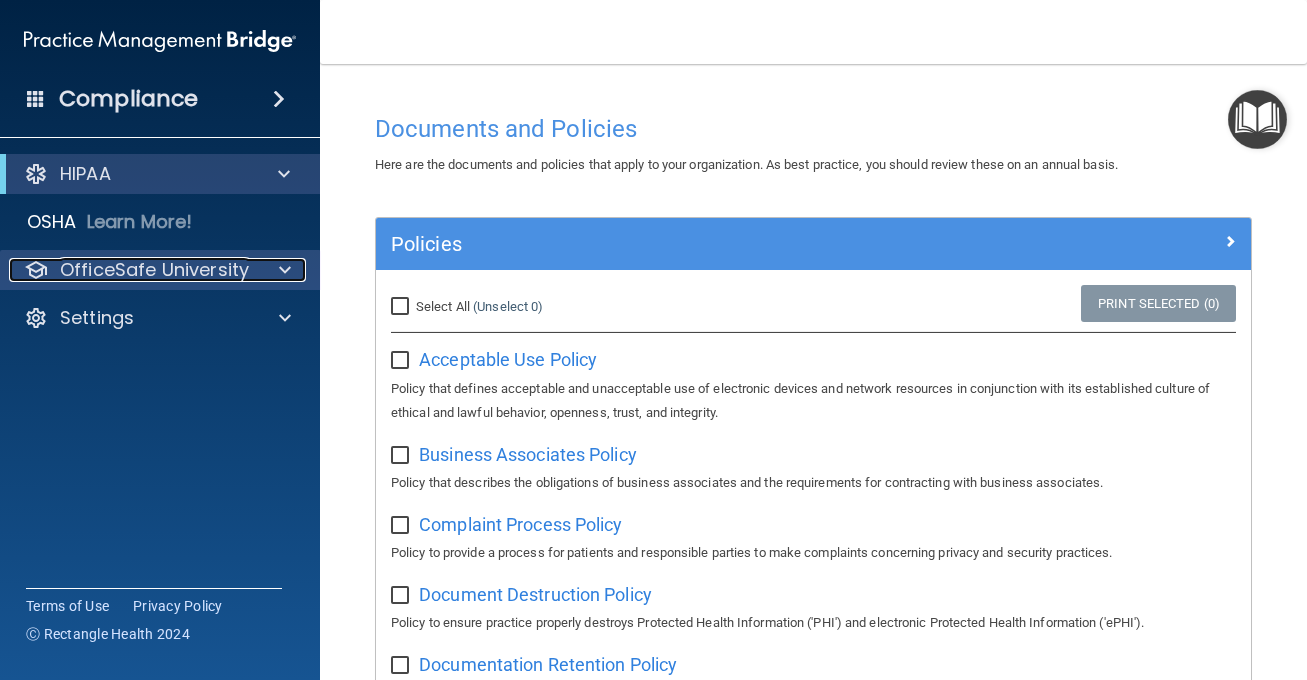 click at bounding box center [285, 270] 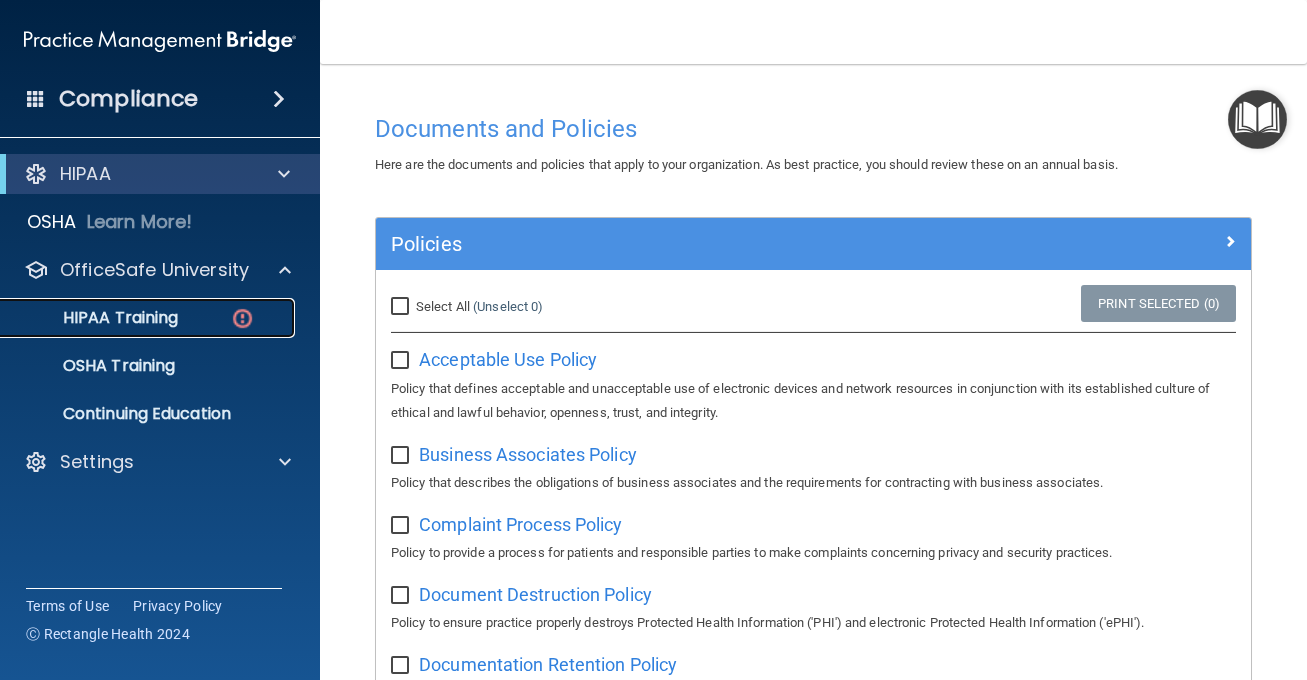 click on "HIPAA Training" at bounding box center (149, 318) 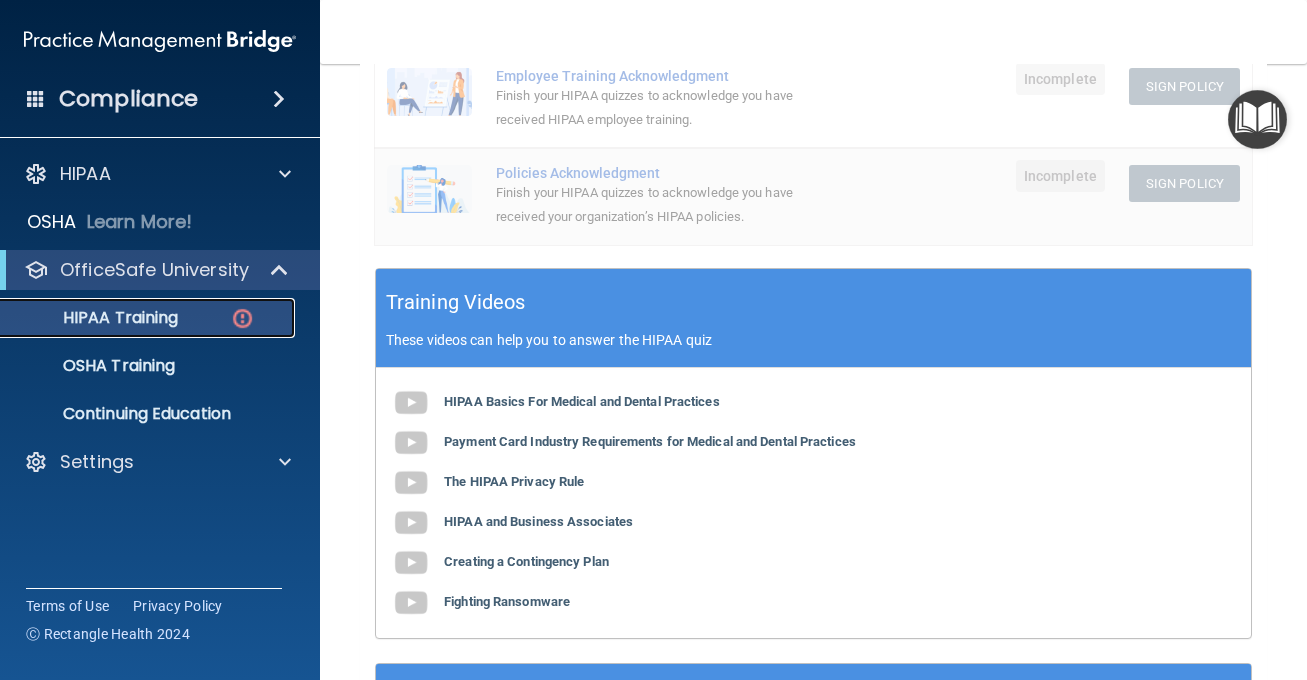 scroll, scrollTop: 246, scrollLeft: 0, axis: vertical 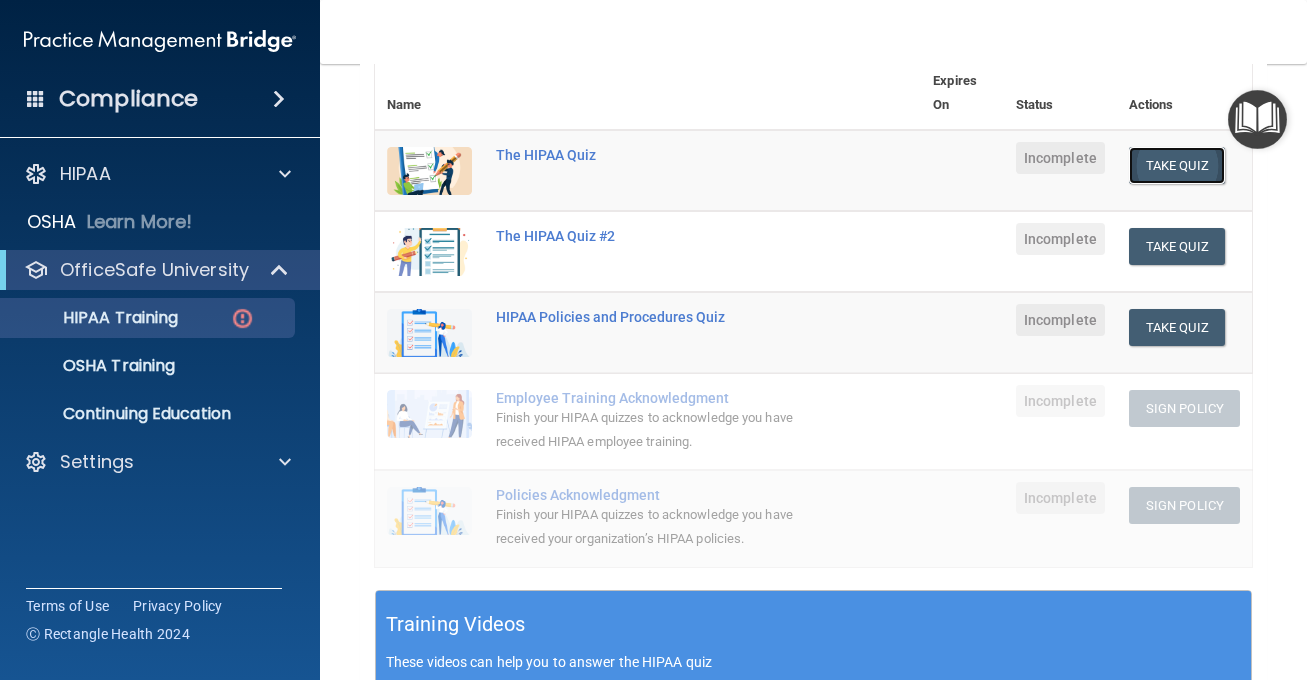 click on "Take Quiz" at bounding box center [1177, 165] 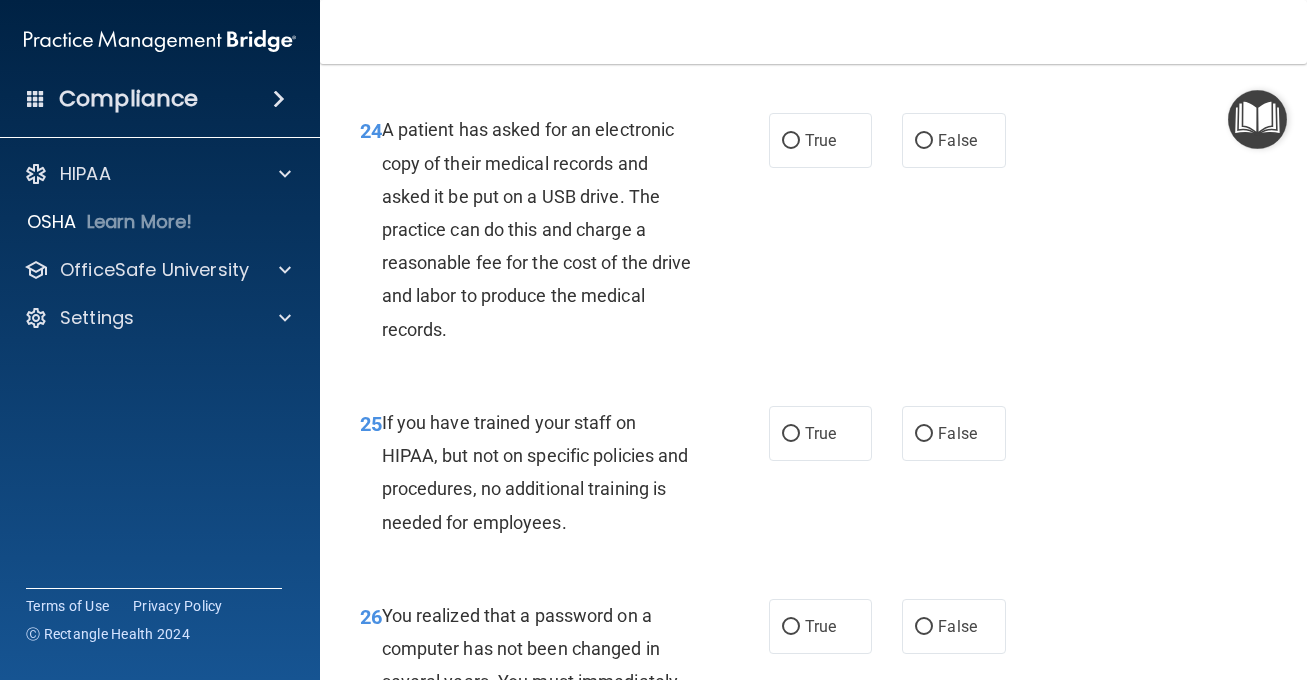 scroll, scrollTop: 5703, scrollLeft: 0, axis: vertical 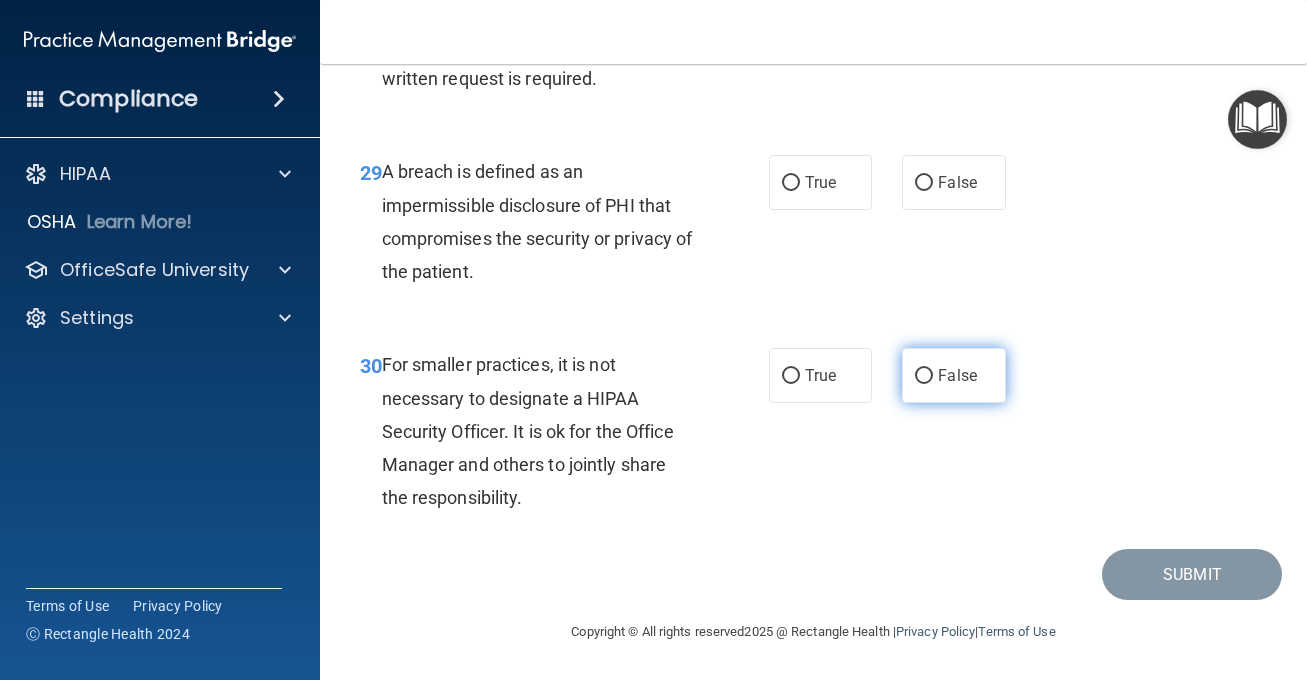 click on "False" at bounding box center [957, 375] 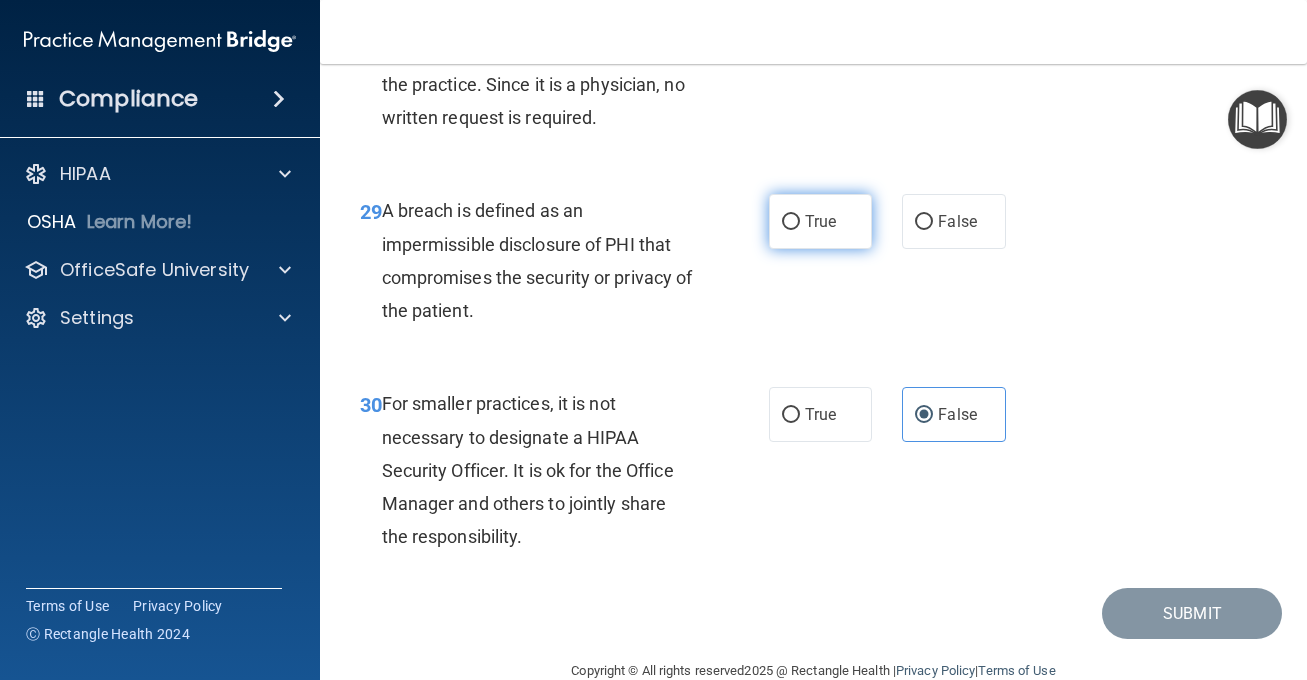 scroll, scrollTop: 5577, scrollLeft: 0, axis: vertical 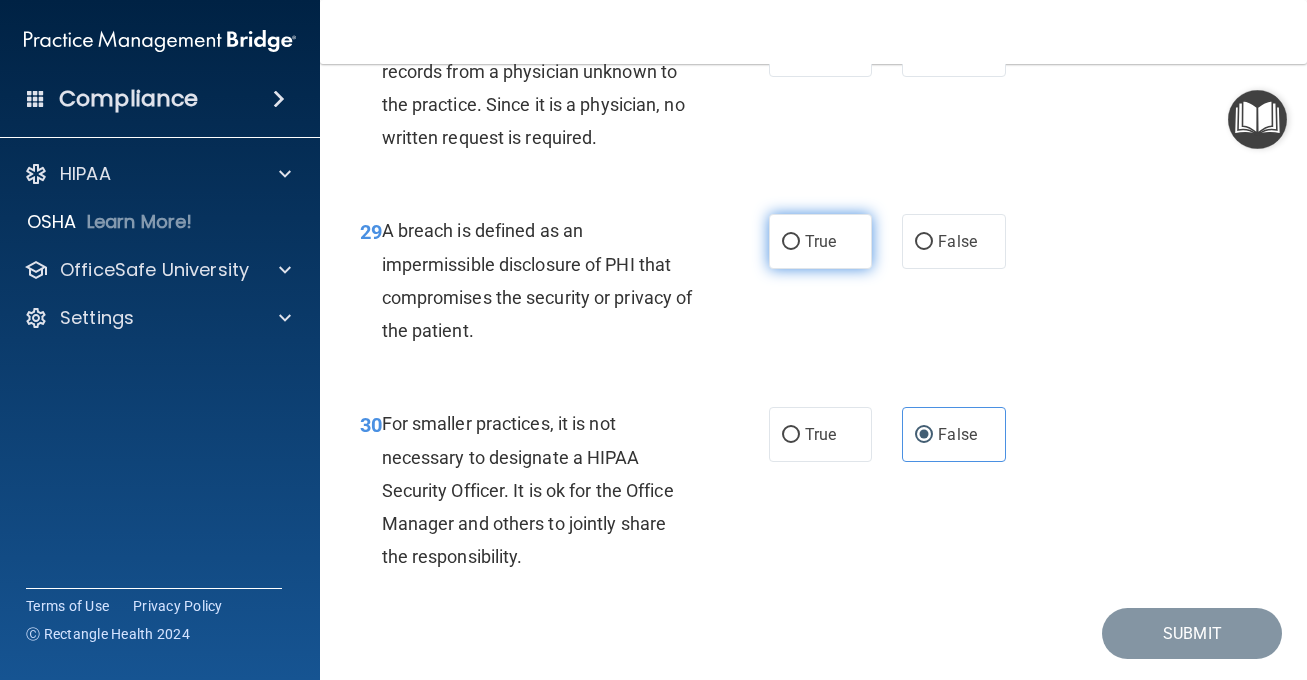 click on "True" at bounding box center [821, 241] 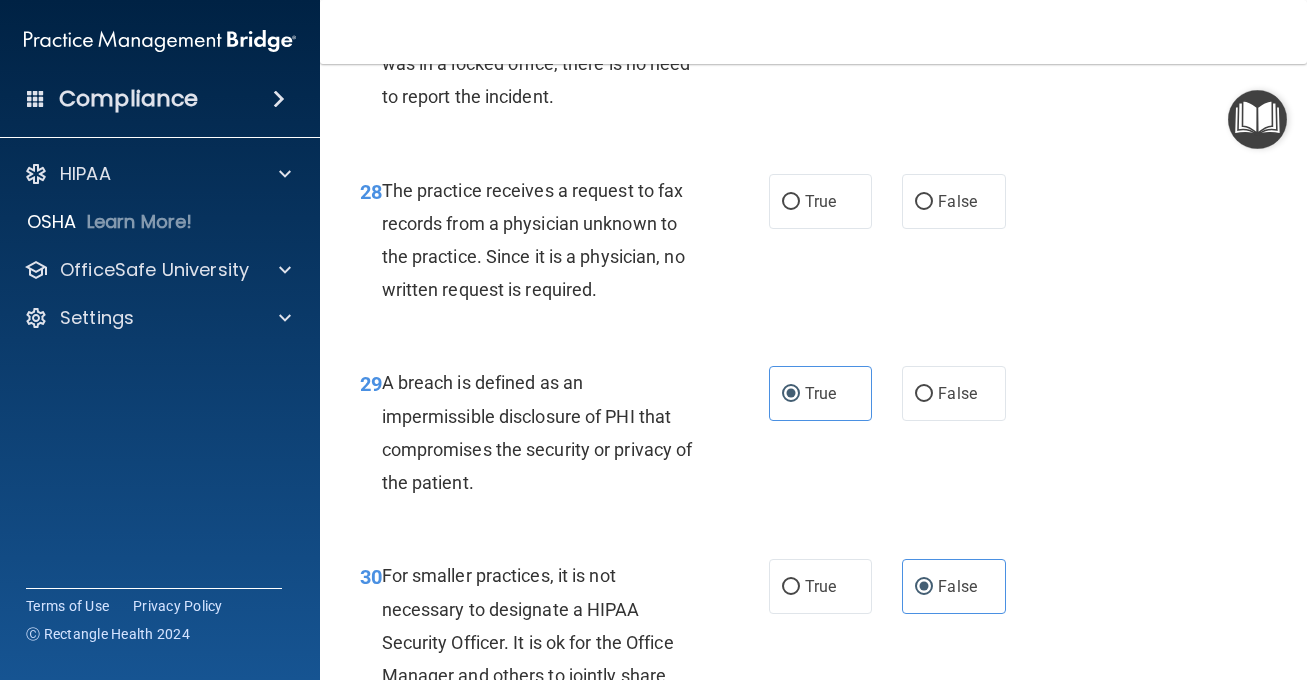 scroll, scrollTop: 5411, scrollLeft: 0, axis: vertical 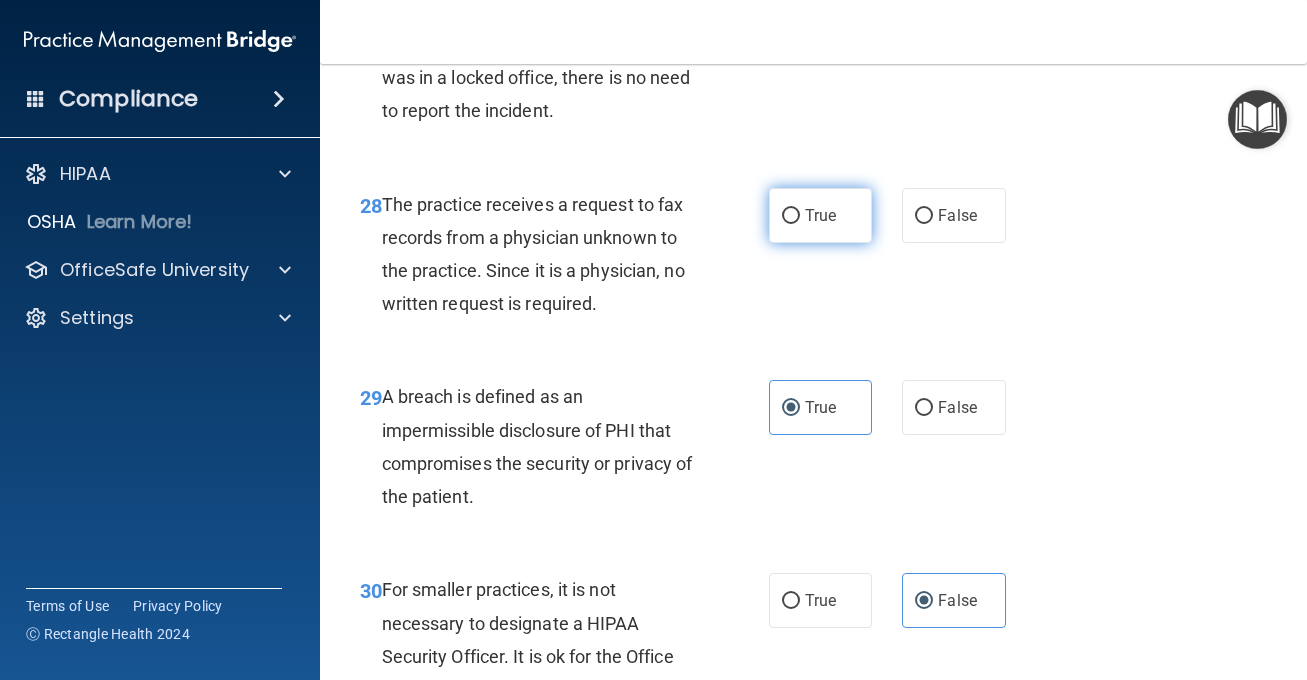 click on "True" at bounding box center [821, 215] 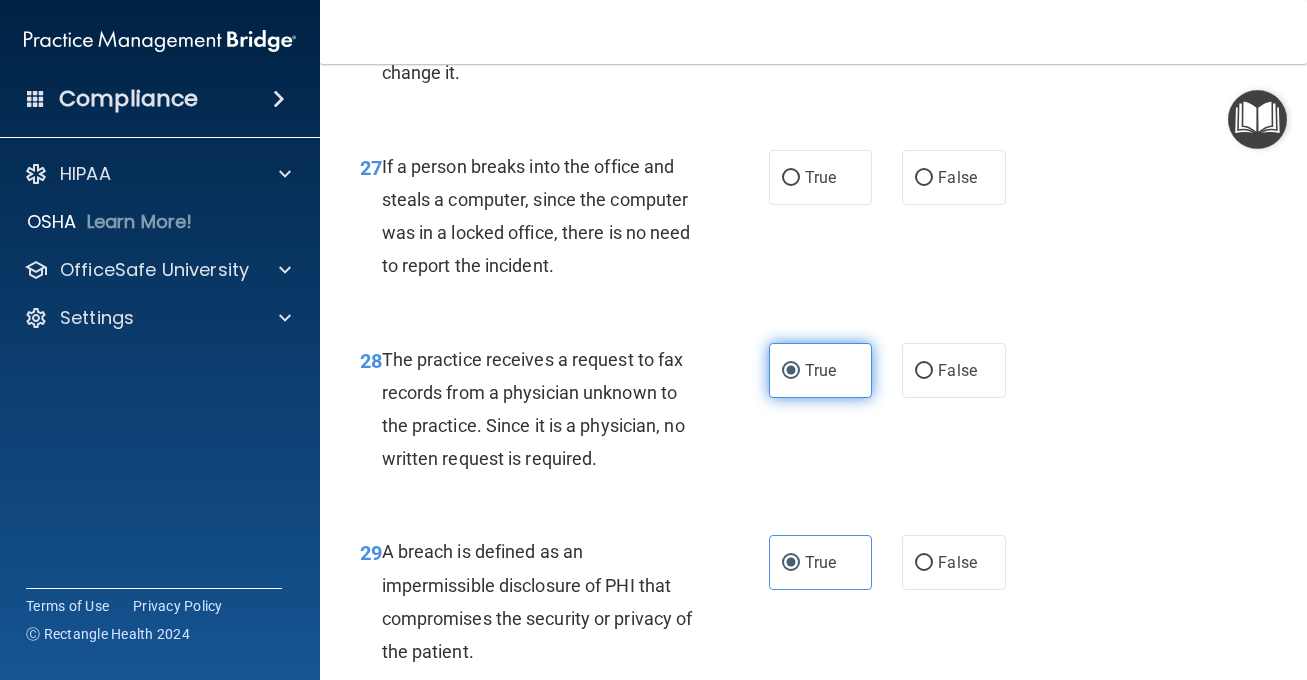 scroll, scrollTop: 5249, scrollLeft: 0, axis: vertical 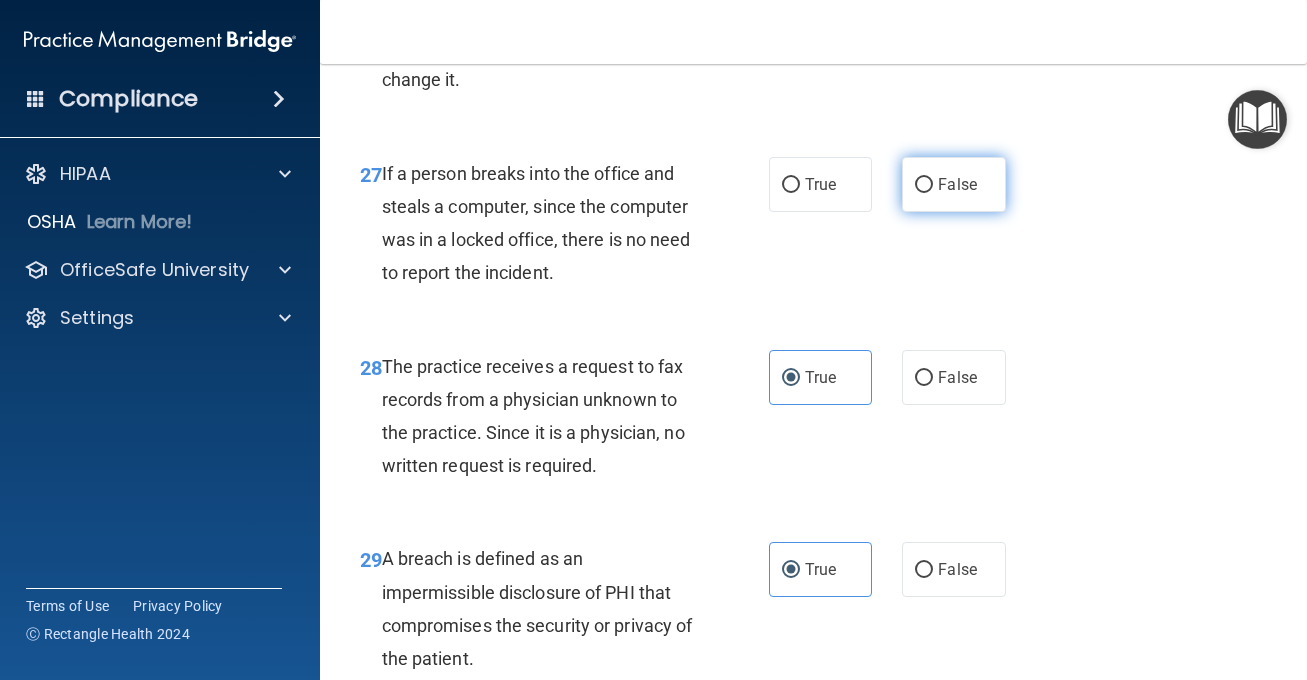 click on "False" at bounding box center [954, 184] 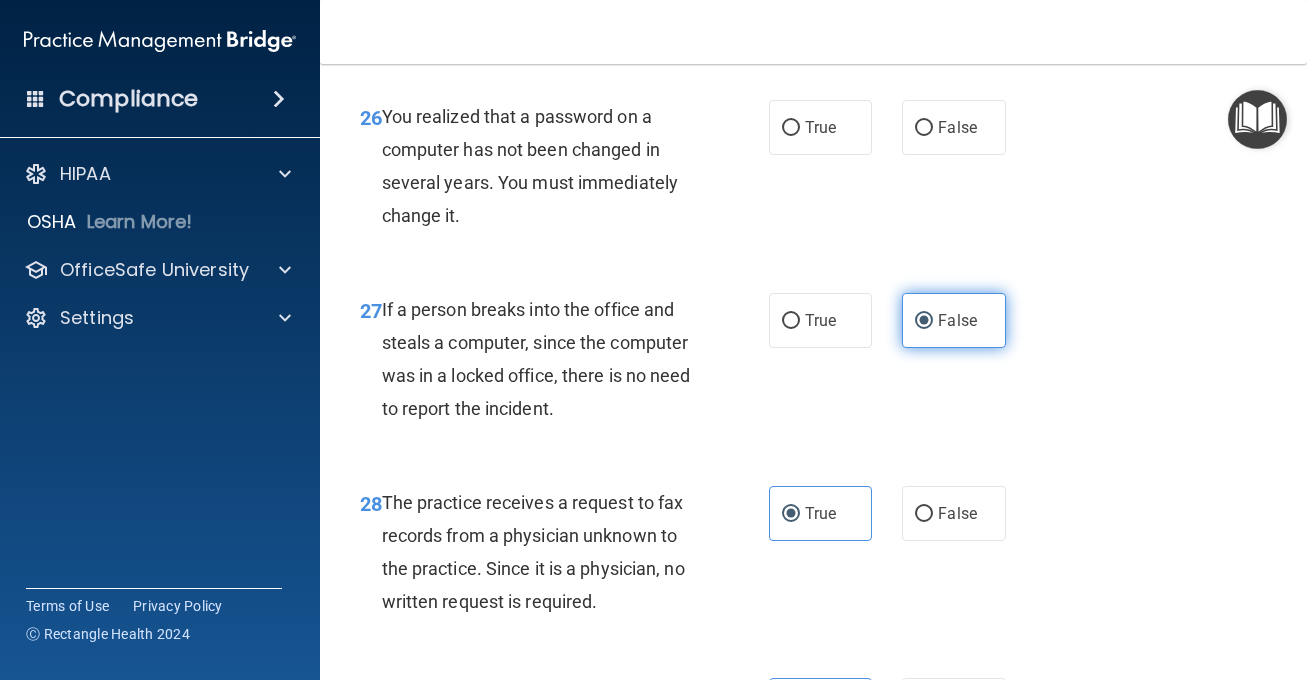 scroll, scrollTop: 5102, scrollLeft: 0, axis: vertical 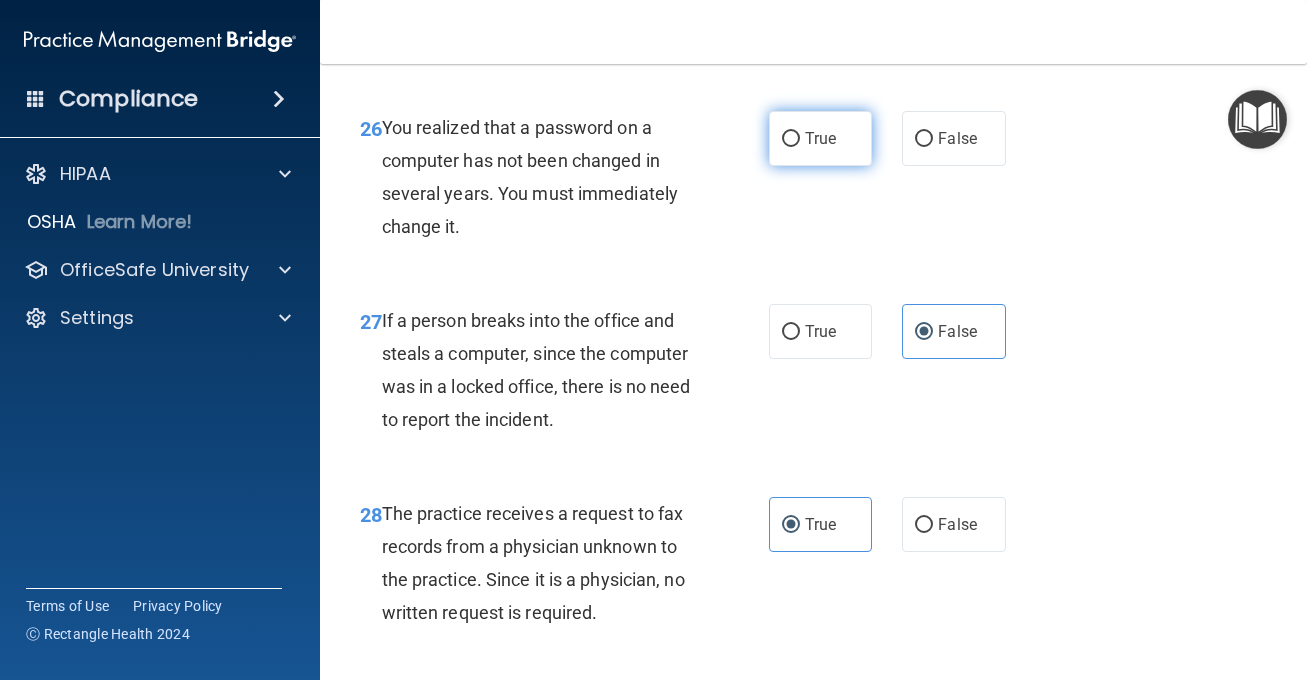 click on "True" at bounding box center [821, 138] 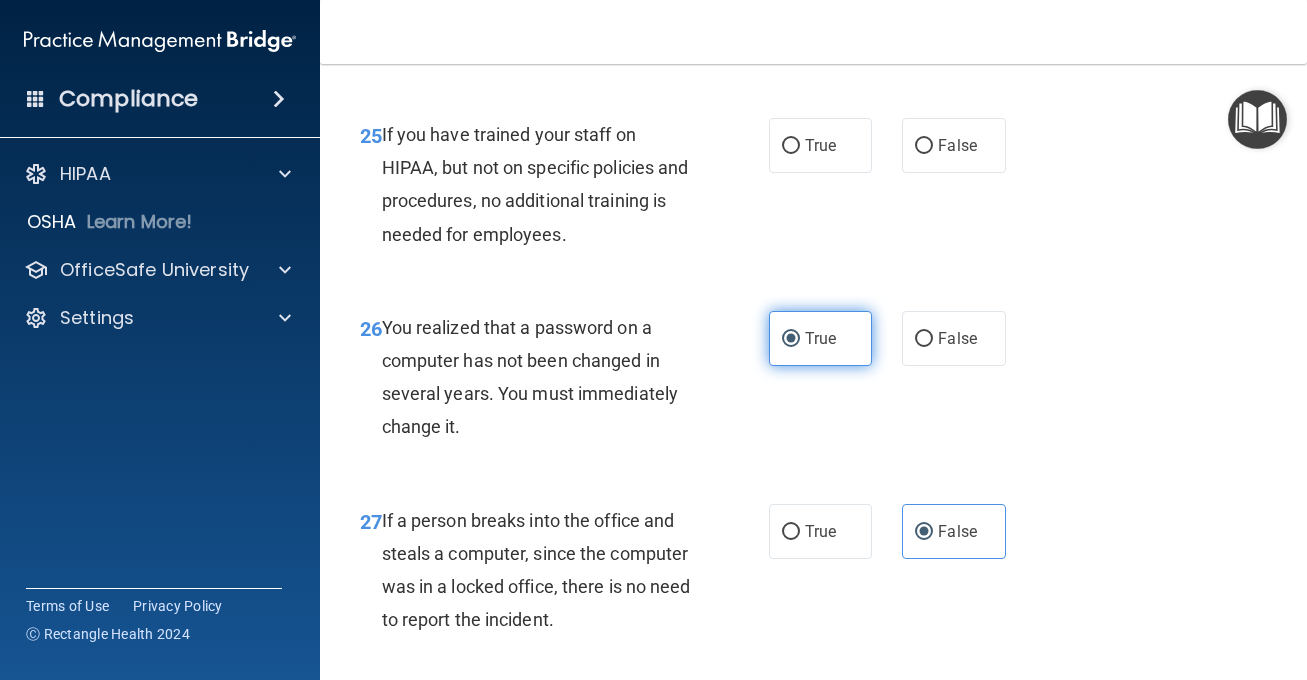 scroll, scrollTop: 4891, scrollLeft: 0, axis: vertical 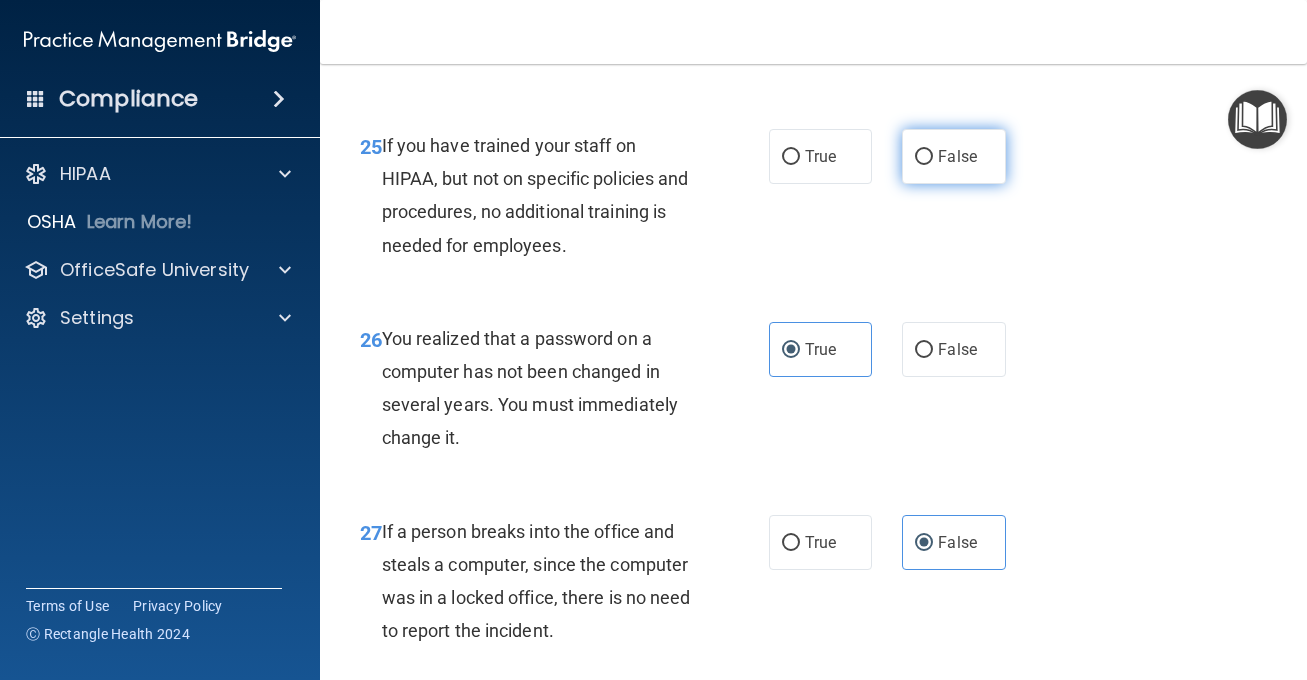 click on "False" at bounding box center [954, 156] 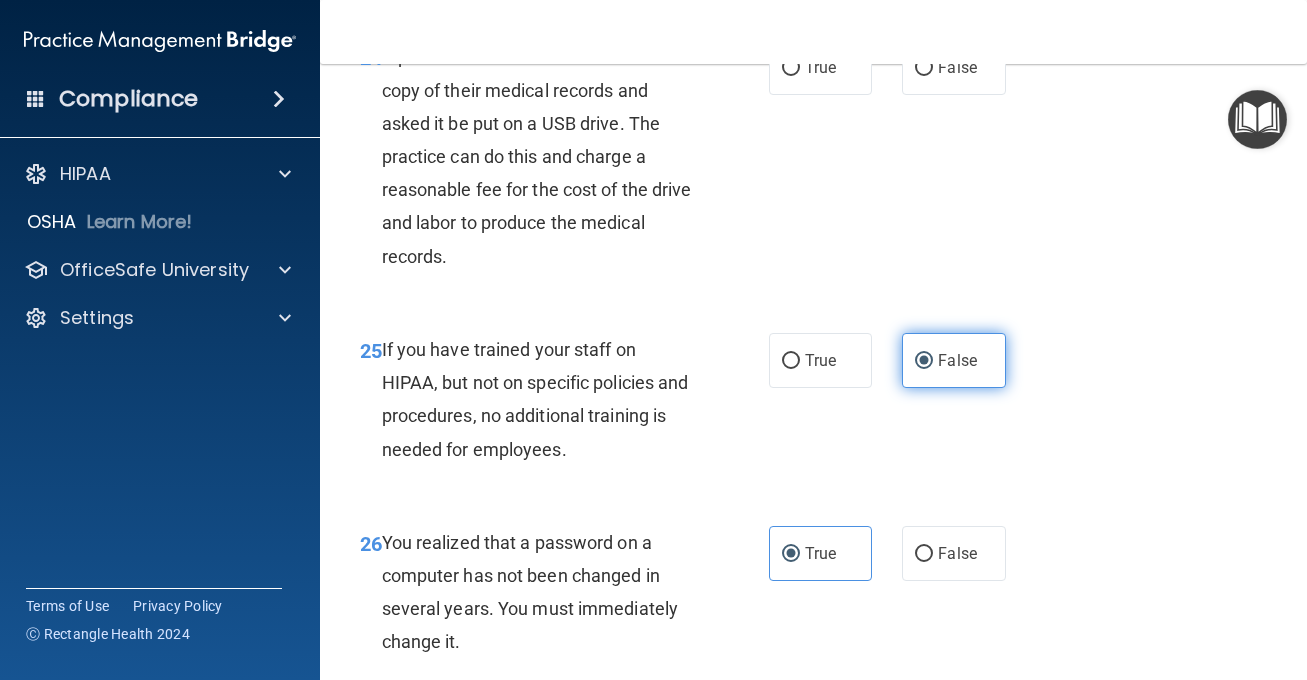 scroll, scrollTop: 4664, scrollLeft: 0, axis: vertical 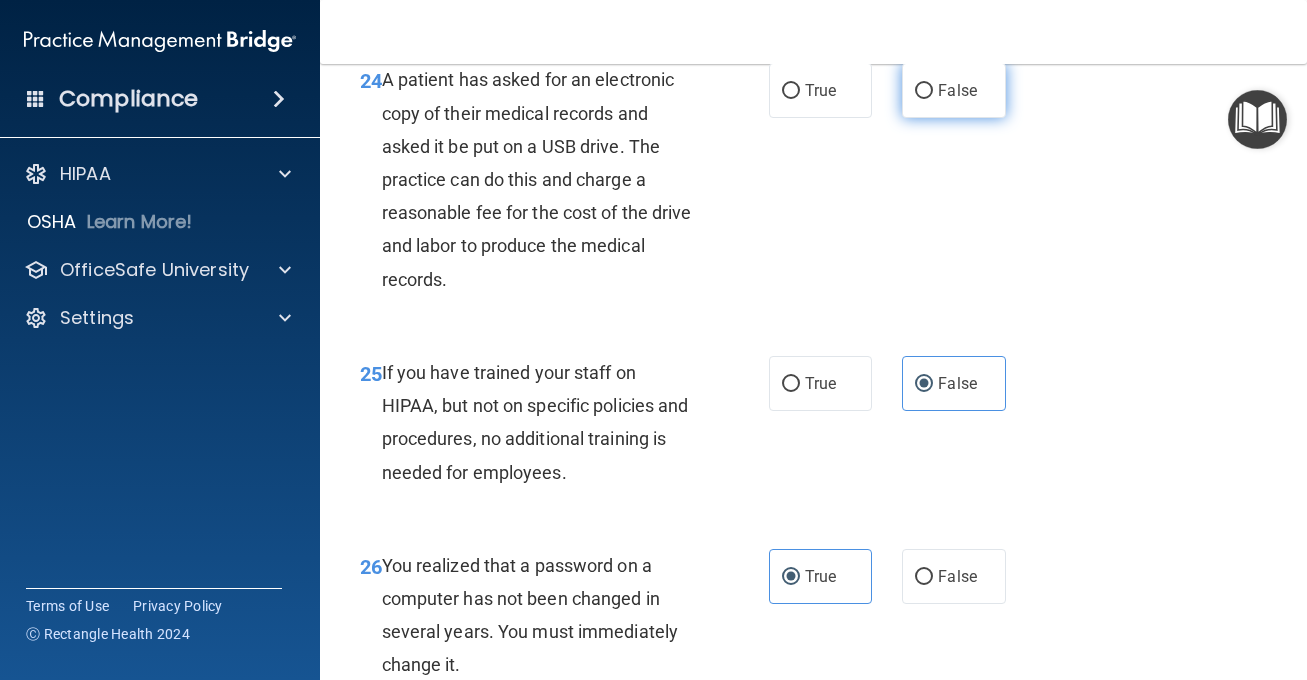 click on "False" at bounding box center (957, 90) 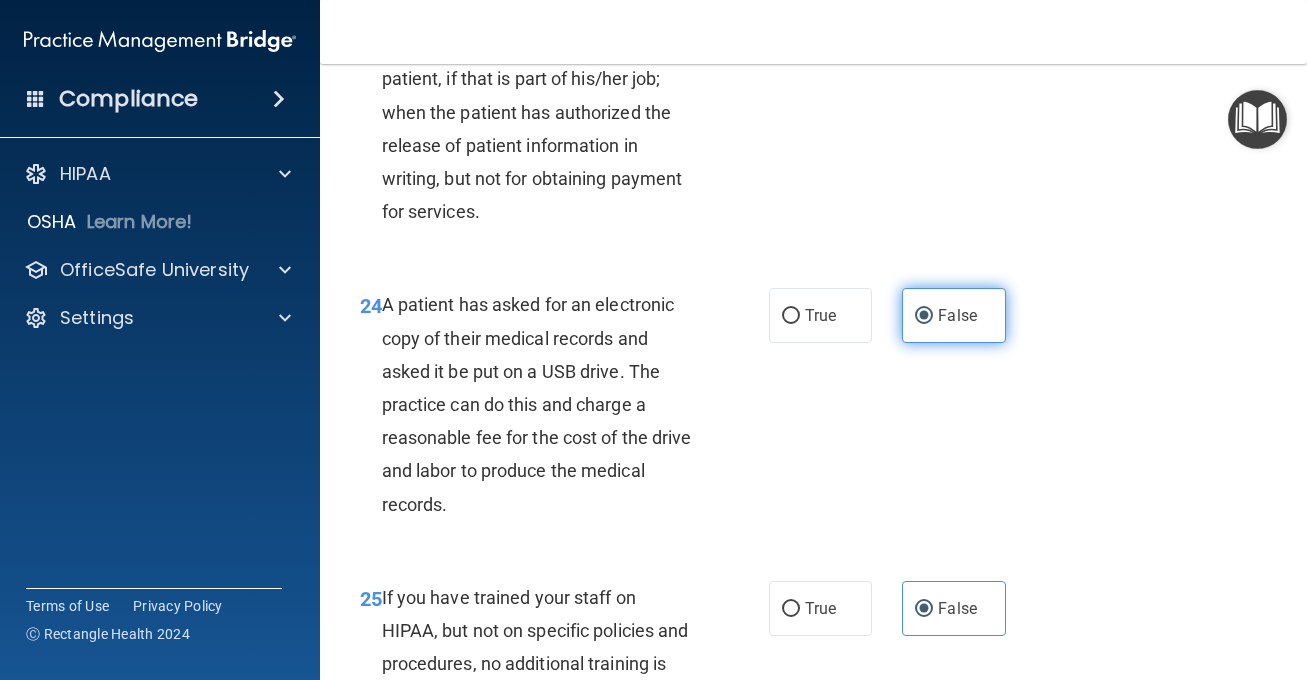 scroll, scrollTop: 4392, scrollLeft: 0, axis: vertical 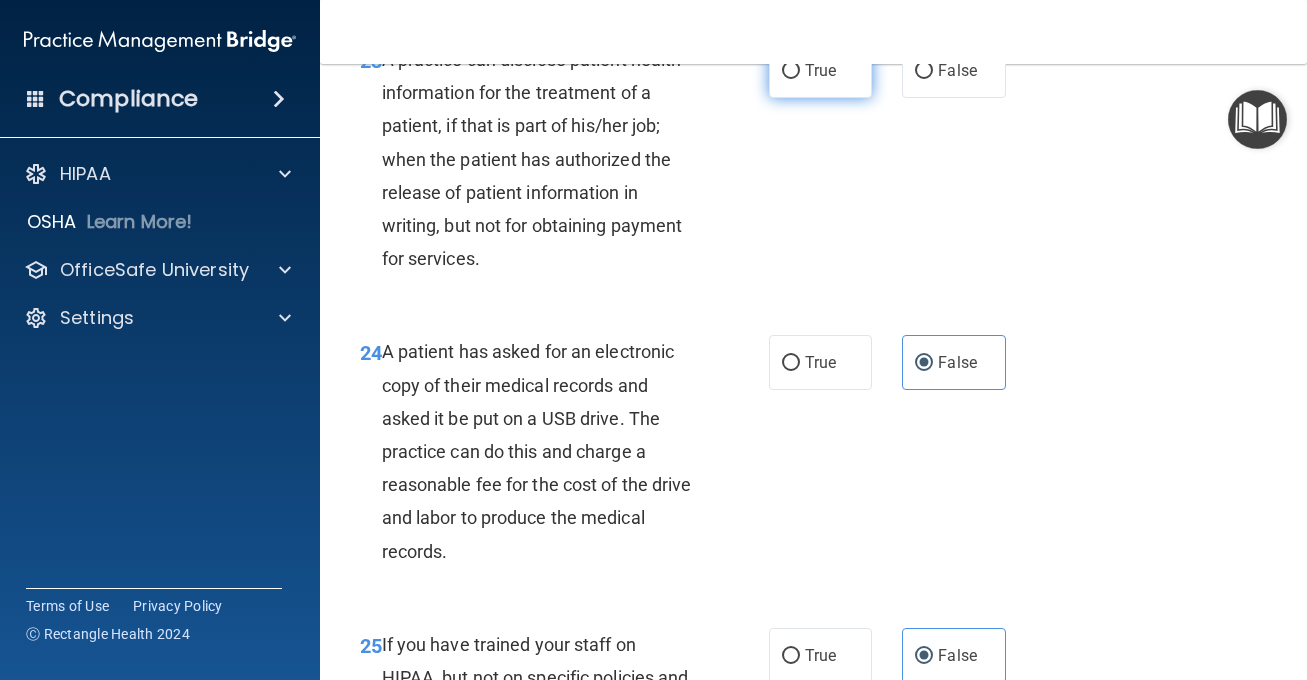 click on "True" at bounding box center [821, 70] 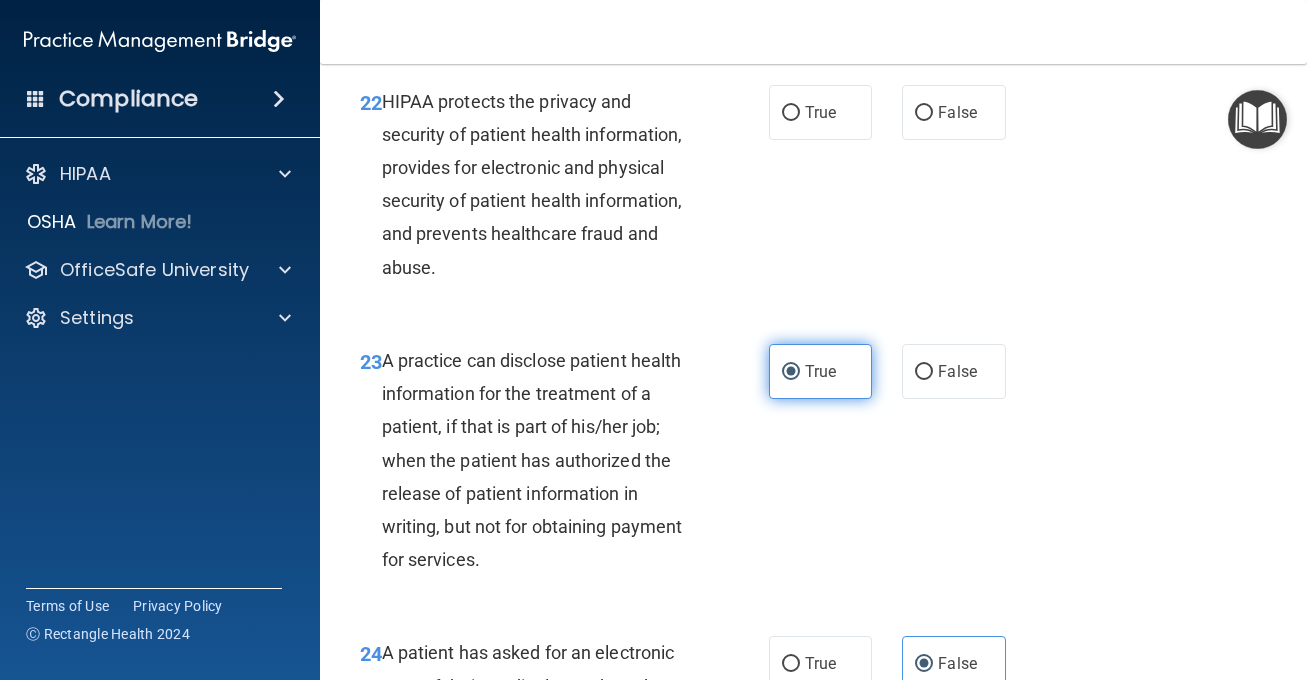 scroll, scrollTop: 4076, scrollLeft: 0, axis: vertical 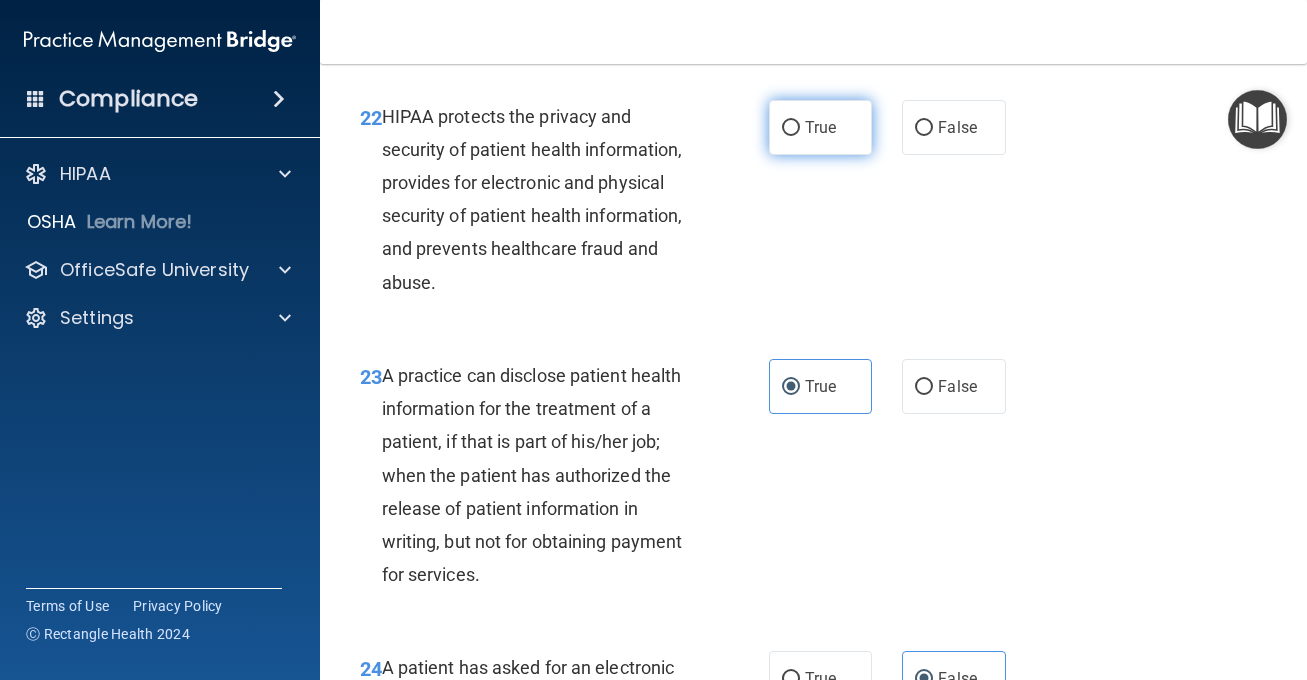 click on "True" at bounding box center (821, 127) 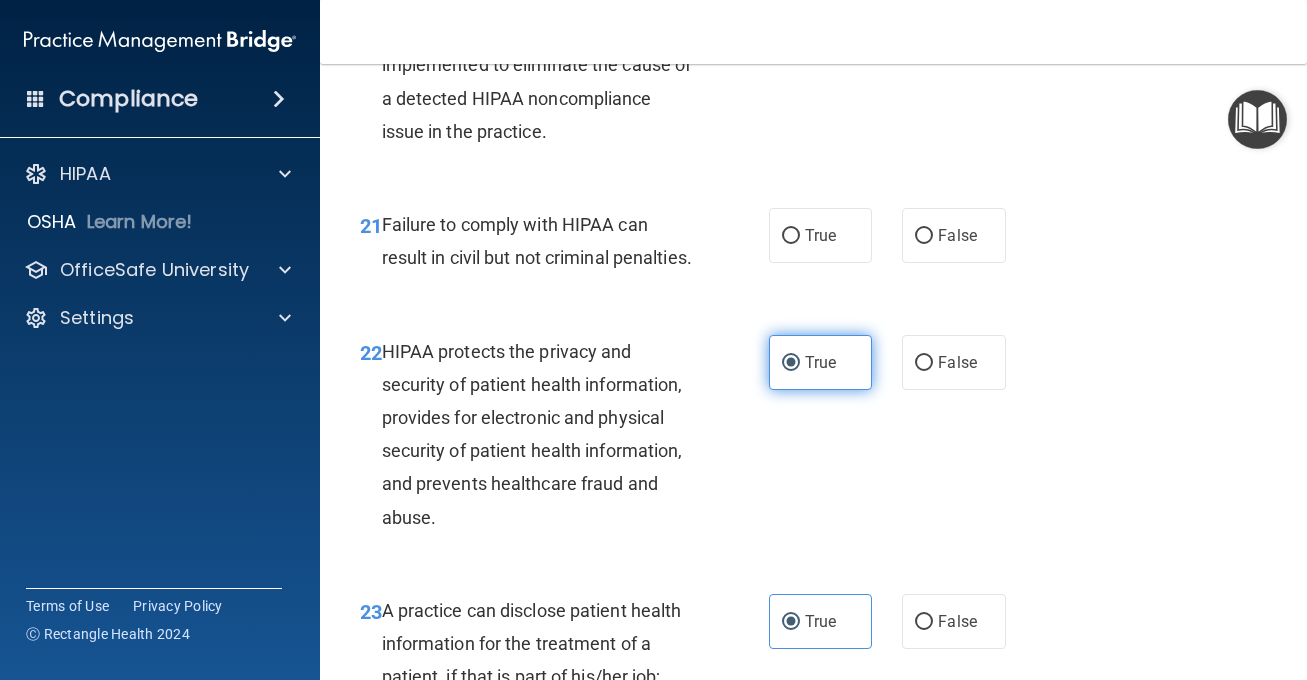 scroll, scrollTop: 3837, scrollLeft: 0, axis: vertical 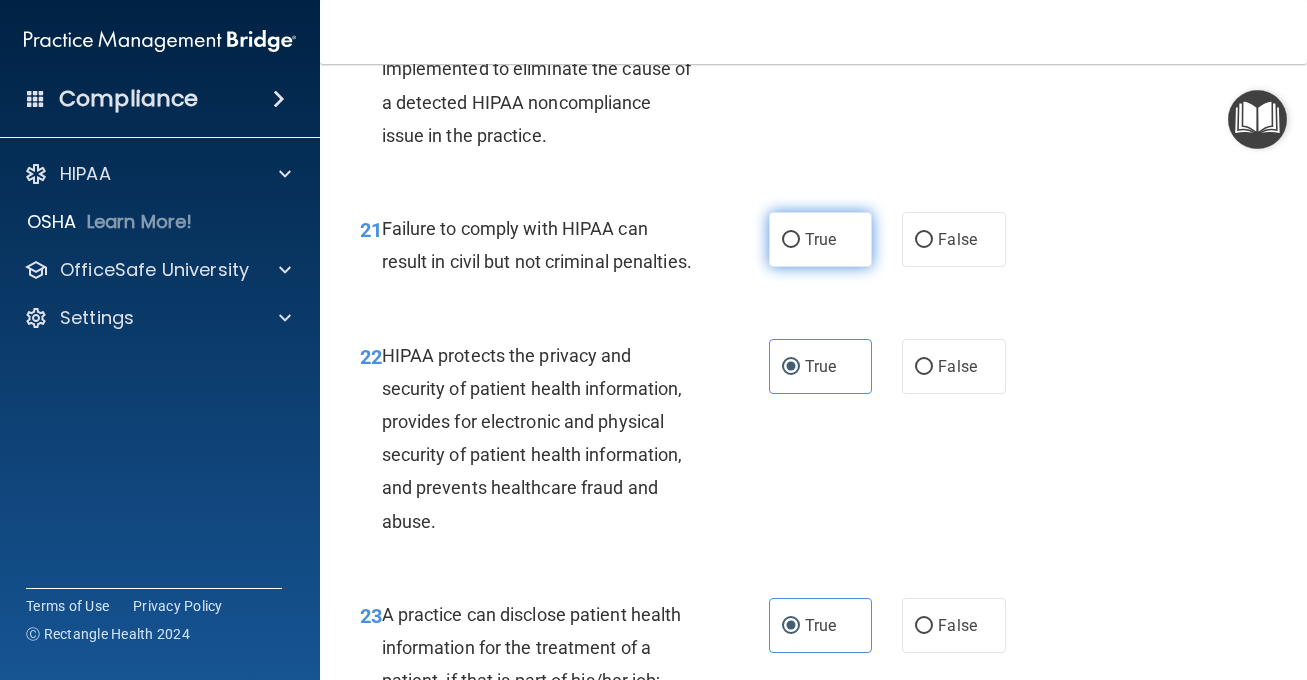 click on "True" at bounding box center (821, 239) 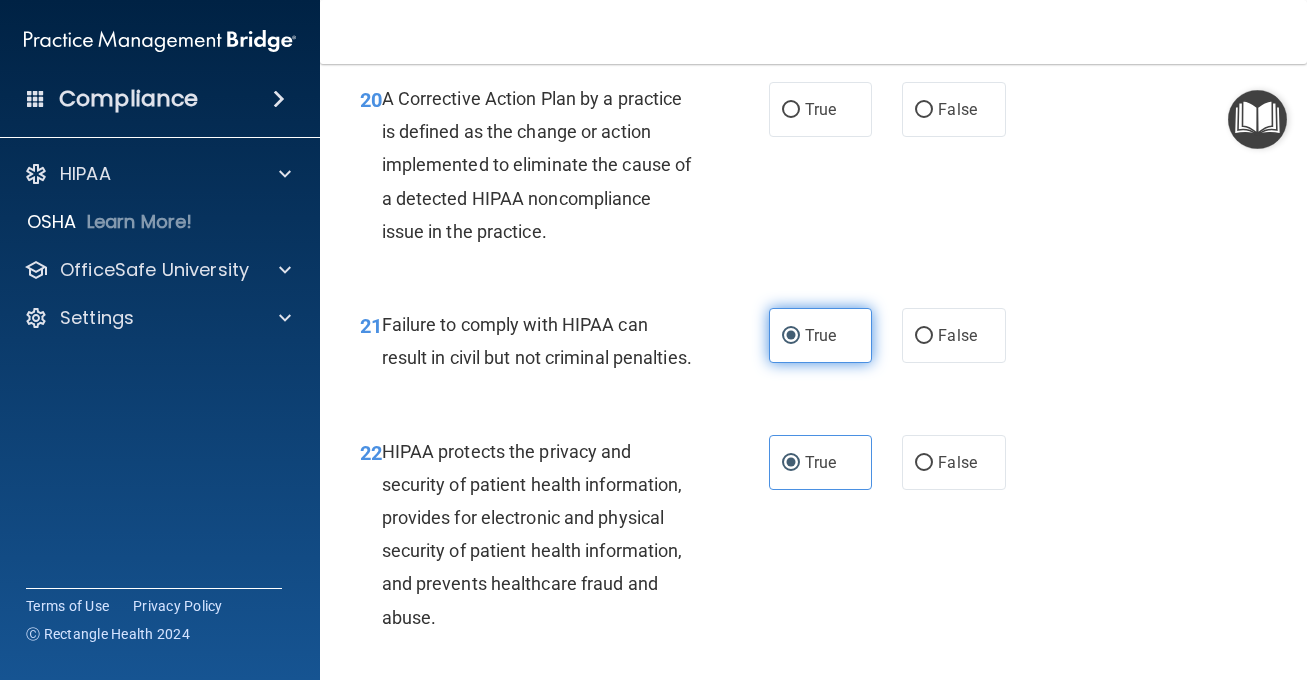 scroll, scrollTop: 3740, scrollLeft: 0, axis: vertical 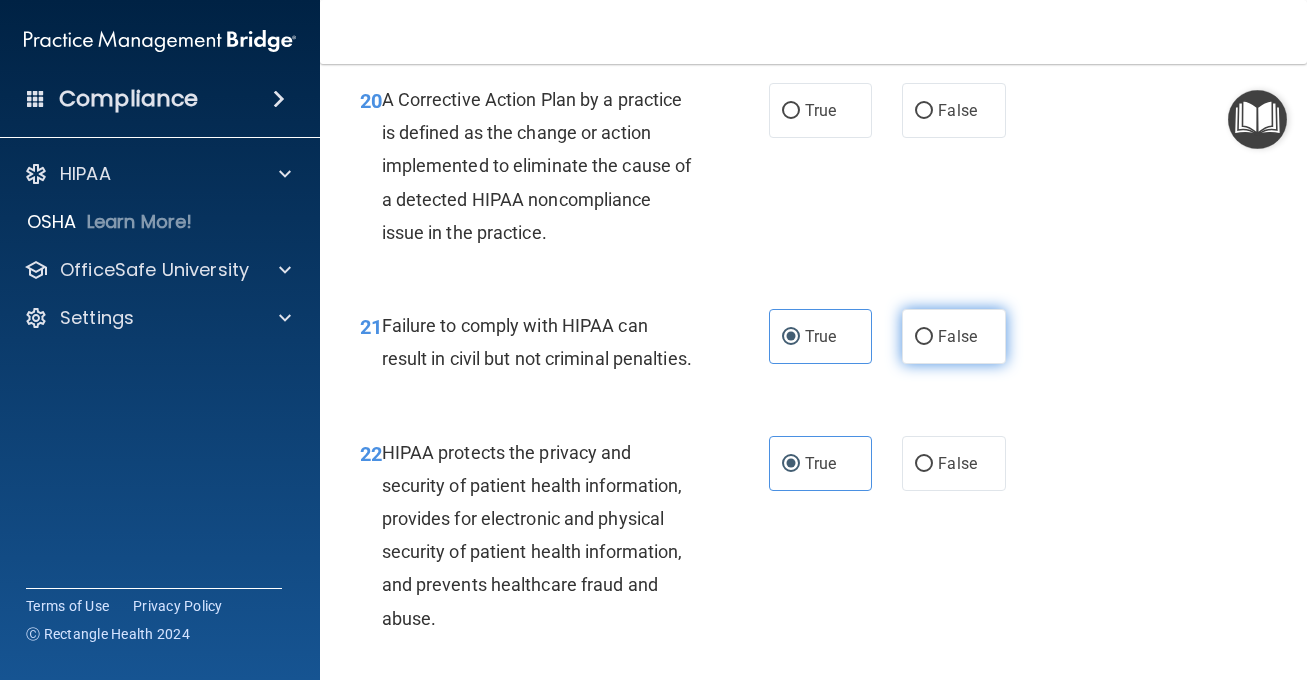 click on "False" at bounding box center (957, 336) 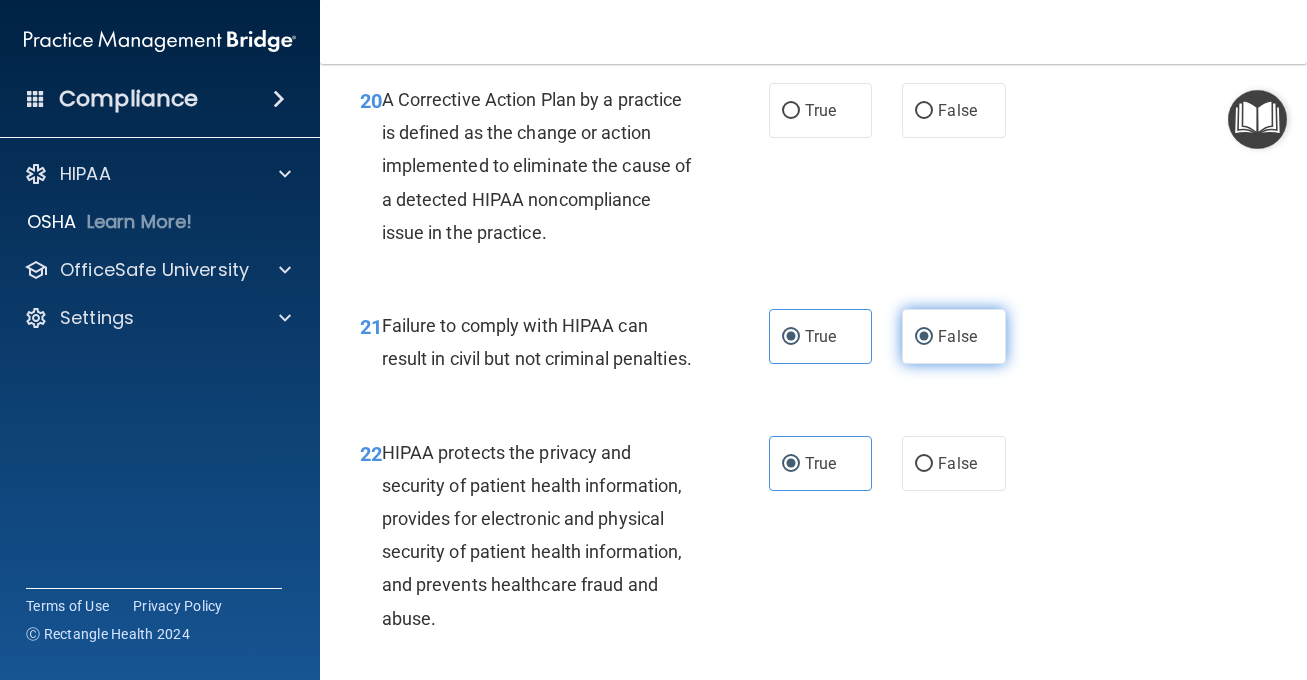 radio on "false" 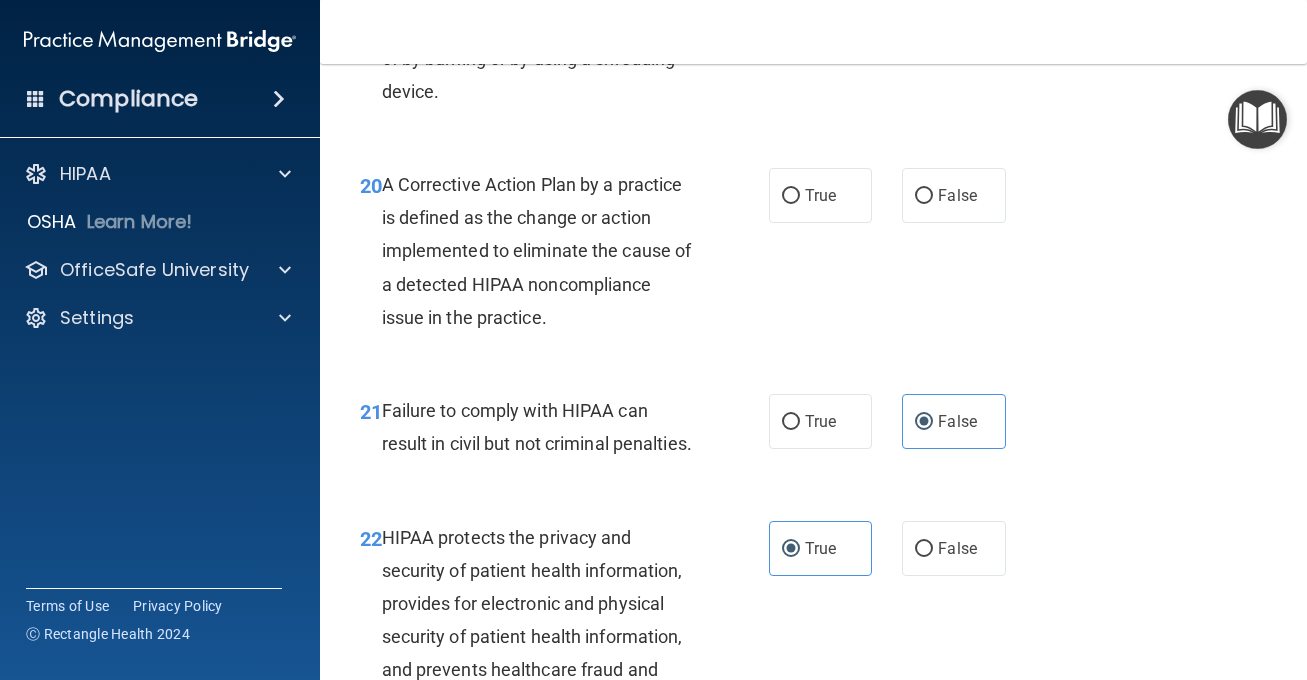 scroll, scrollTop: 3641, scrollLeft: 0, axis: vertical 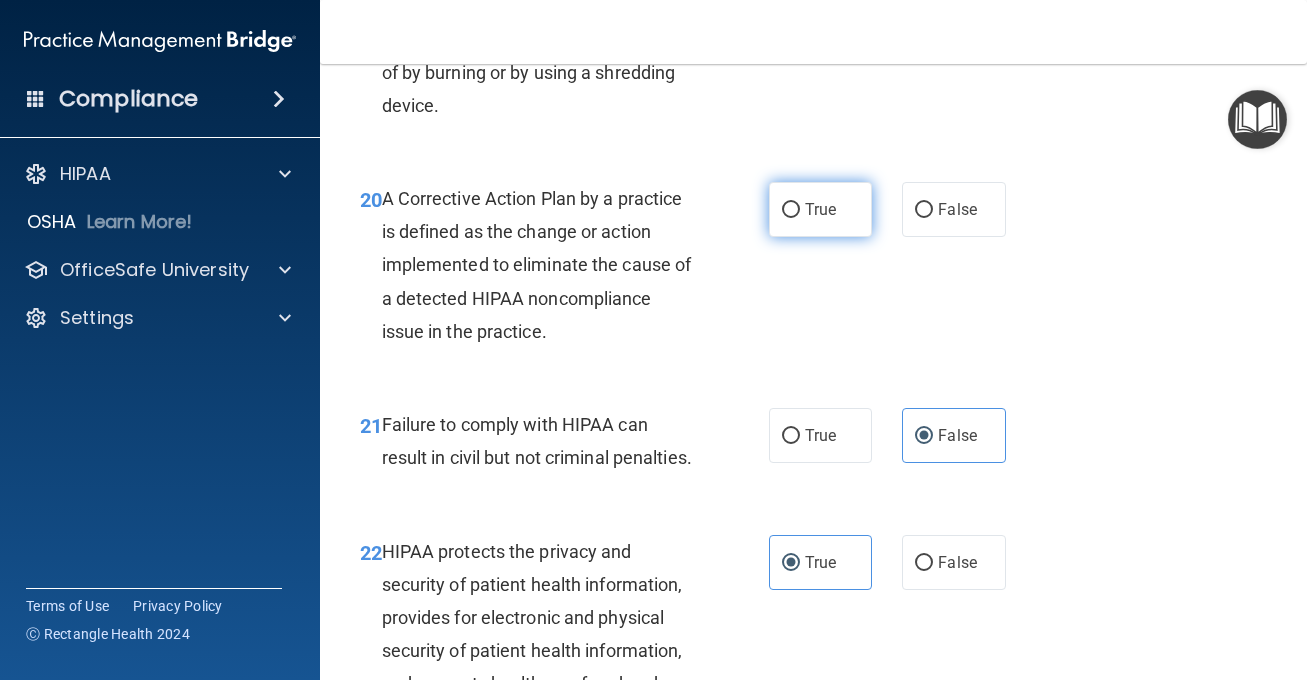 click on "True" at bounding box center (821, 209) 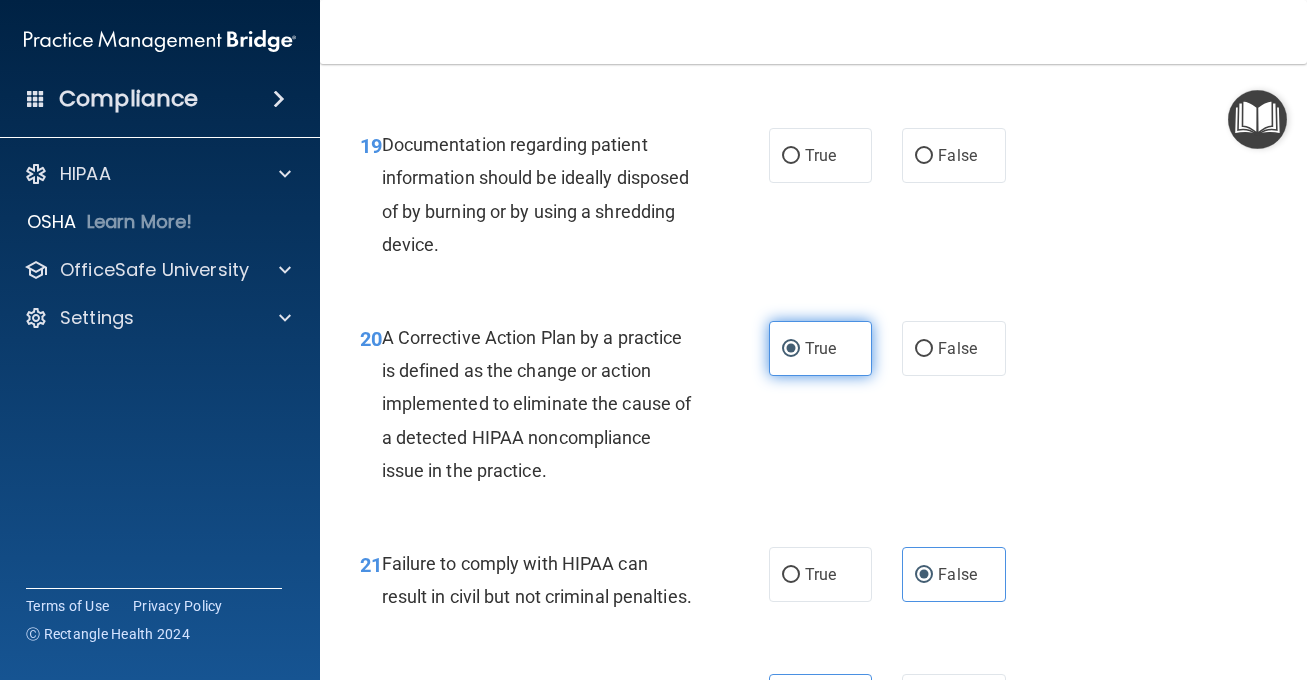 scroll, scrollTop: 3494, scrollLeft: 0, axis: vertical 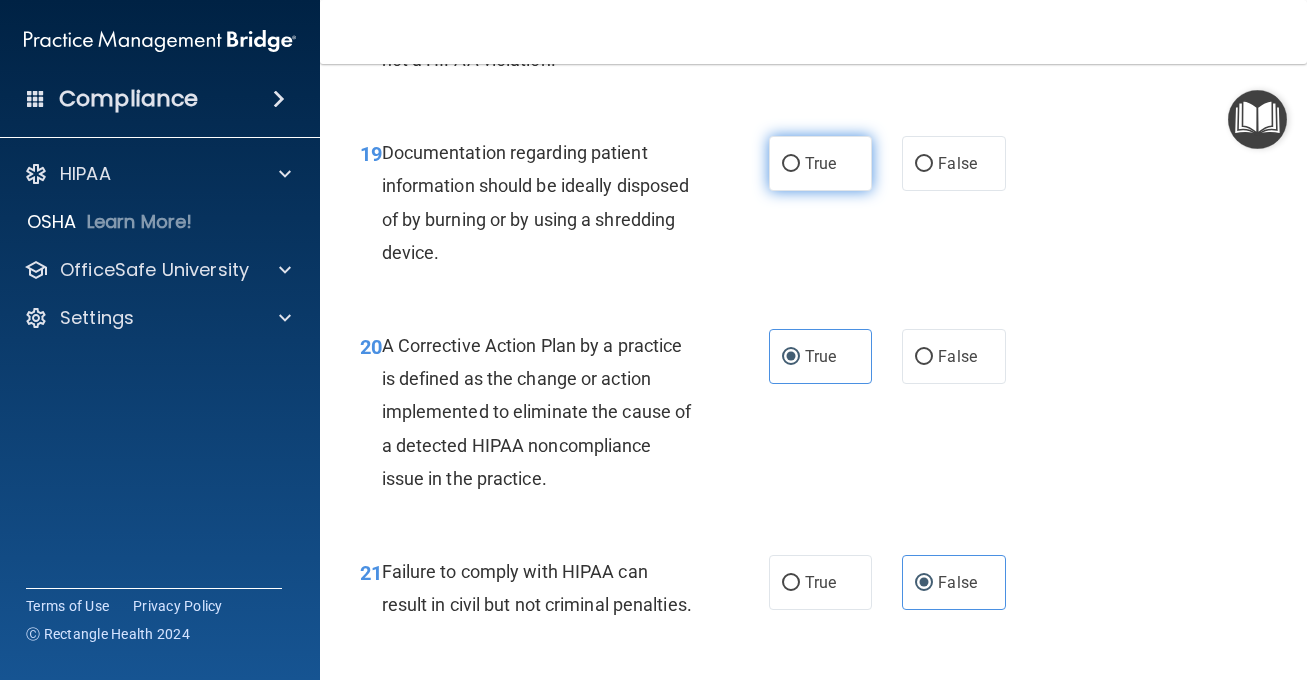 click on "True" at bounding box center (821, 163) 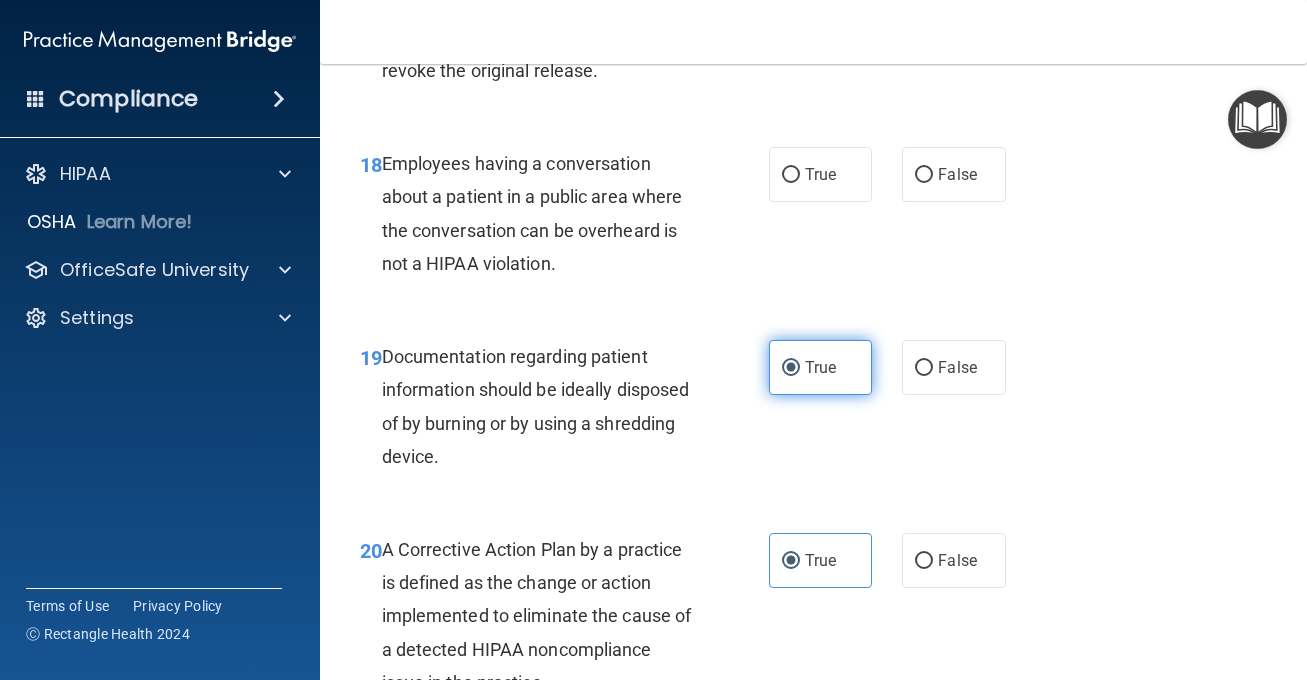 scroll, scrollTop: 3277, scrollLeft: 0, axis: vertical 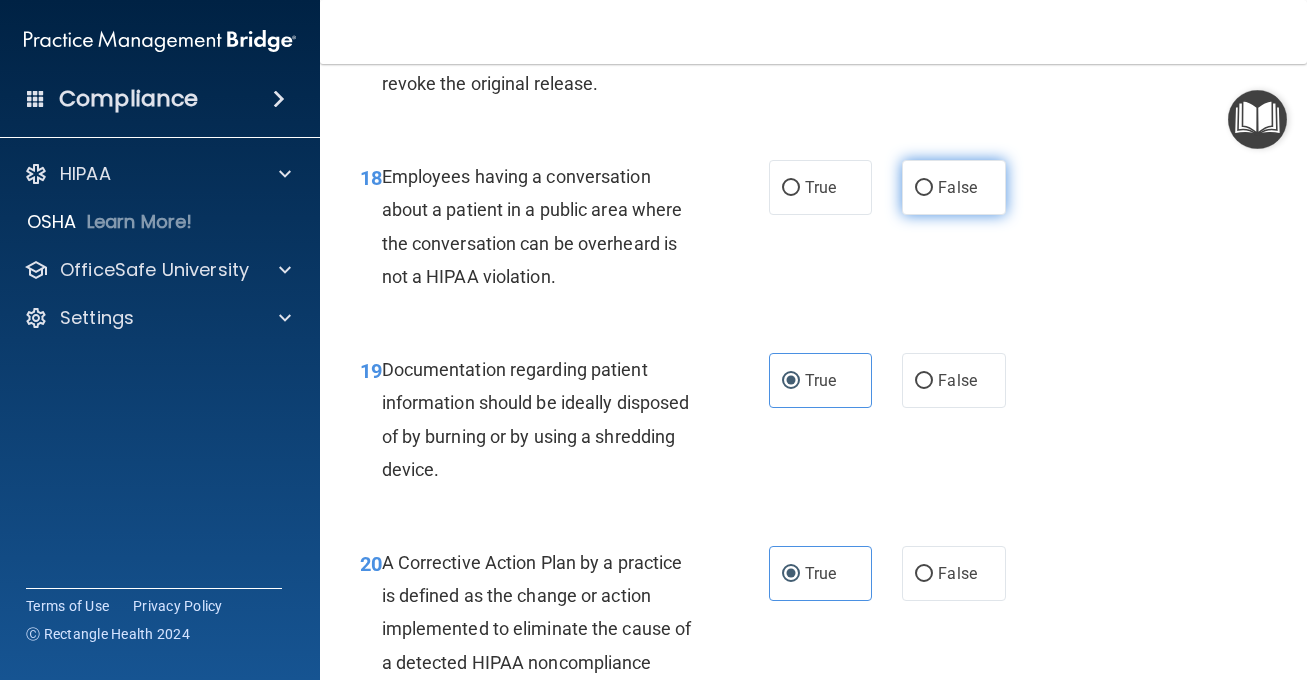 click on "False" at bounding box center [957, 187] 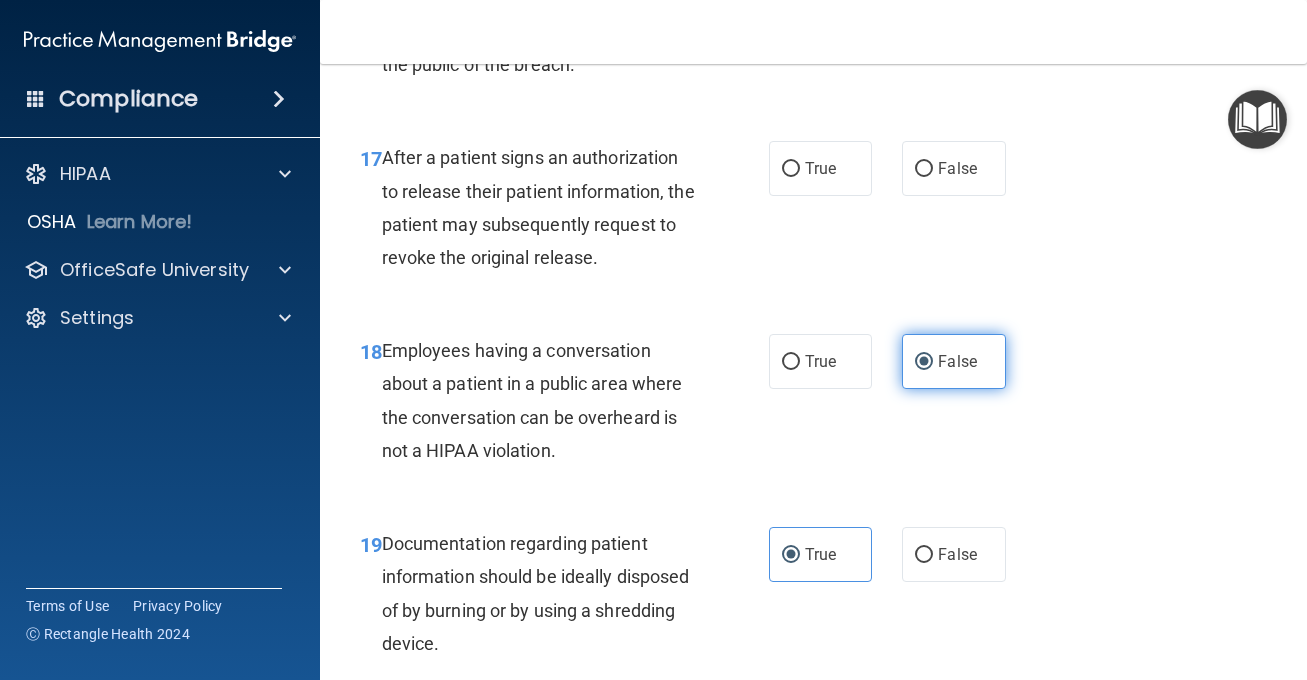 scroll, scrollTop: 3088, scrollLeft: 0, axis: vertical 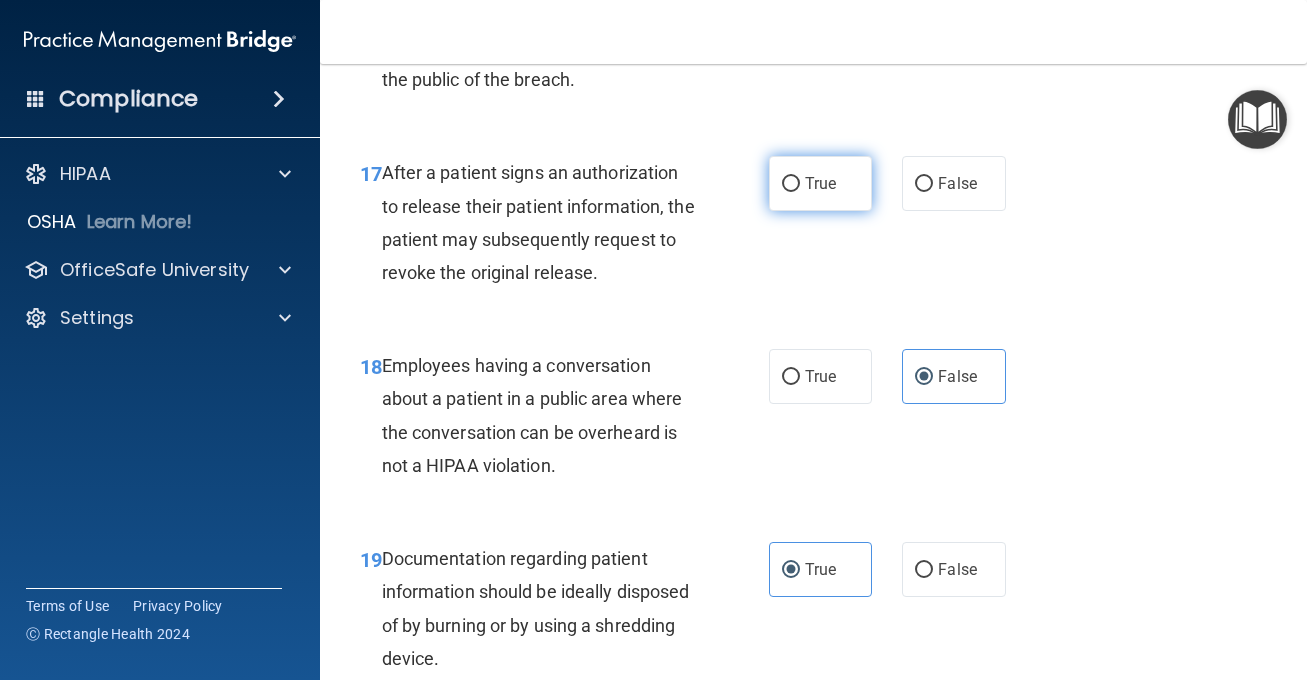 click on "True" at bounding box center (820, 183) 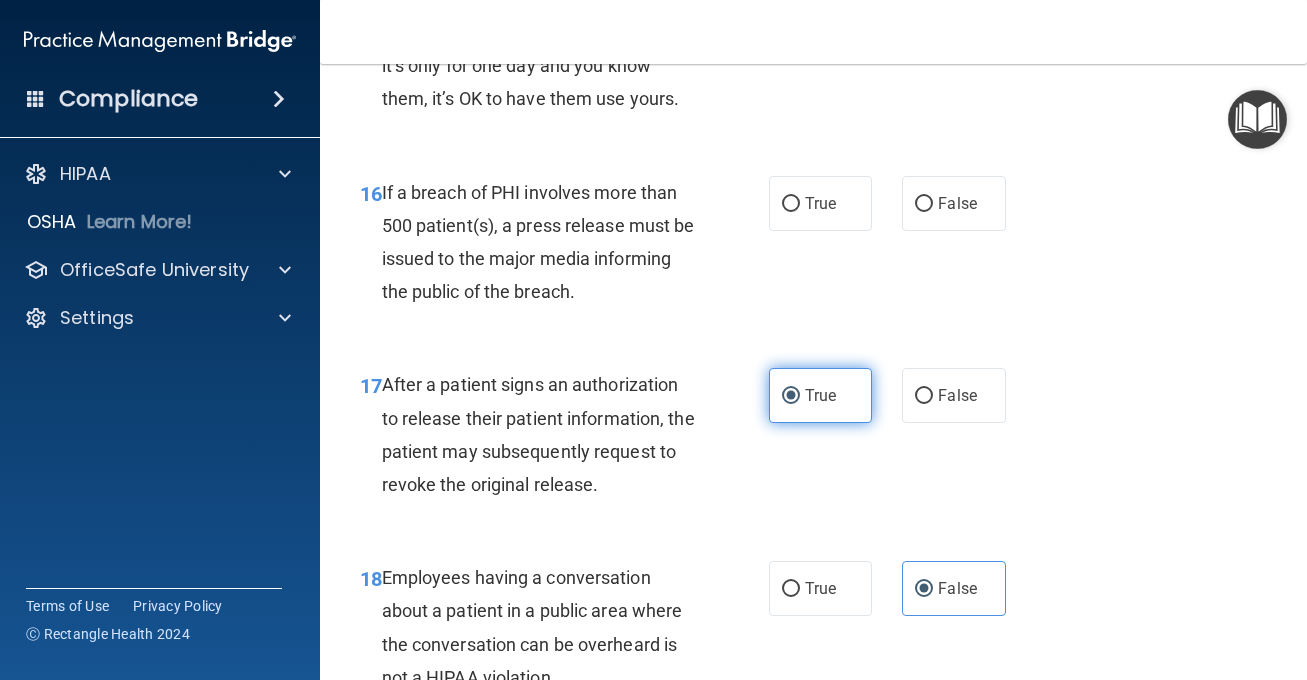scroll, scrollTop: 2869, scrollLeft: 0, axis: vertical 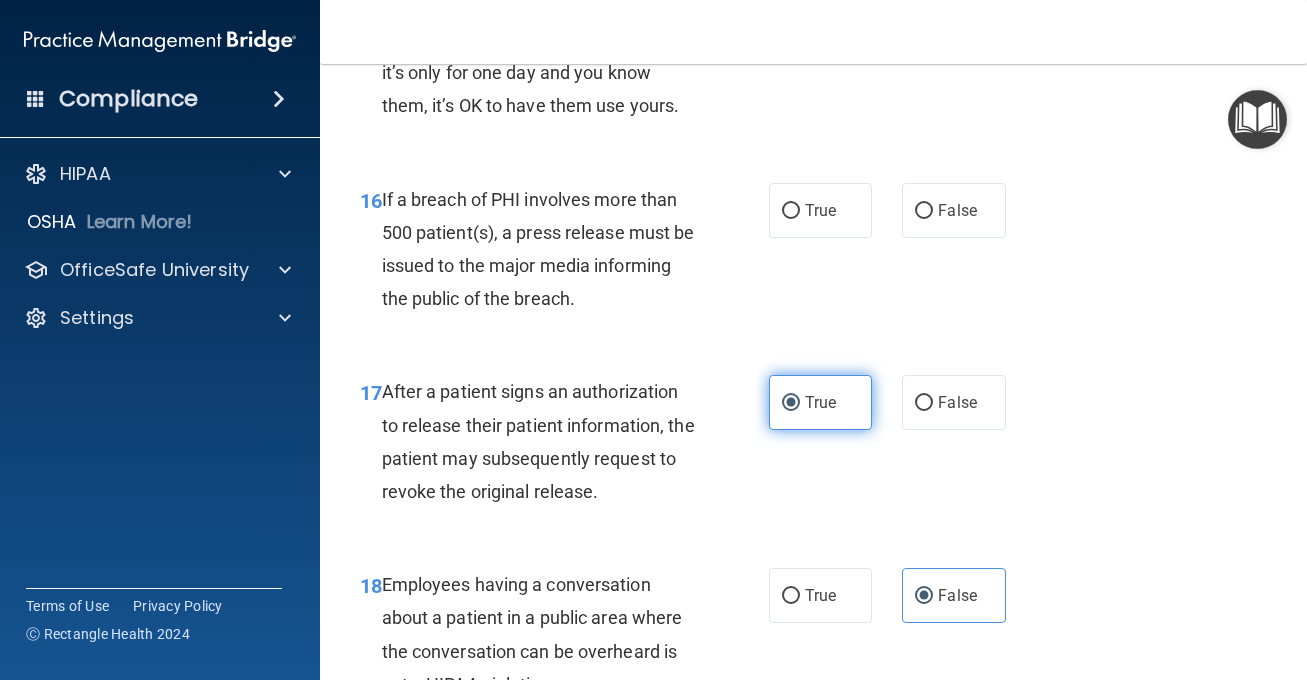 click on "True" at bounding box center [821, 210] 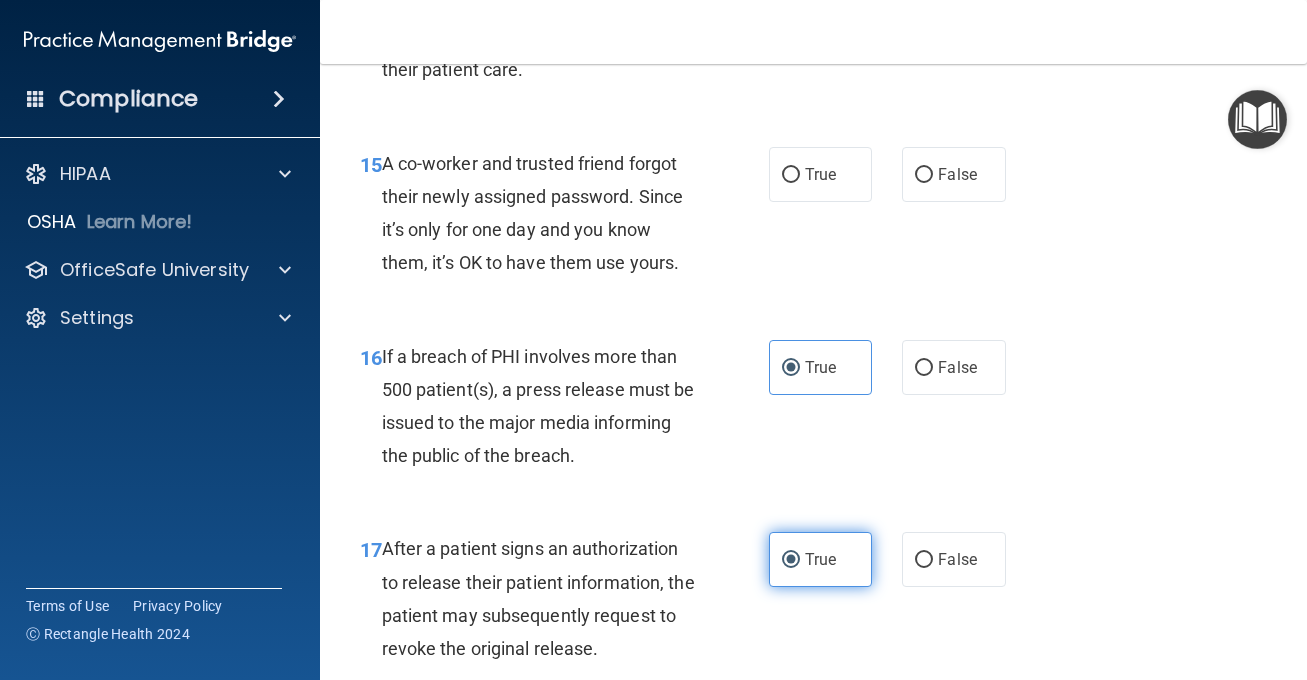 scroll, scrollTop: 2714, scrollLeft: 0, axis: vertical 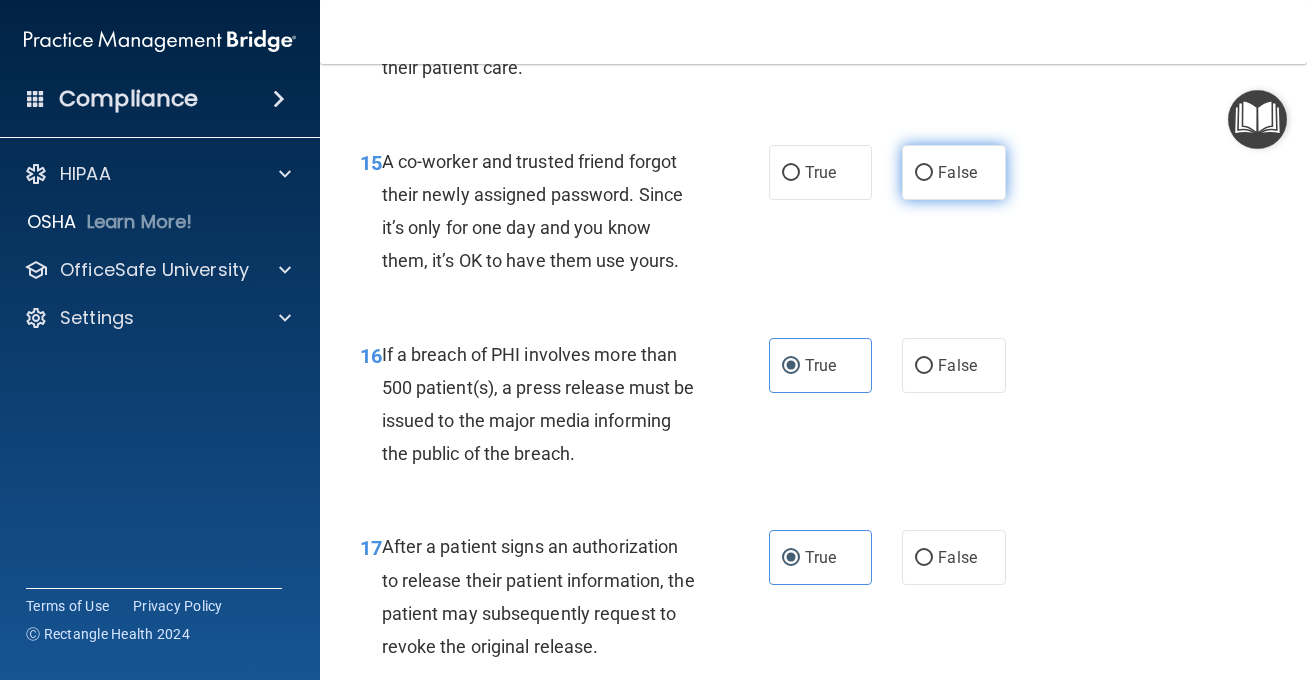 click on "False" at bounding box center [924, 173] 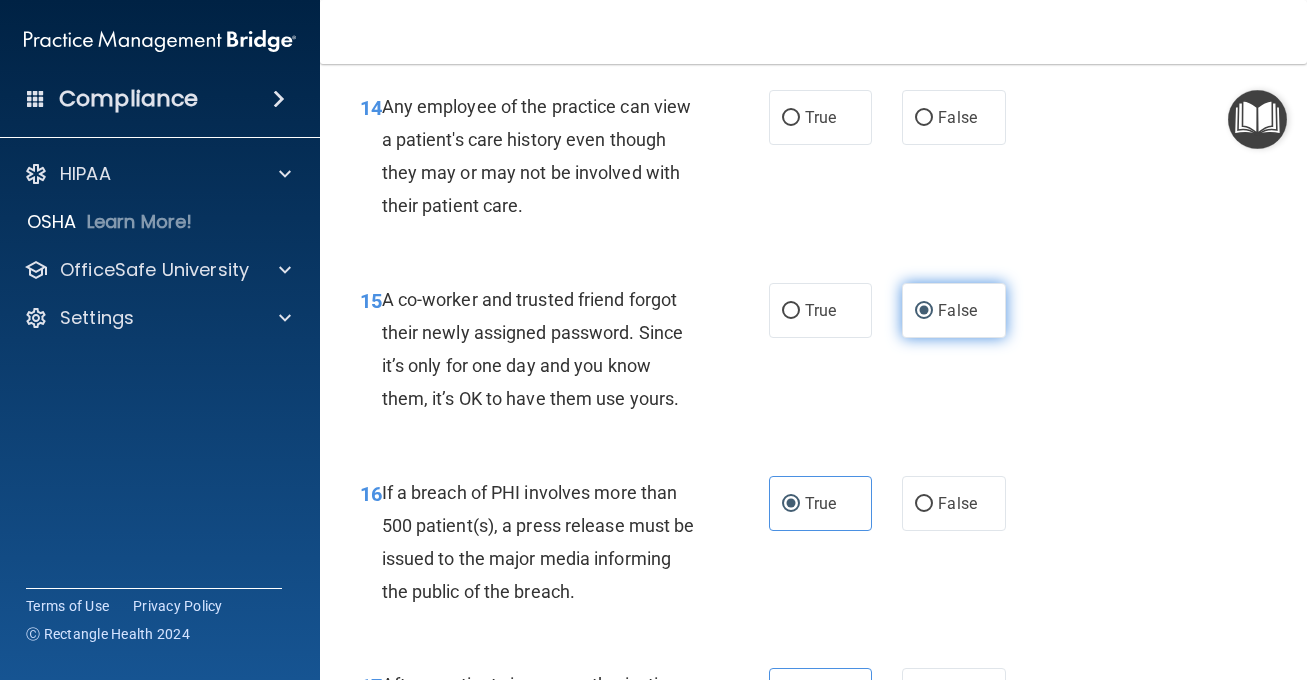 scroll, scrollTop: 2557, scrollLeft: 0, axis: vertical 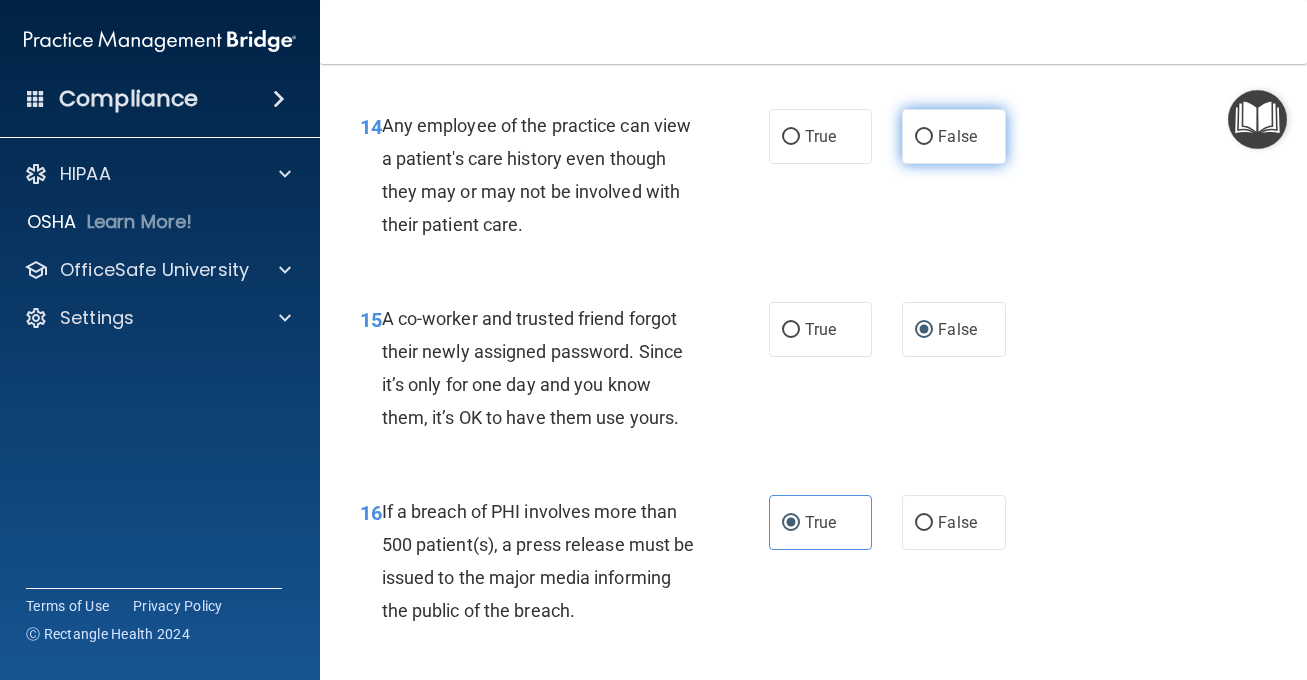 click on "False" at bounding box center (924, 137) 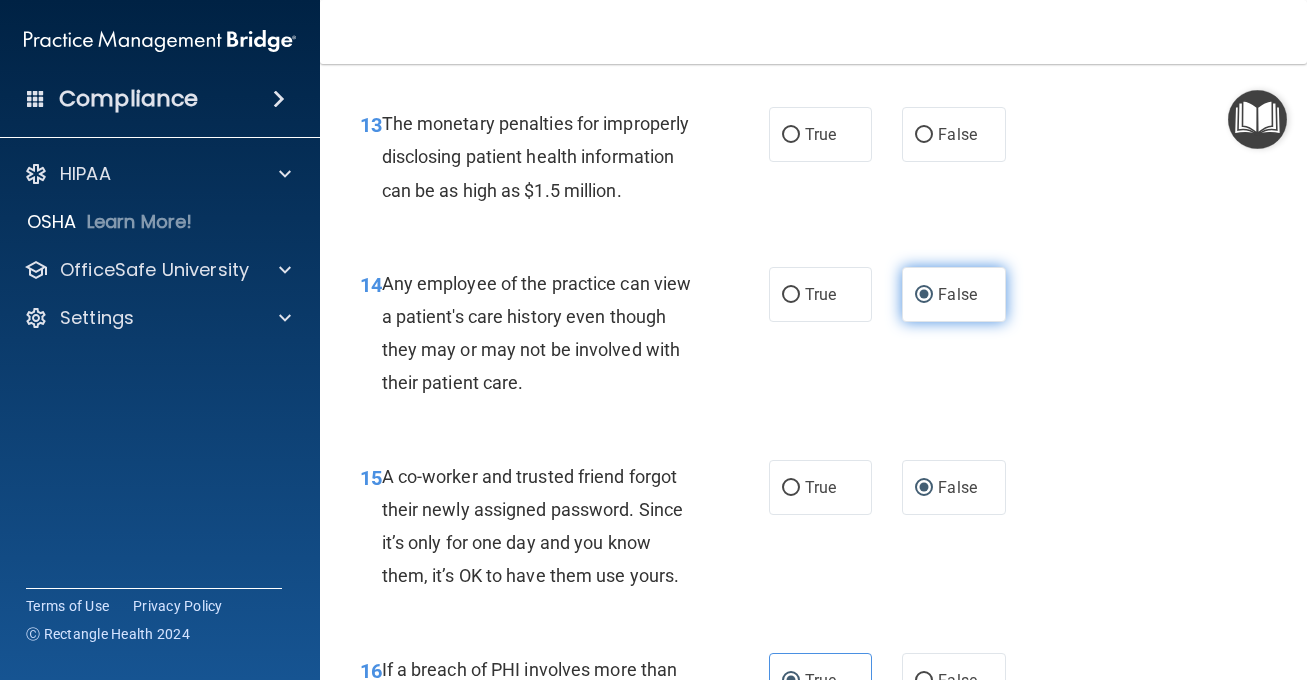 scroll, scrollTop: 2363, scrollLeft: 0, axis: vertical 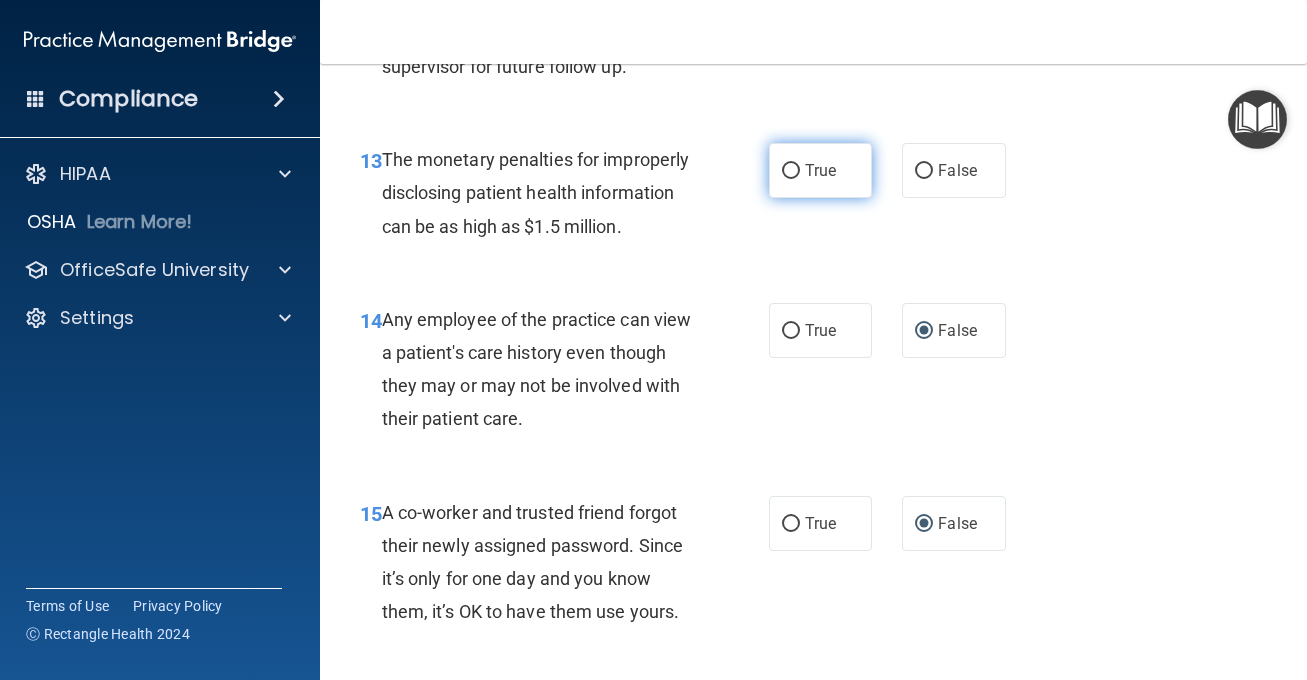 click on "True" at bounding box center (821, 170) 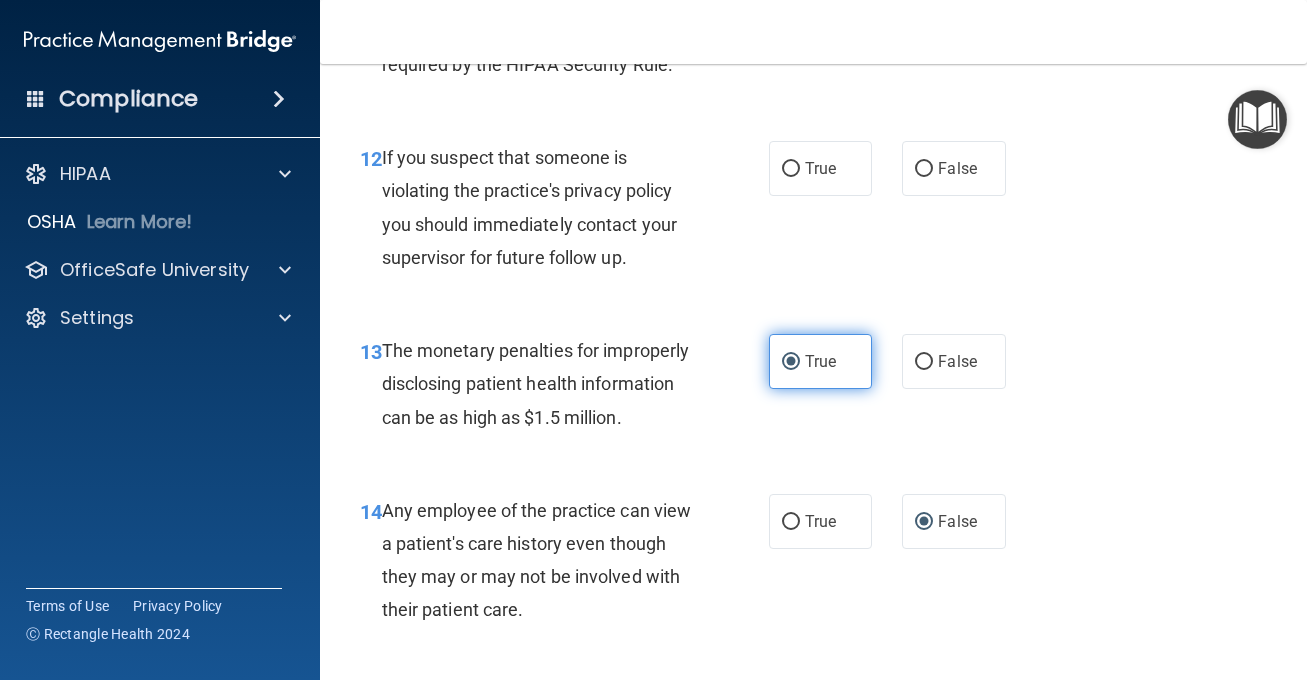 scroll, scrollTop: 2158, scrollLeft: 0, axis: vertical 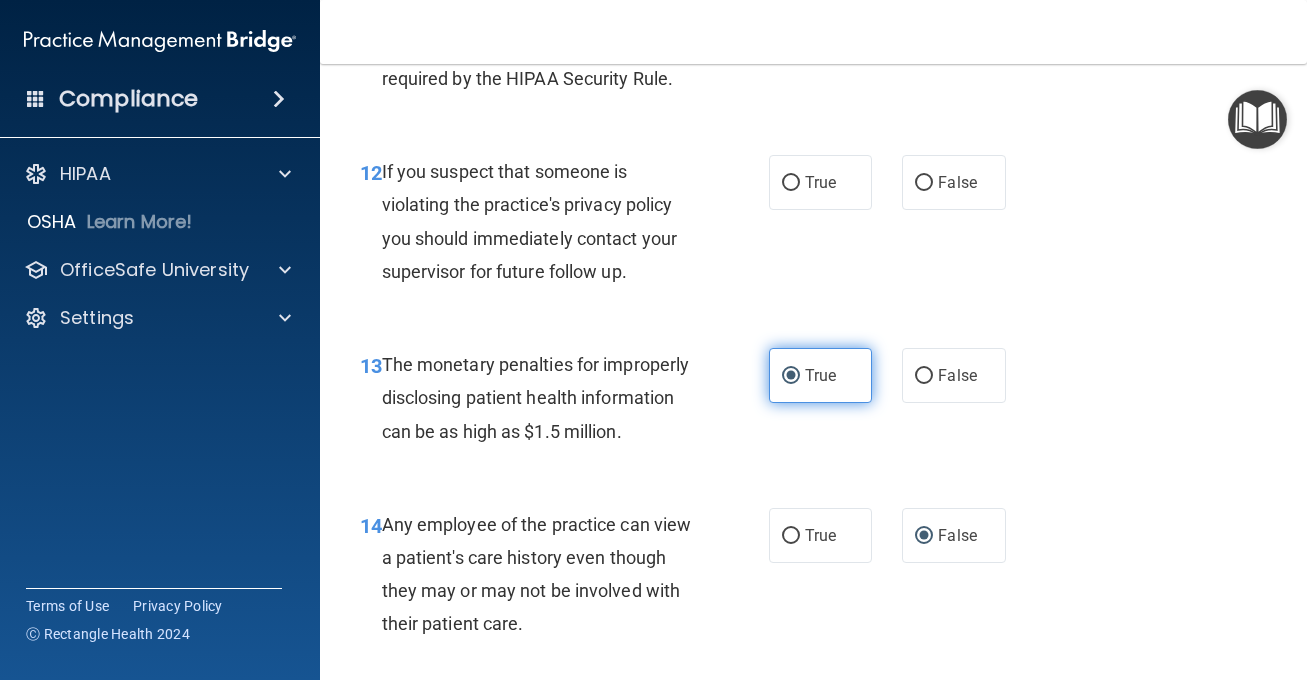click on "True" at bounding box center [821, 182] 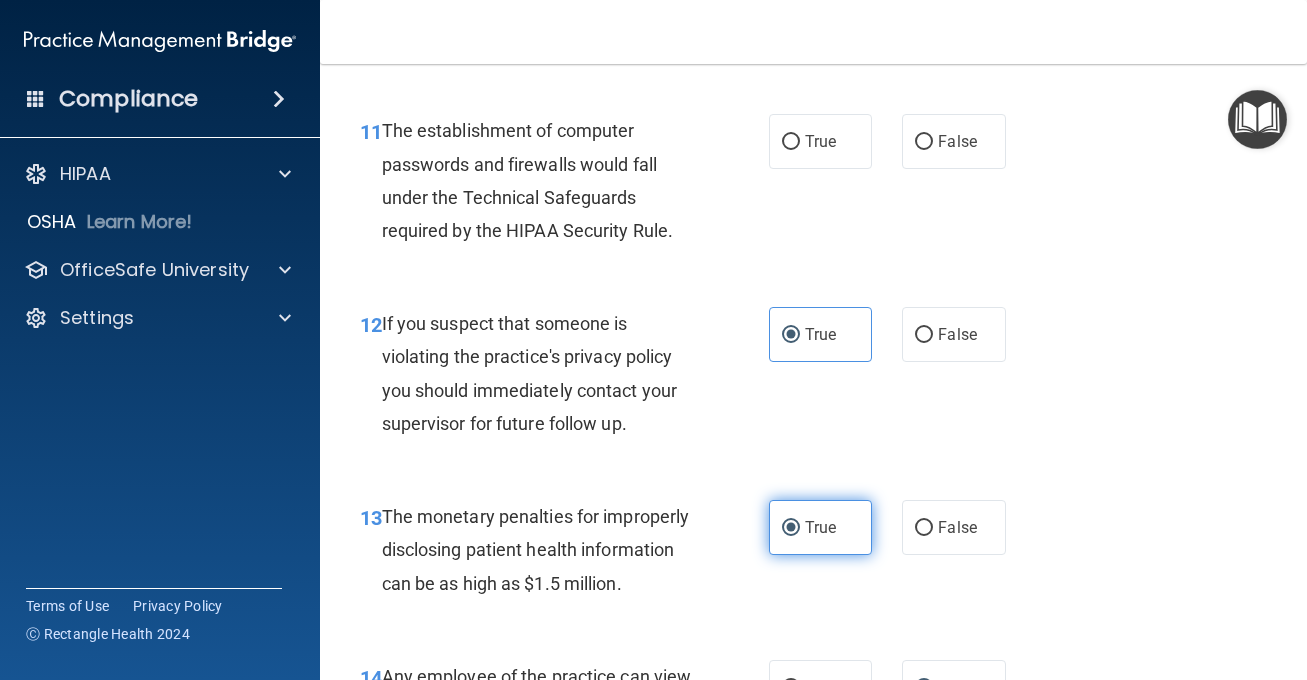 scroll, scrollTop: 1992, scrollLeft: 0, axis: vertical 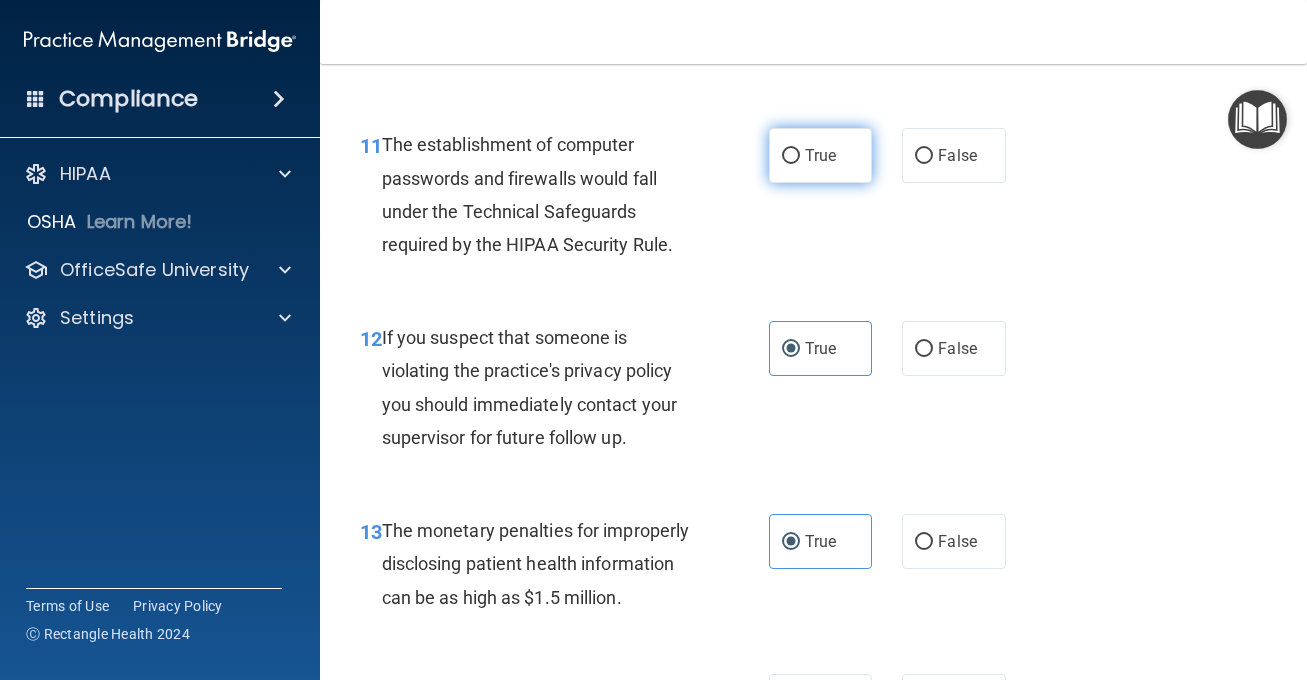 click on "True" at bounding box center [821, 155] 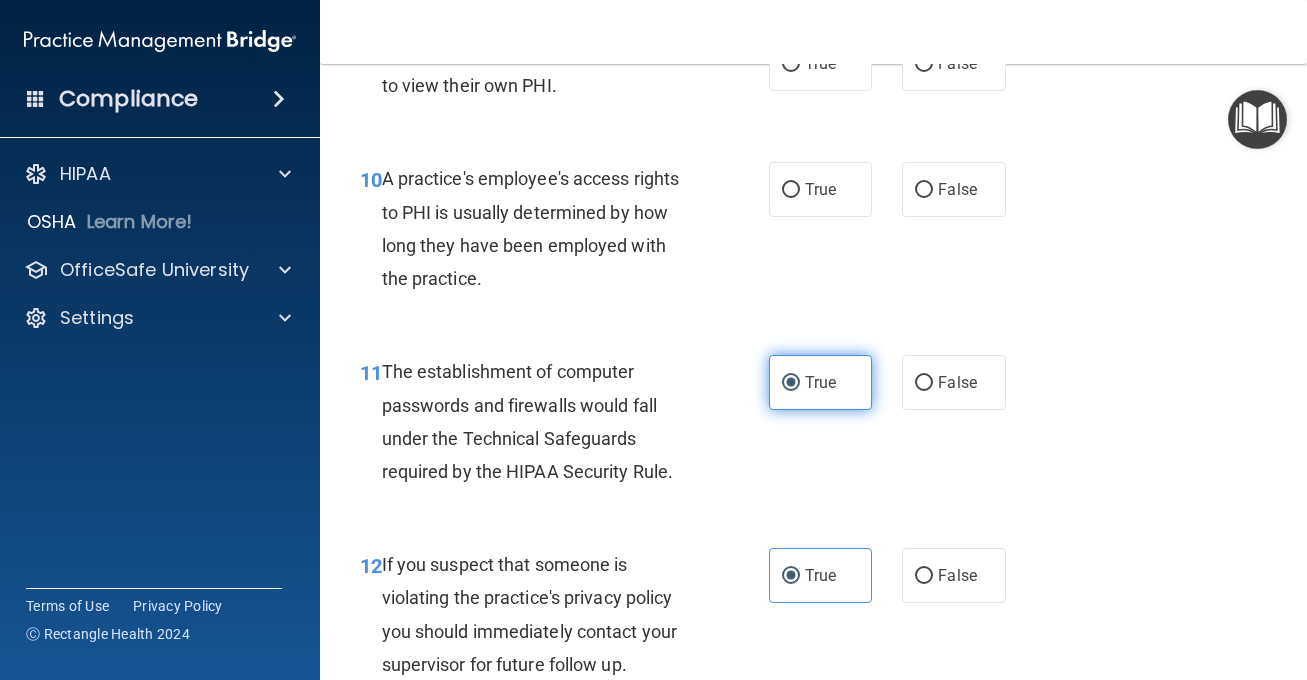 scroll, scrollTop: 1758, scrollLeft: 0, axis: vertical 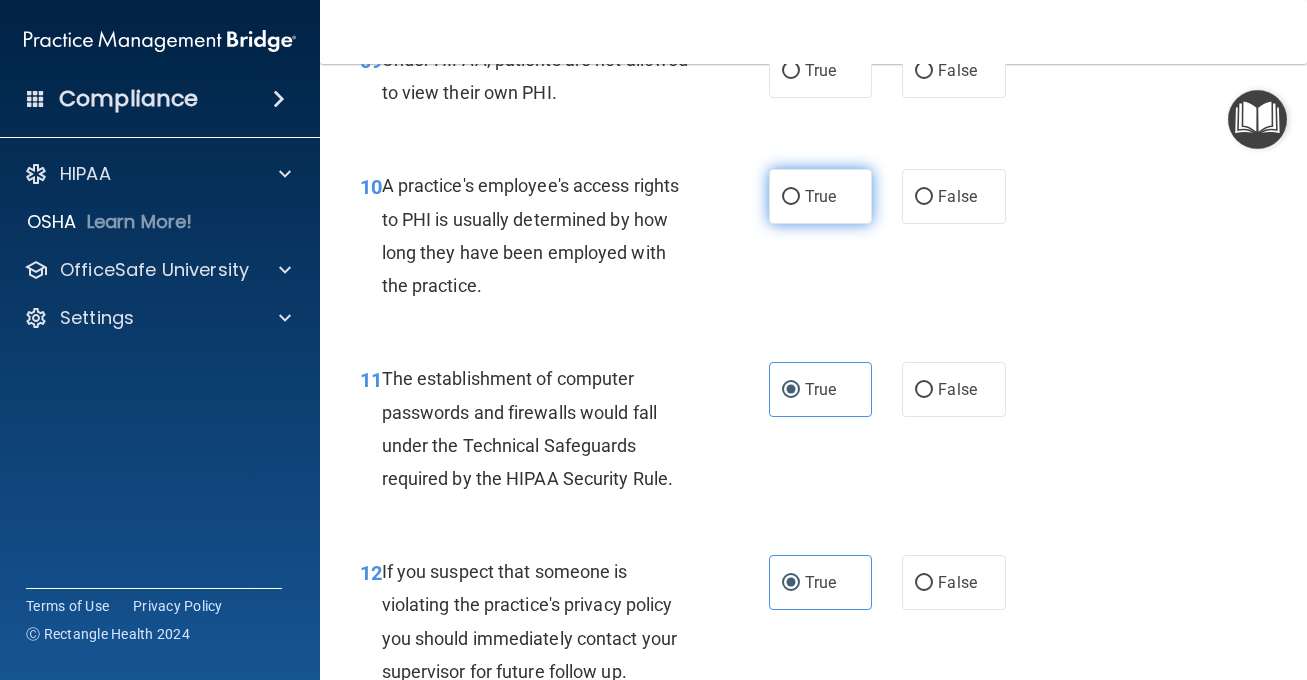 click on "True" at bounding box center (821, 196) 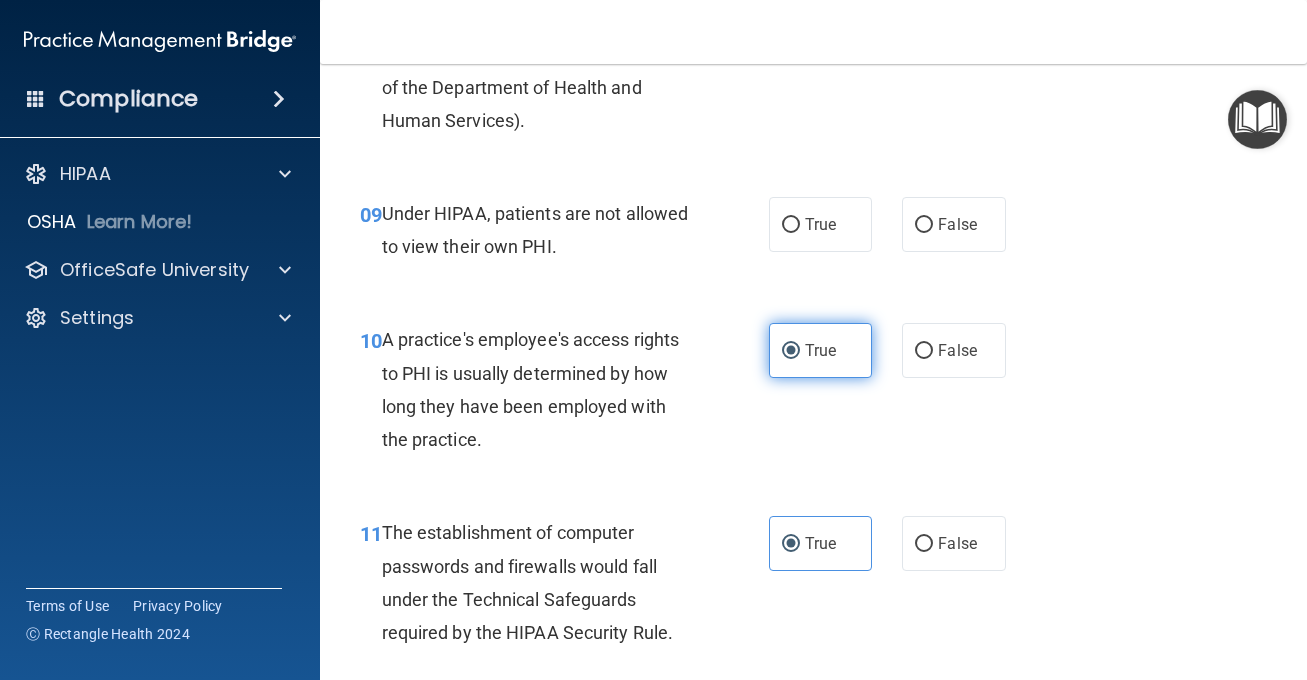 scroll, scrollTop: 1593, scrollLeft: 0, axis: vertical 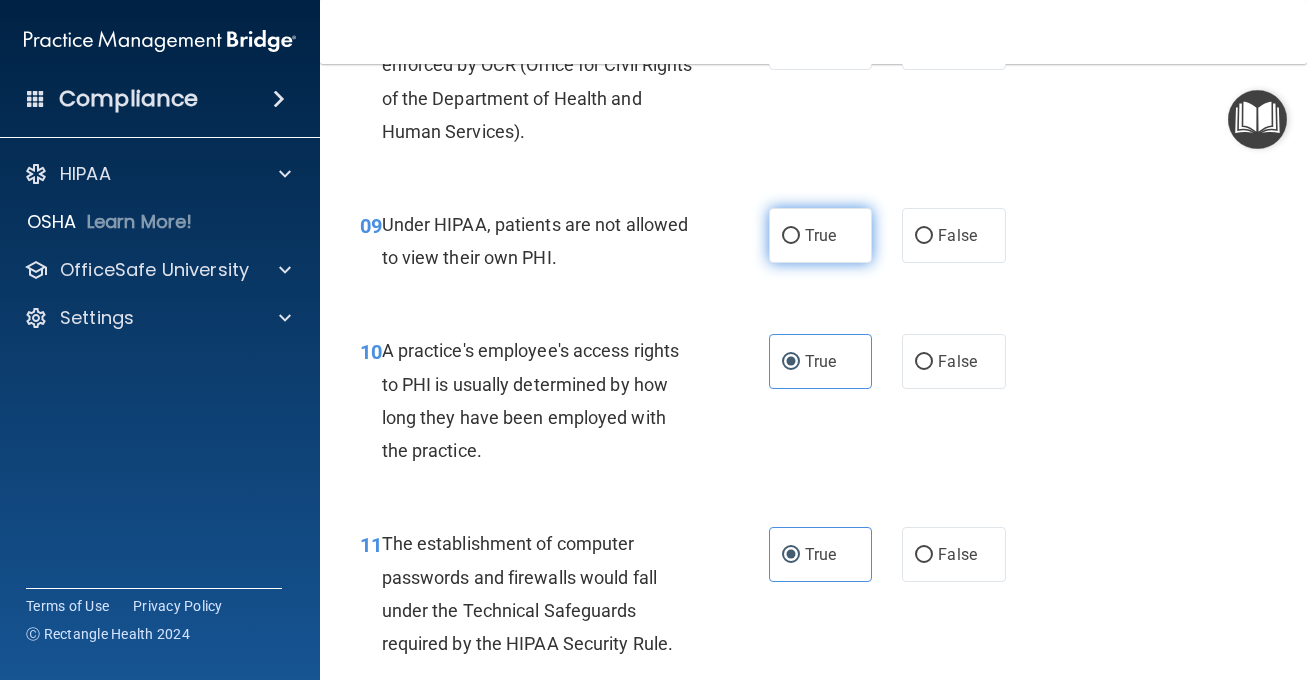 click on "True" at bounding box center (821, 235) 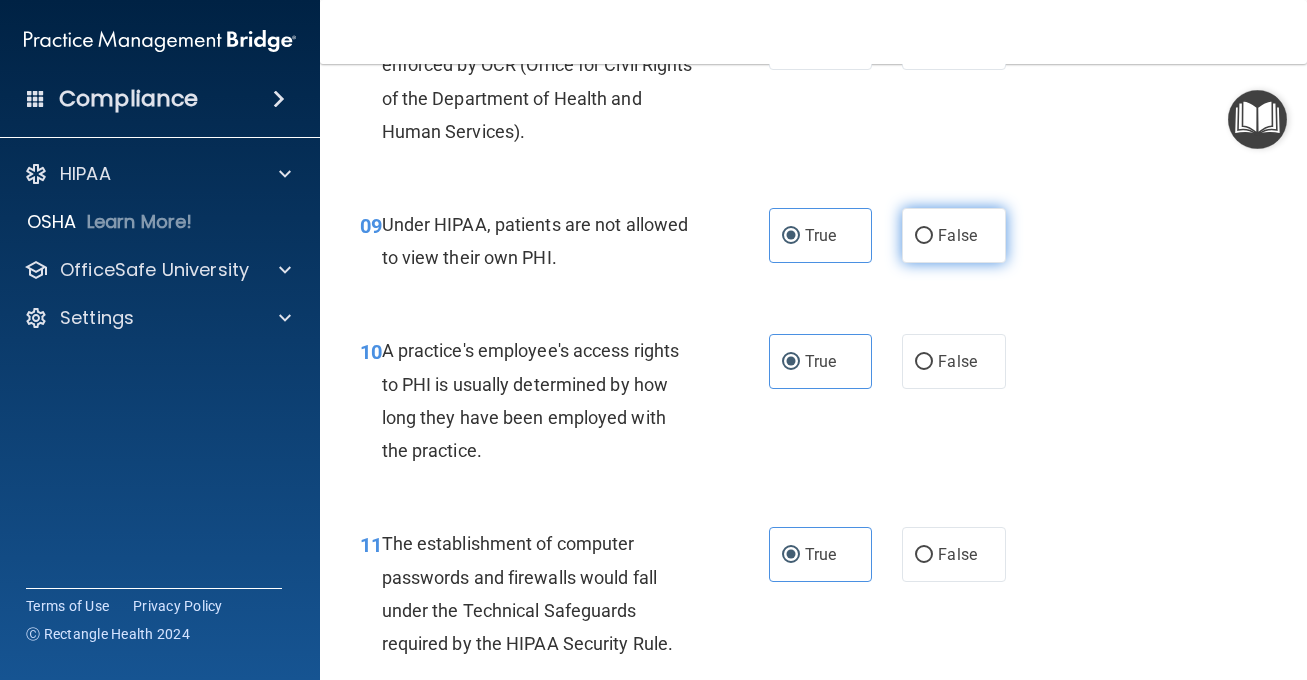click on "False" at bounding box center (954, 235) 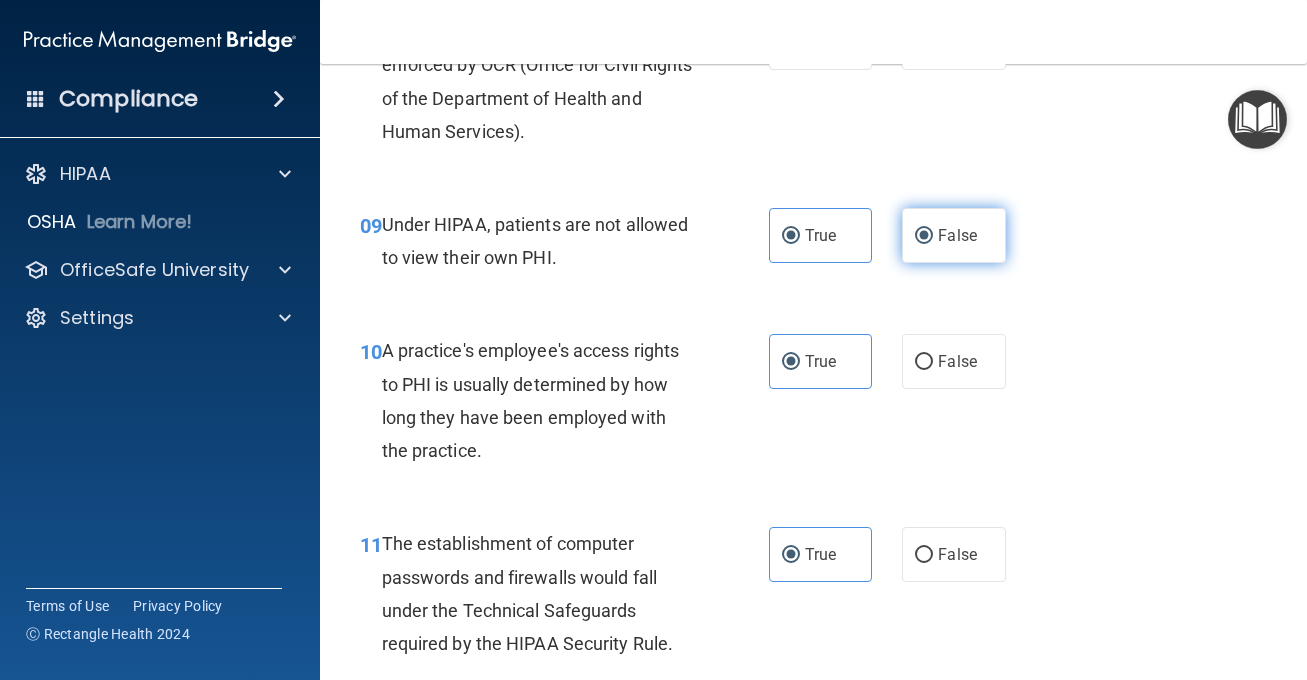 radio on "false" 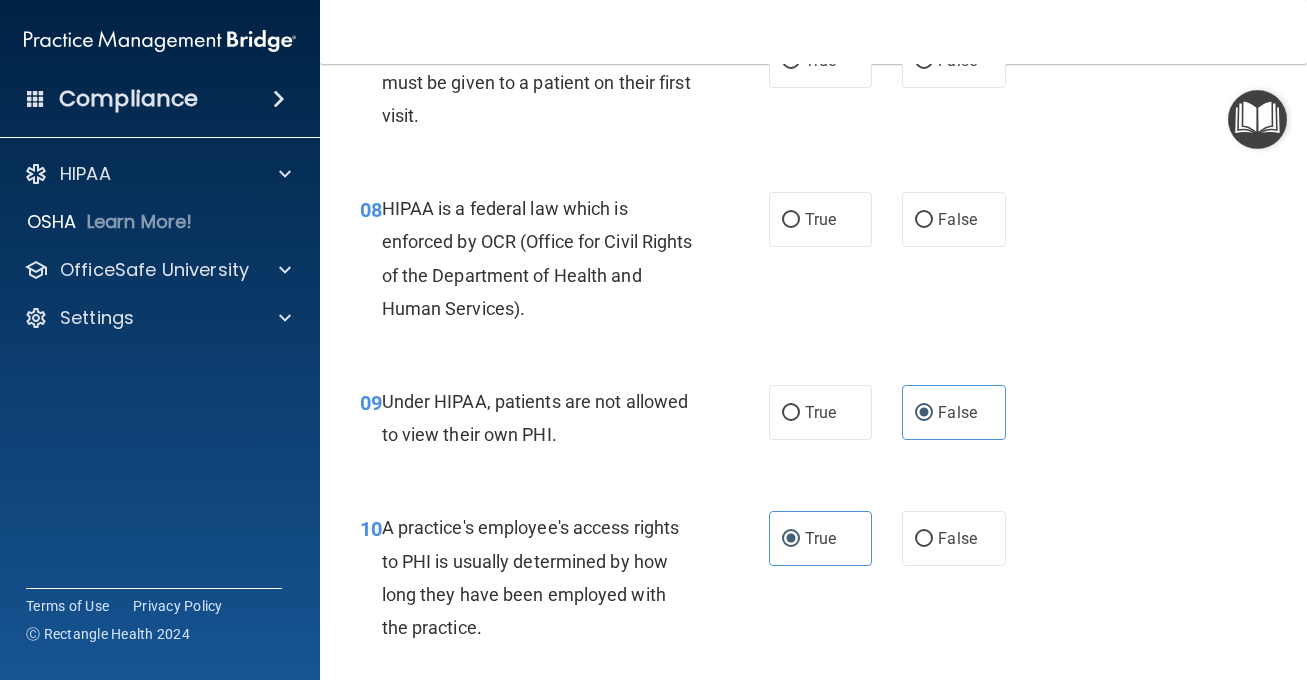 scroll, scrollTop: 1435, scrollLeft: 0, axis: vertical 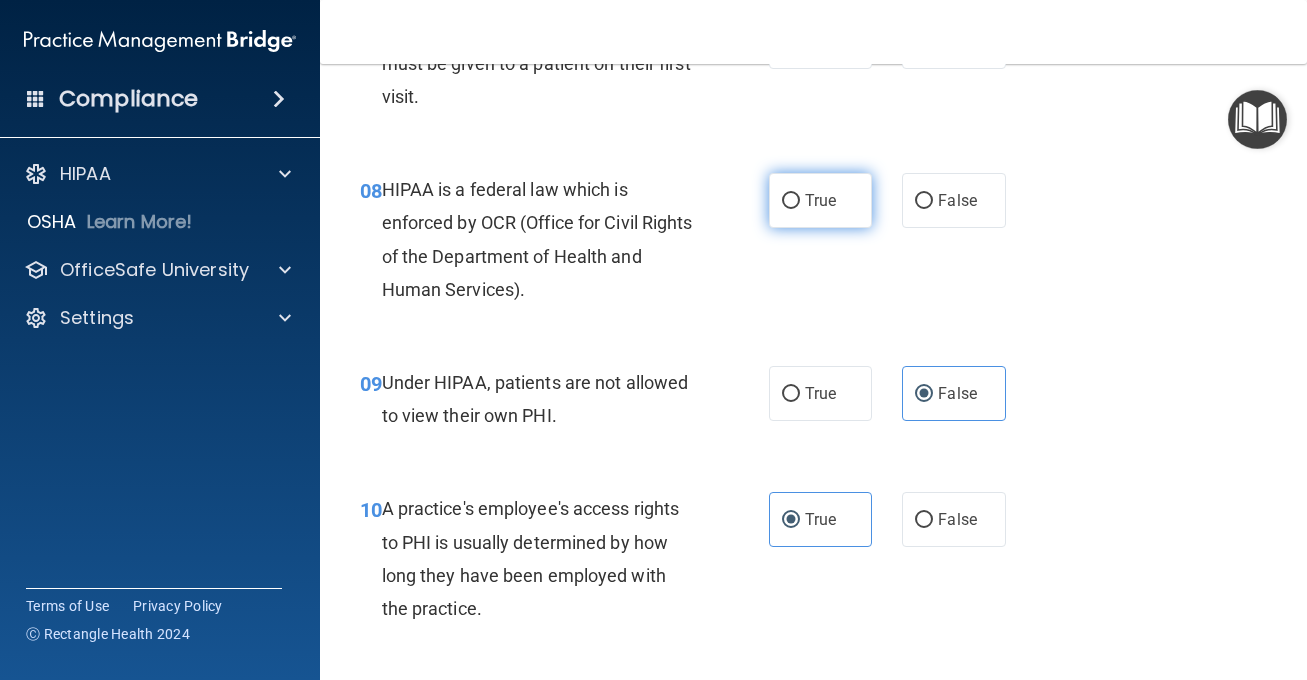 click on "True" at bounding box center (821, 200) 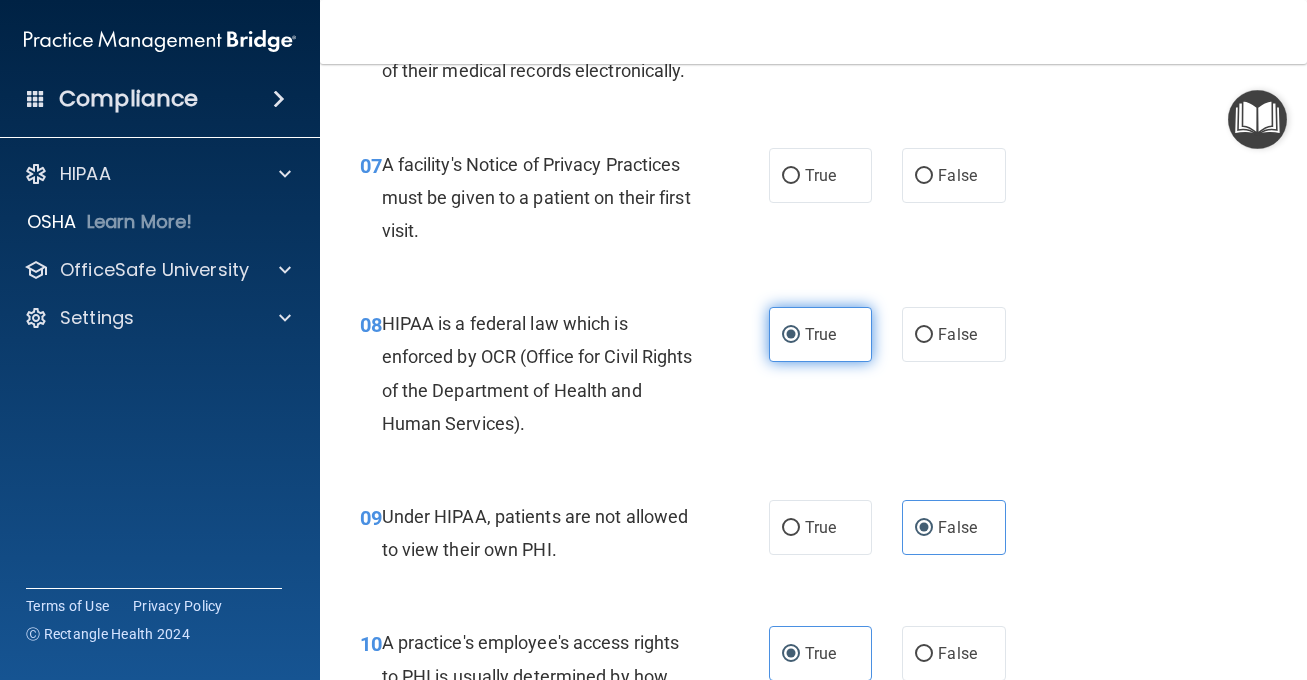 scroll, scrollTop: 1296, scrollLeft: 0, axis: vertical 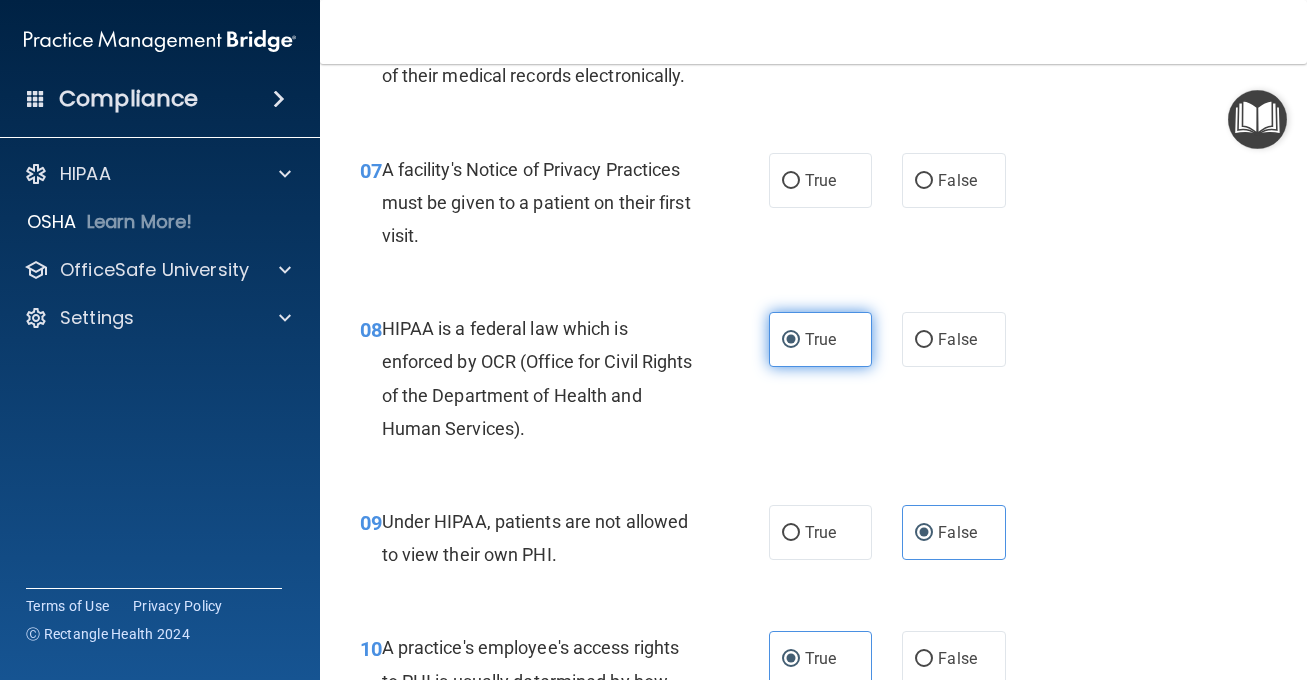 click on "True" at bounding box center (821, 180) 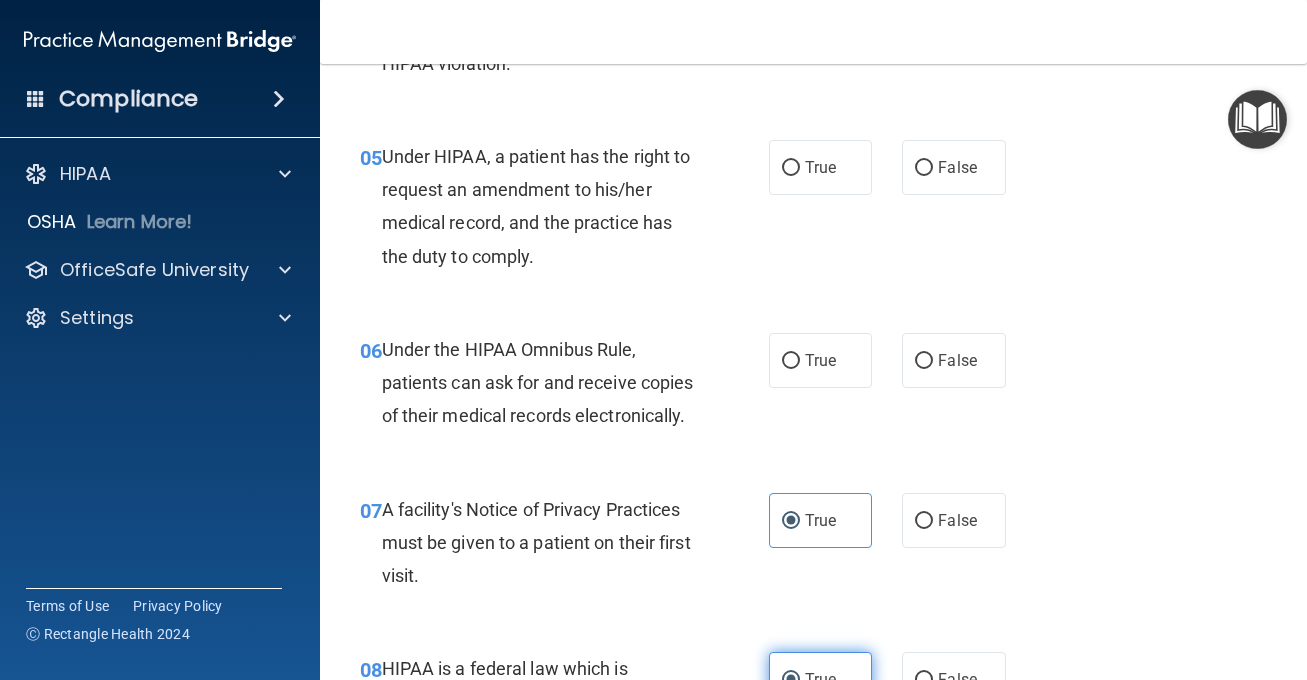 scroll, scrollTop: 955, scrollLeft: 0, axis: vertical 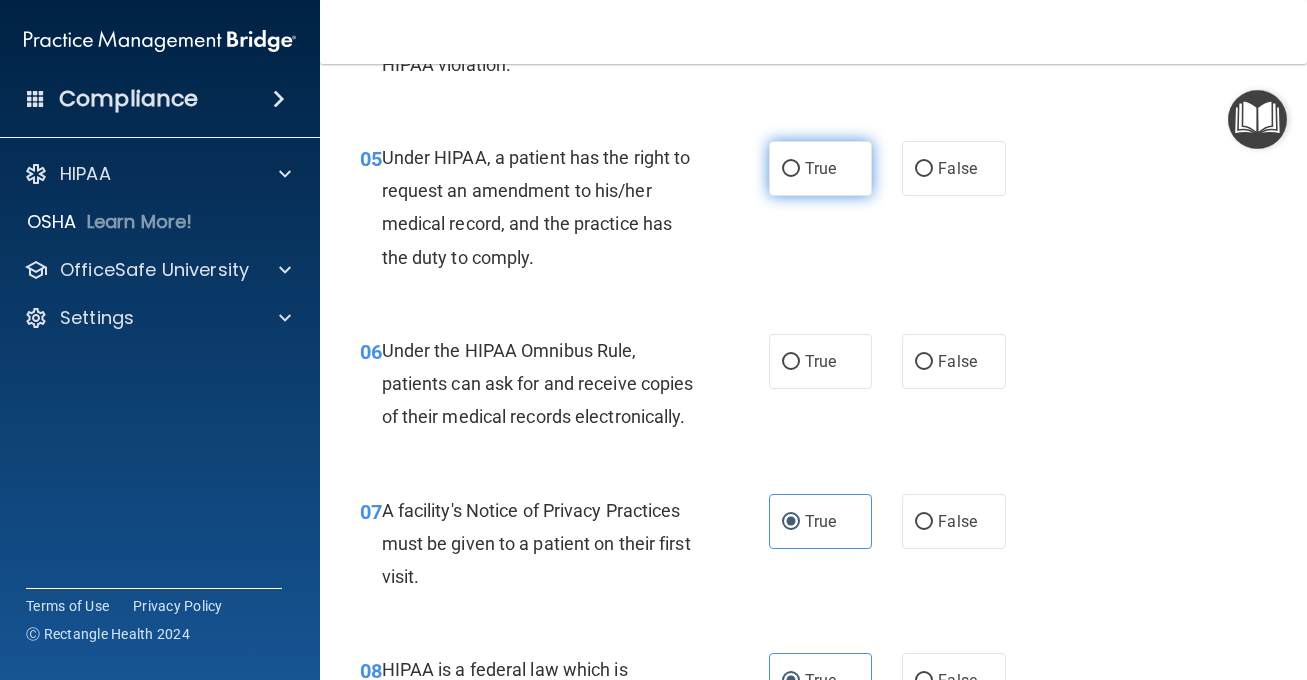 click on "True" at bounding box center [821, 168] 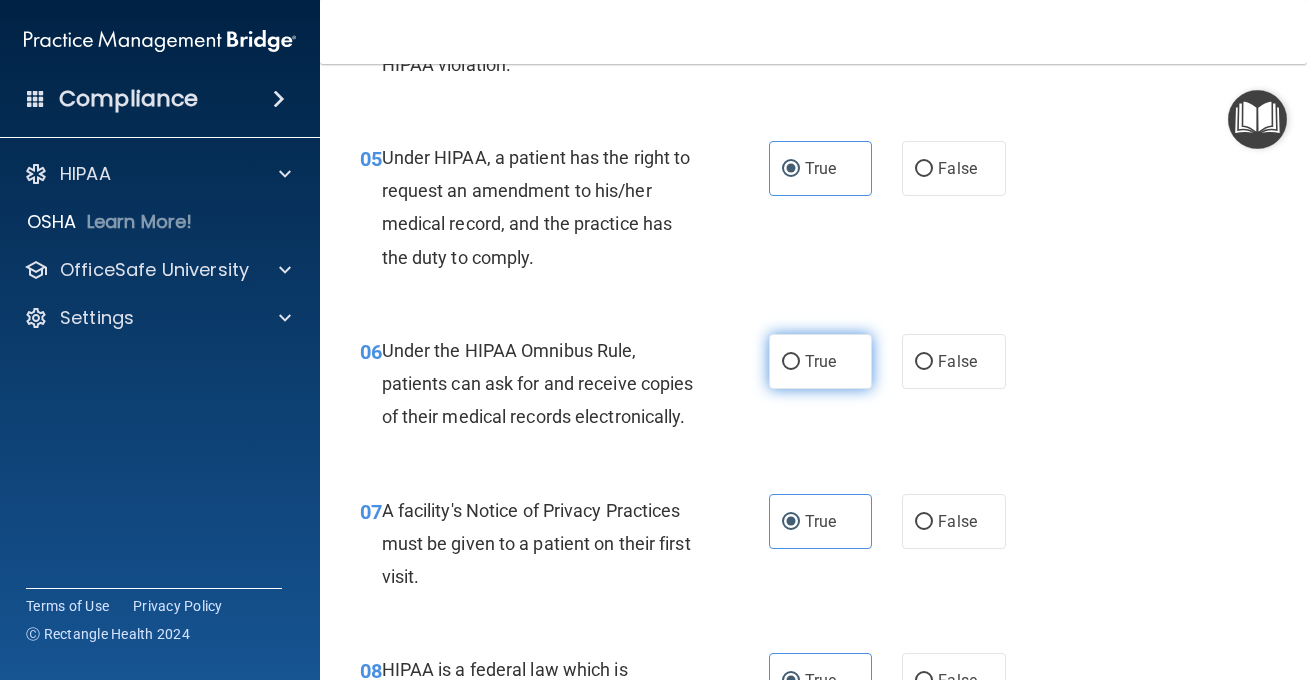 click on "True" at bounding box center (821, 361) 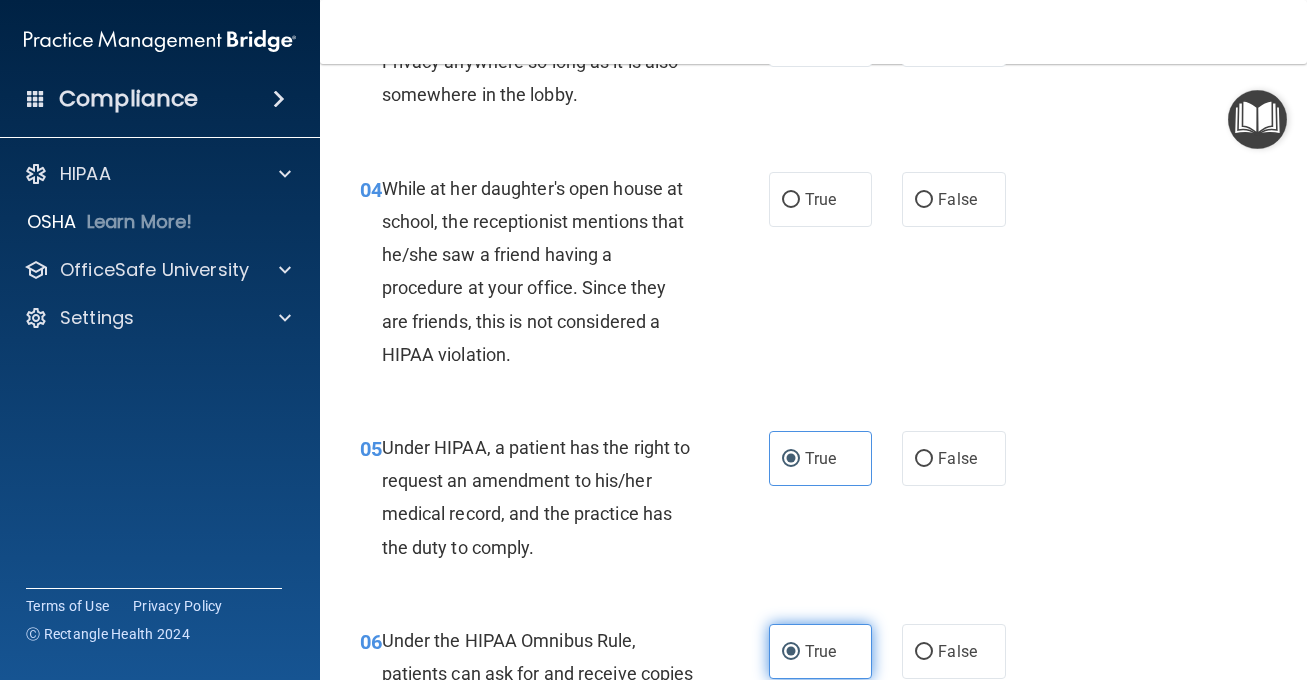 scroll, scrollTop: 659, scrollLeft: 0, axis: vertical 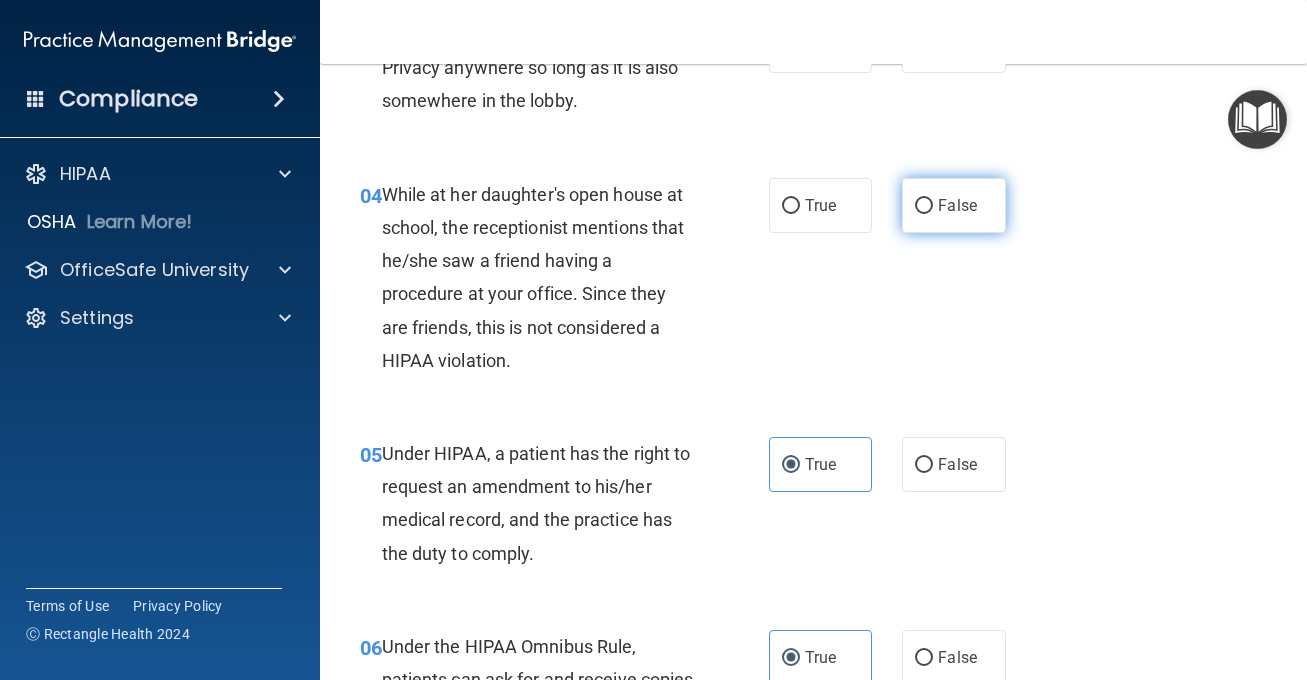 click on "False" at bounding box center [954, 205] 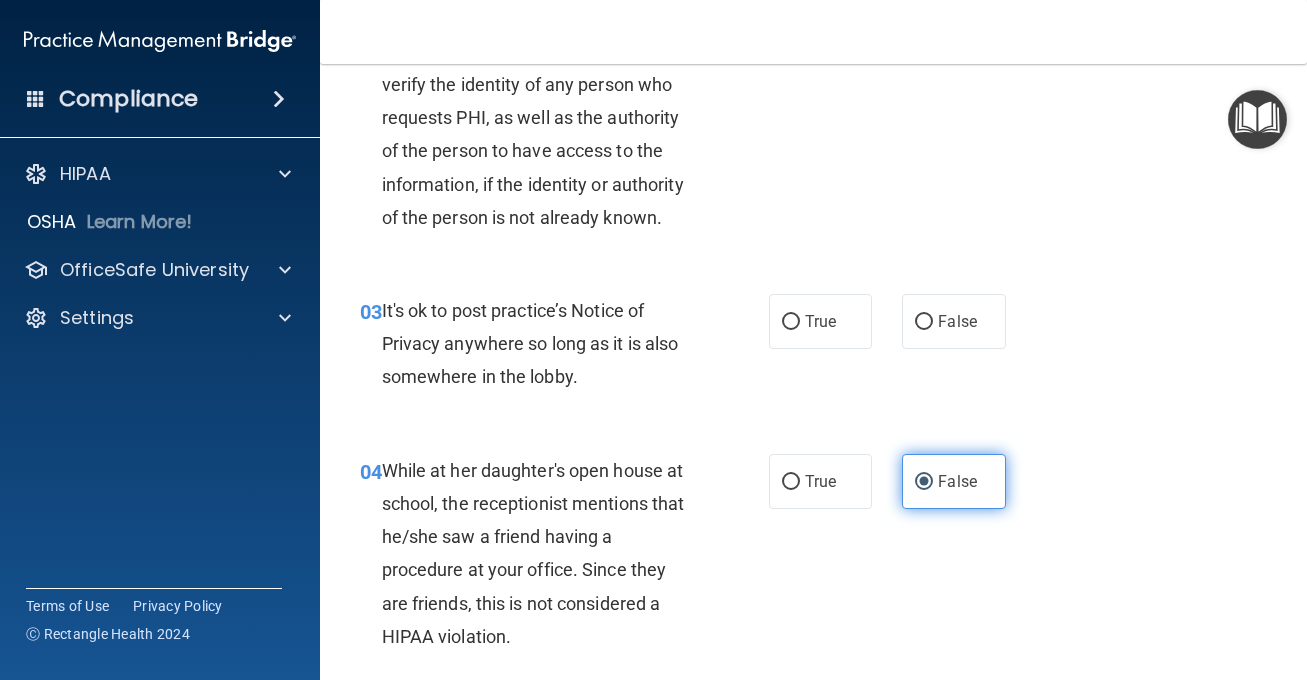 scroll, scrollTop: 379, scrollLeft: 0, axis: vertical 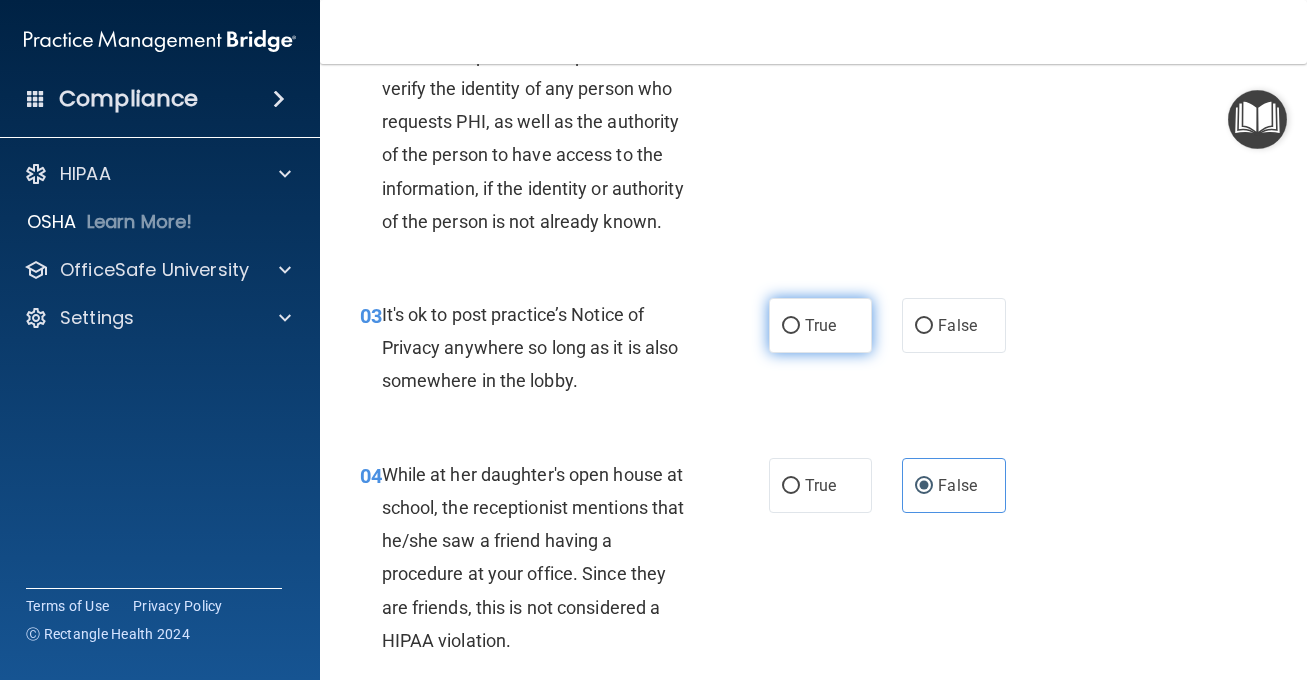 click on "True" at bounding box center [821, 325] 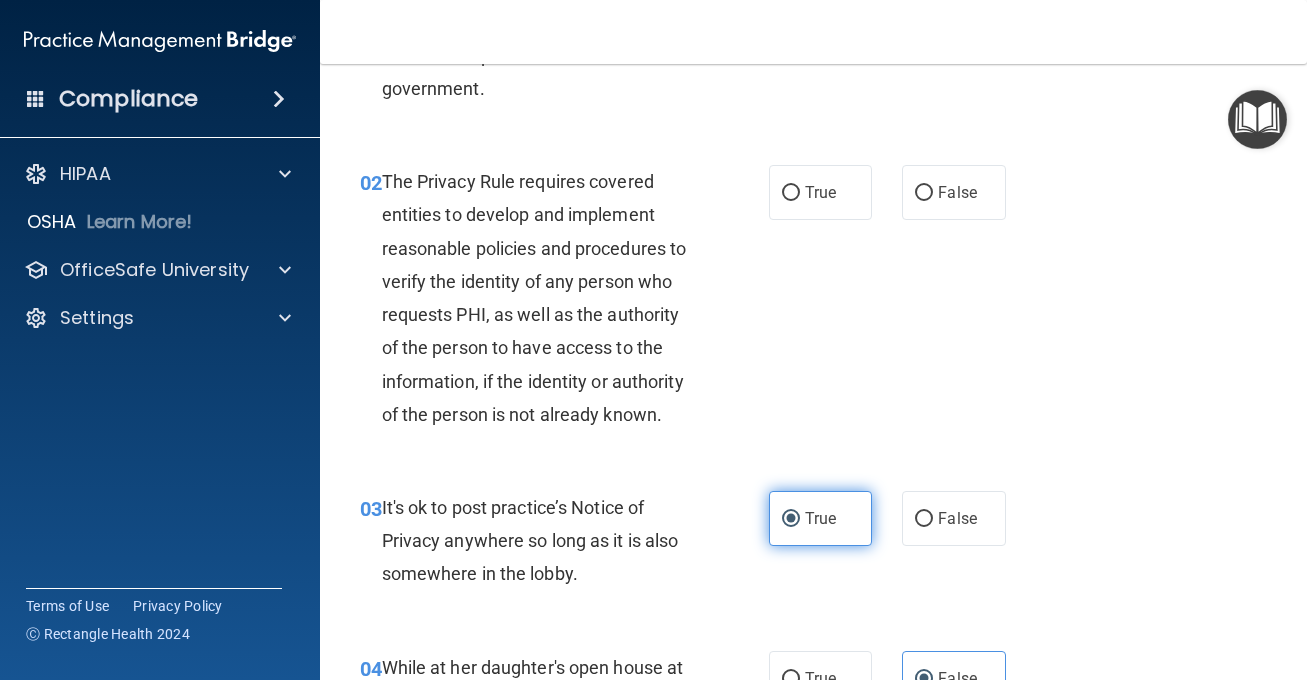 scroll, scrollTop: 139, scrollLeft: 0, axis: vertical 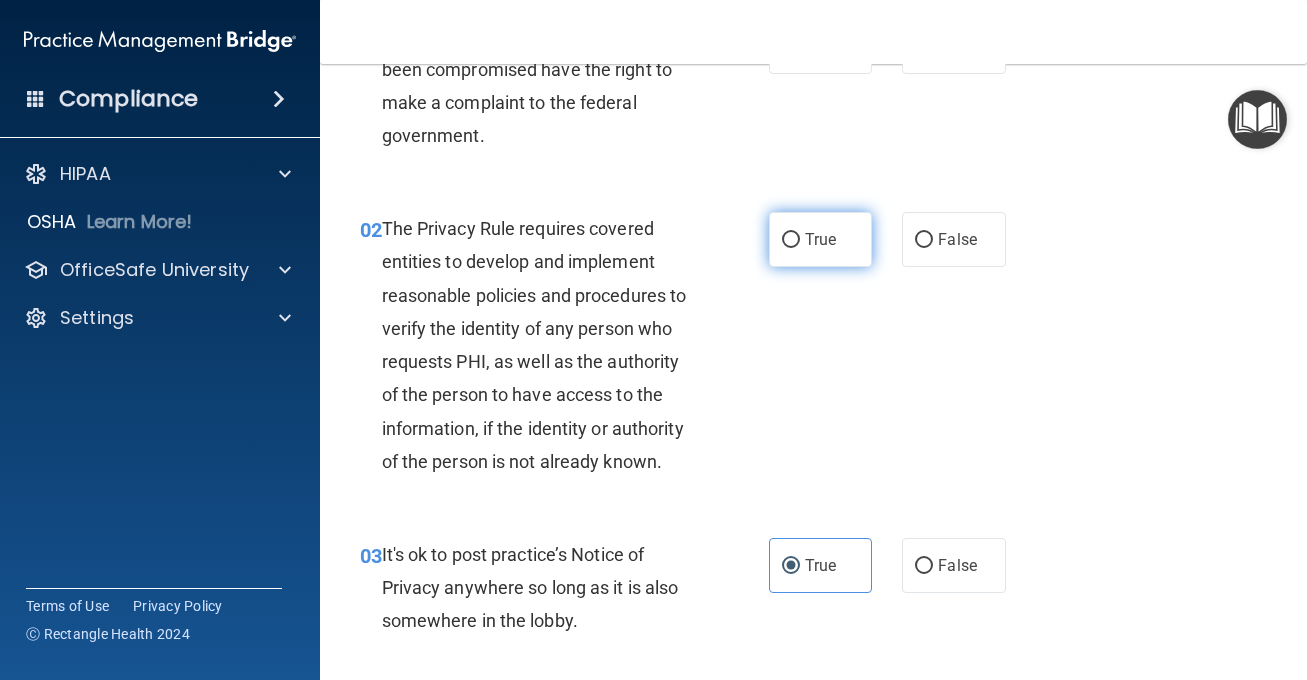 click on "True" at bounding box center [820, 239] 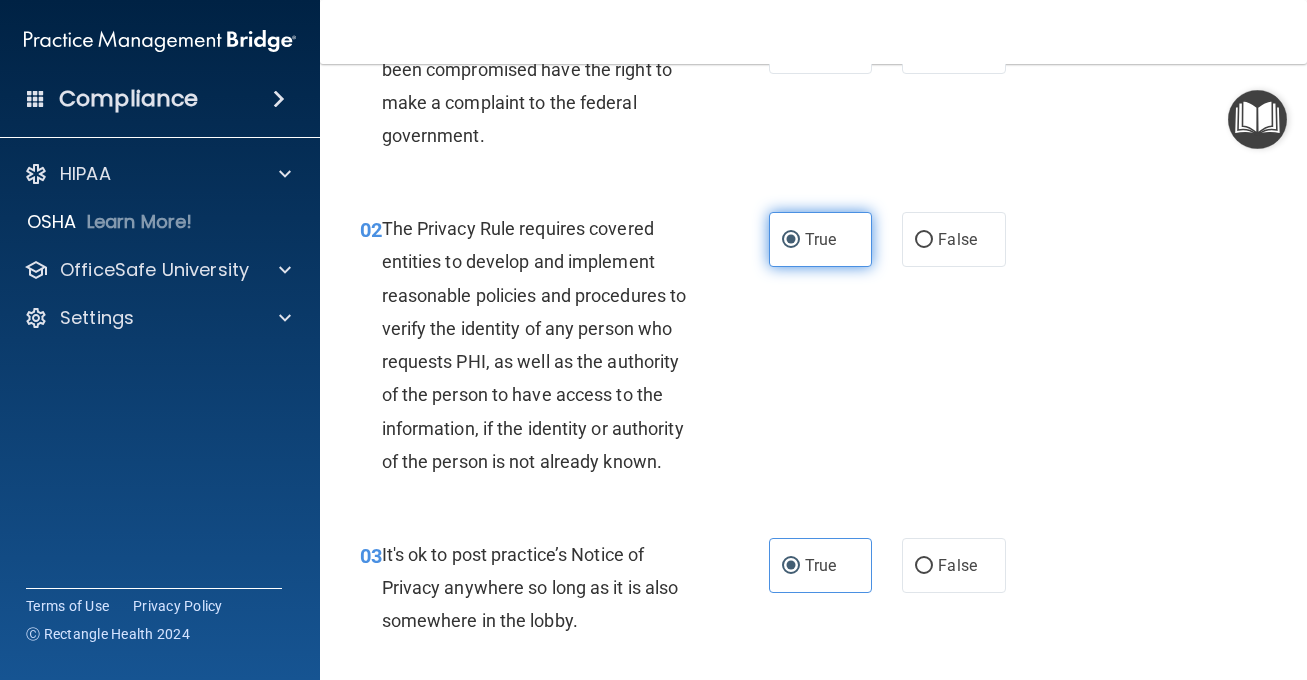 scroll, scrollTop: 0, scrollLeft: 0, axis: both 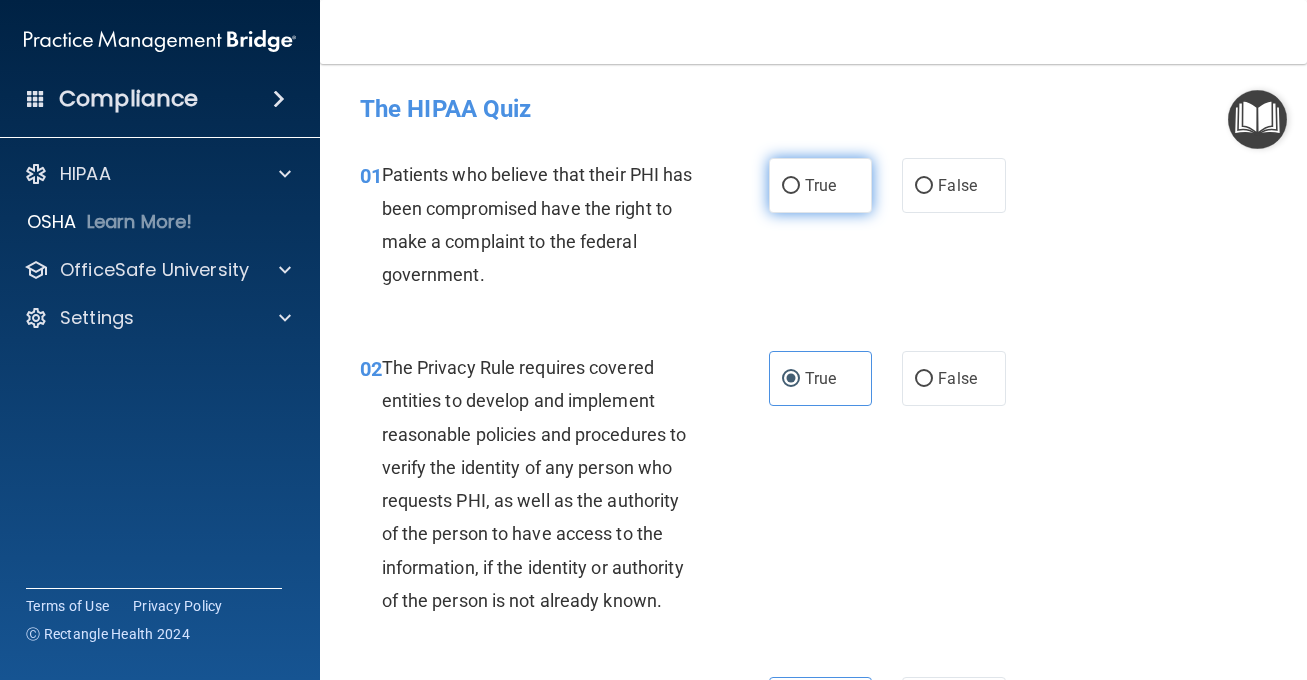 click on "True" at bounding box center (821, 185) 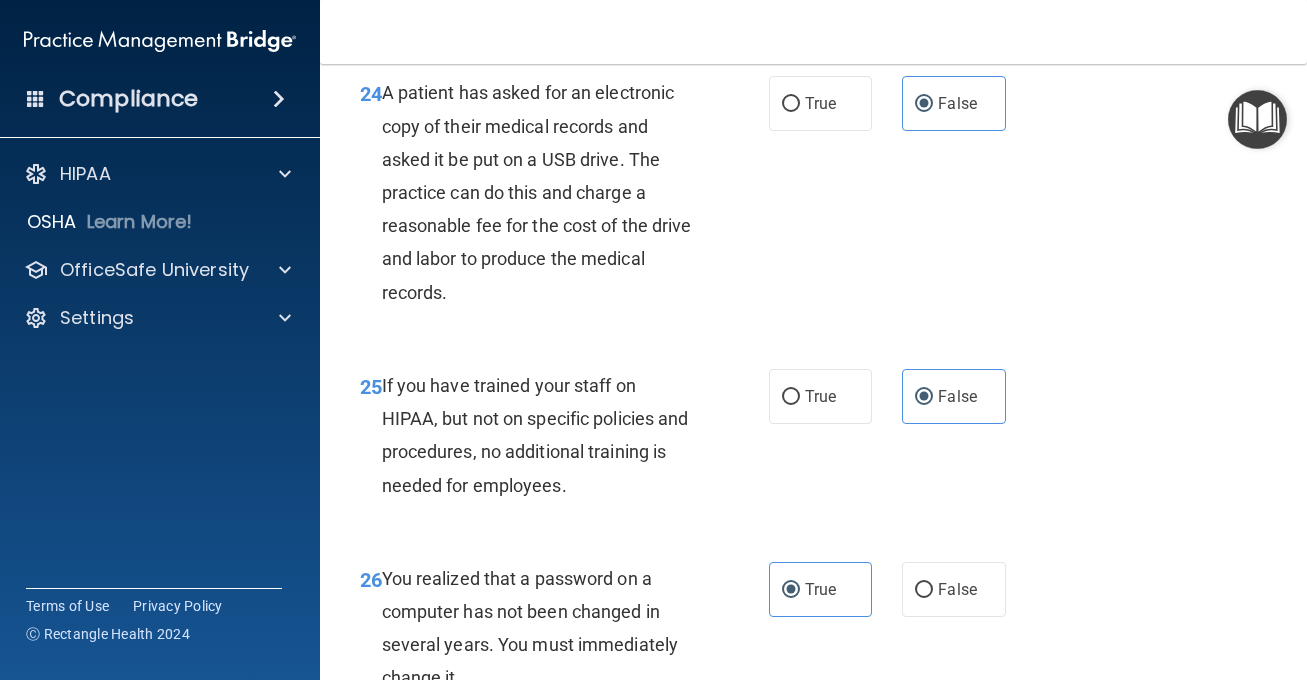 scroll, scrollTop: 5703, scrollLeft: 0, axis: vertical 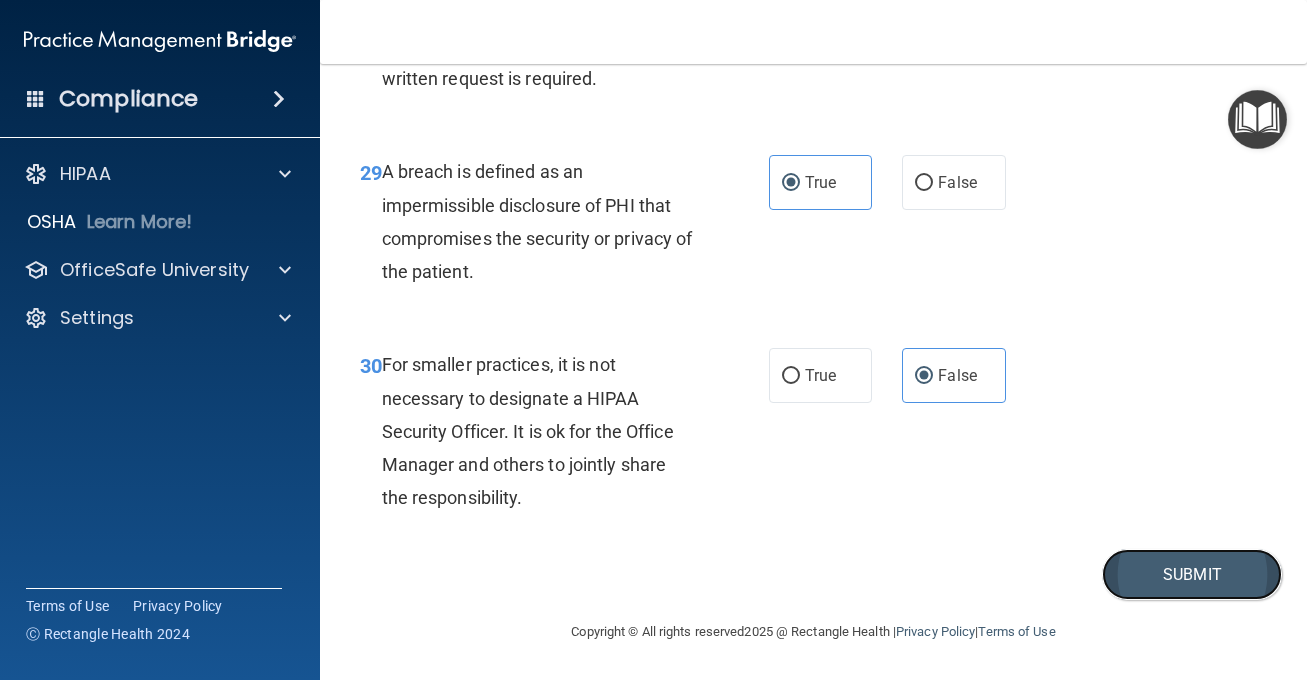 click on "Submit" at bounding box center (1192, 574) 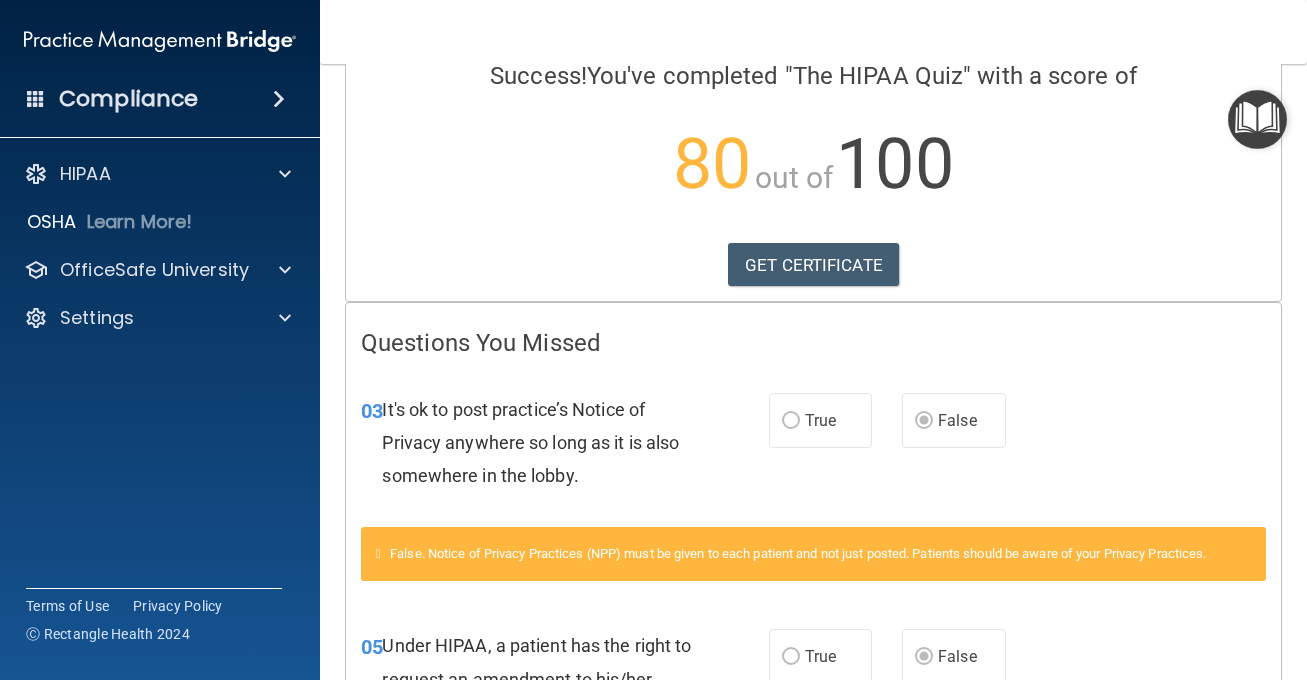 scroll, scrollTop: 210, scrollLeft: 0, axis: vertical 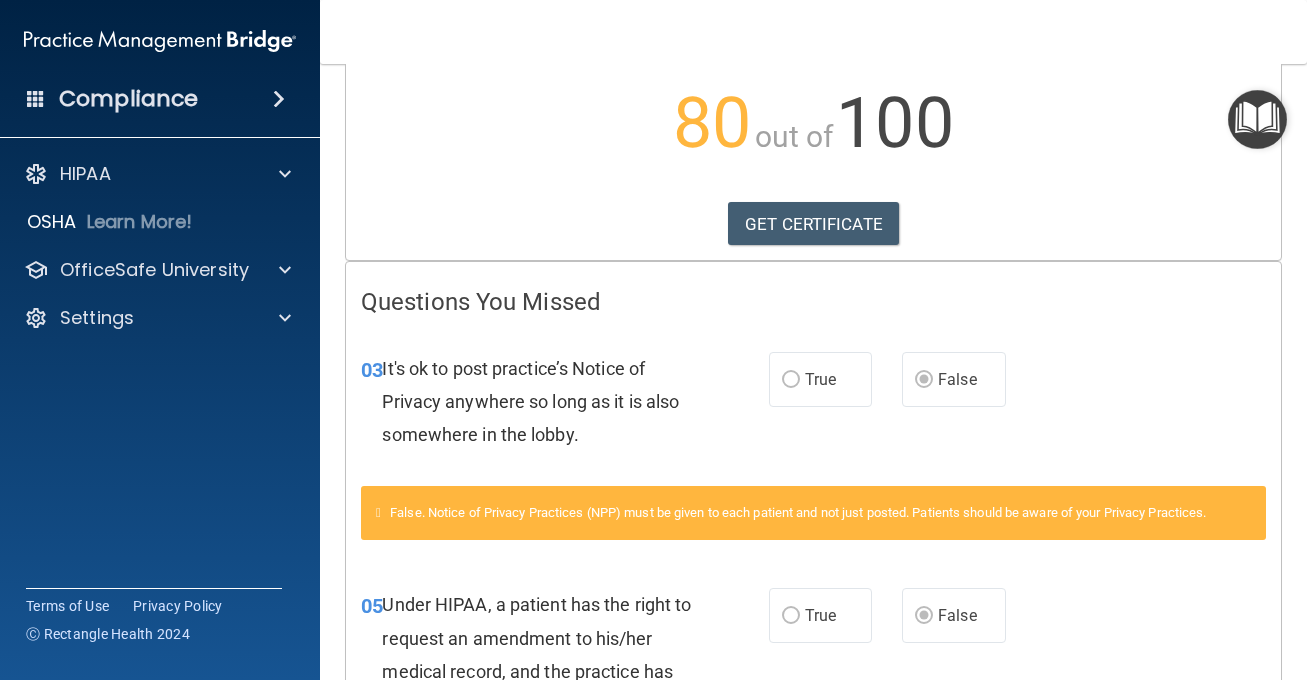 click at bounding box center [279, 99] 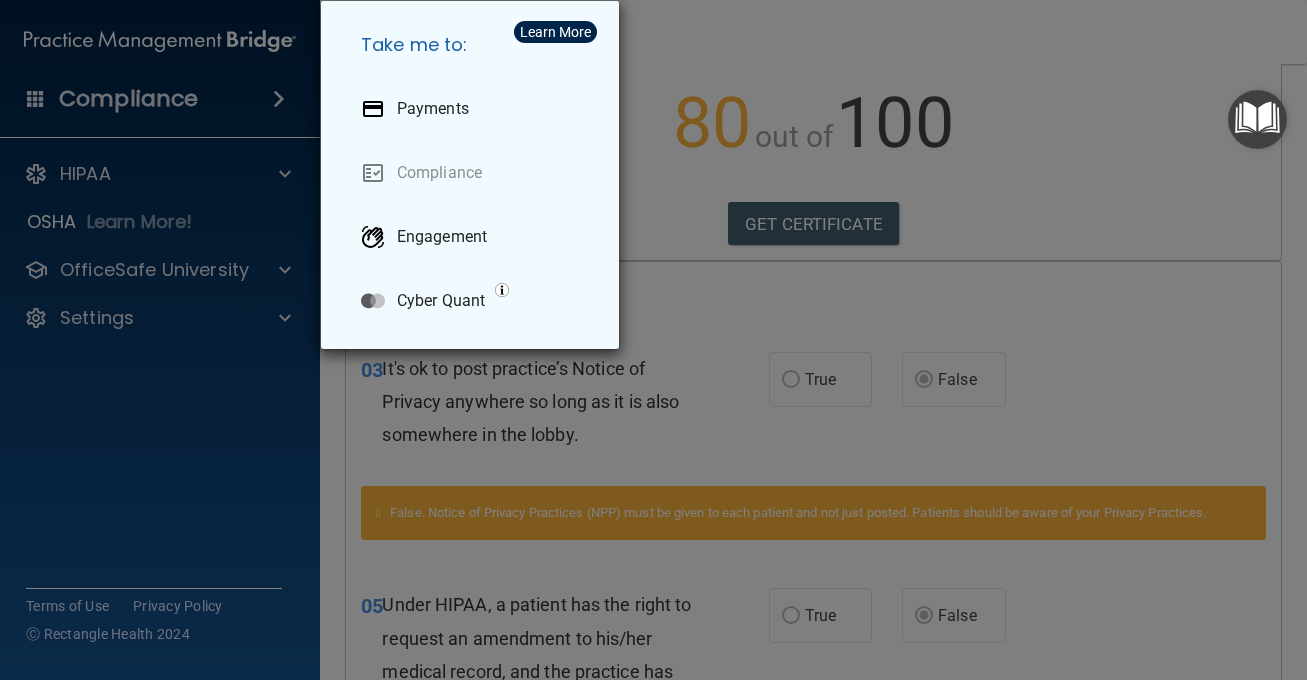 click on "Take me to:             Payments                   Compliance                     Engagement                     Cyber Quant" at bounding box center (653, 340) 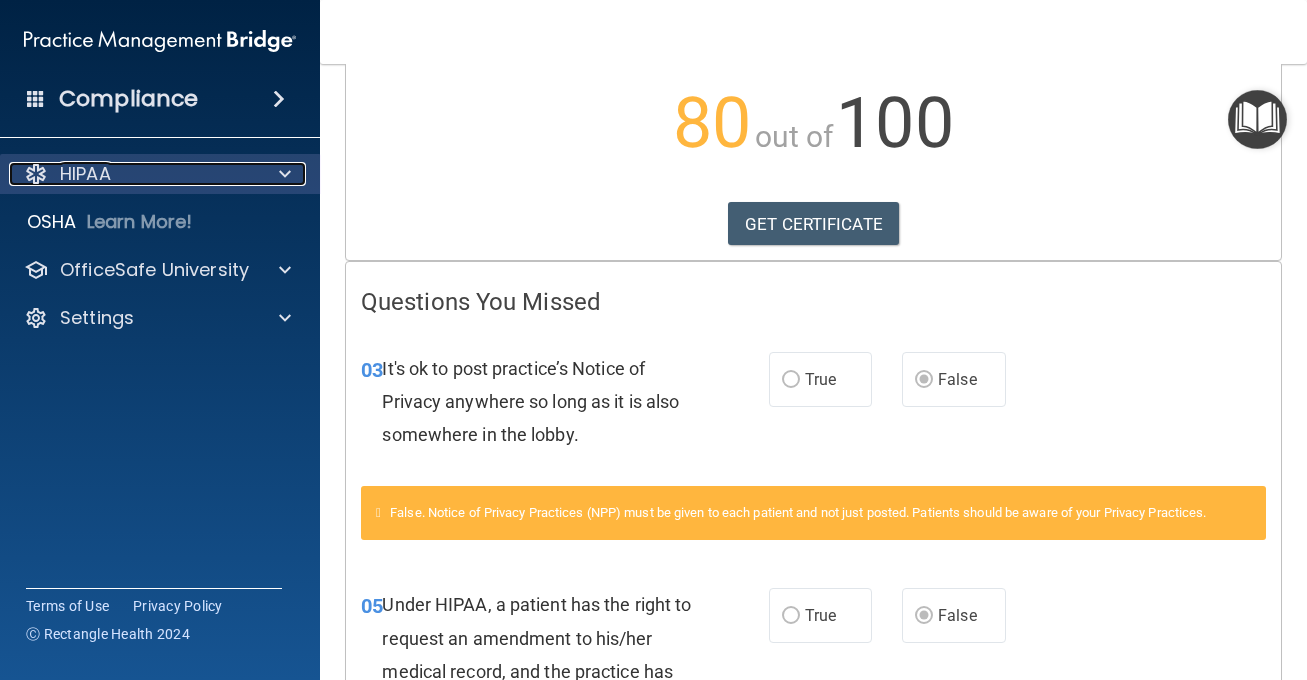 click on "HIPAA" at bounding box center (133, 174) 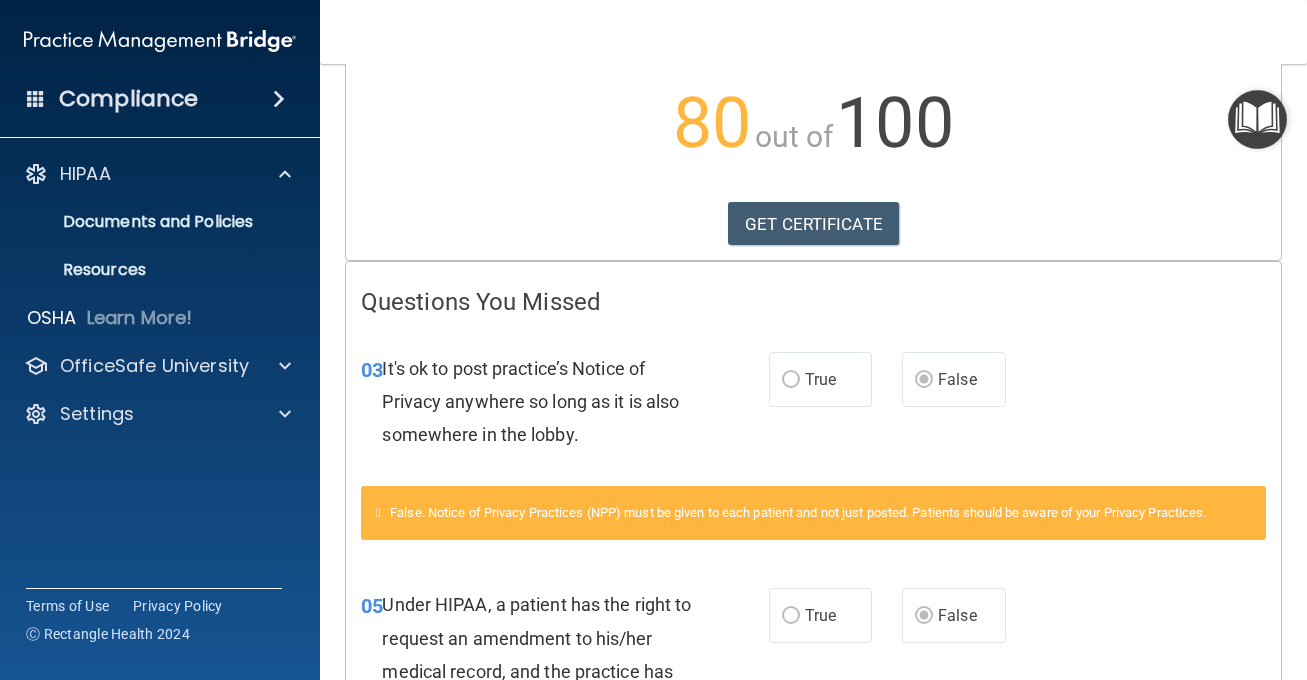 click on "HIPAA
Documents and Policies                 Report an Incident               Business Associates               Emergency Planning               Resources                 HIPAA Risk Assessment
OSHA   Learn More!
PCI
PCI Compliance                Merchant Savings Calculator
[GEOGRAPHIC_DATA]
HIPAA Training                   OSHA Training                   Continuing Education
Settings
My Account               My Users               Services                 Sign Out" at bounding box center [160, 298] 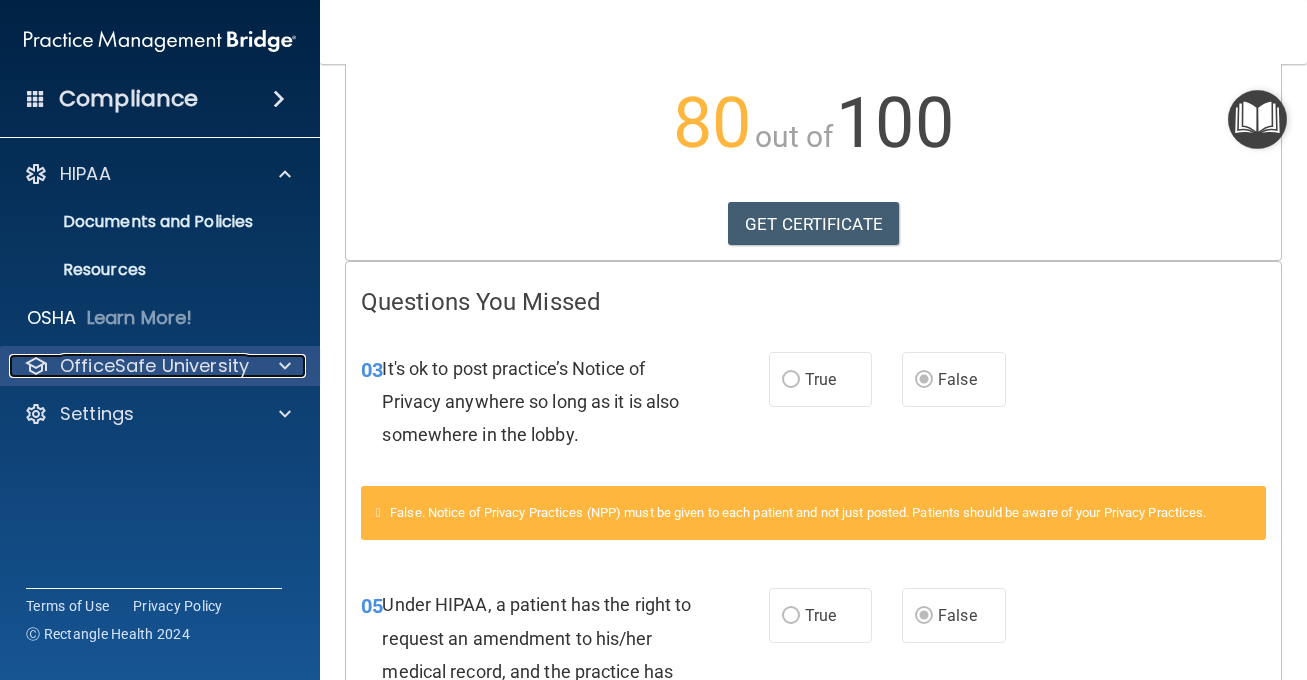 click on "OfficeSafe University" at bounding box center (154, 366) 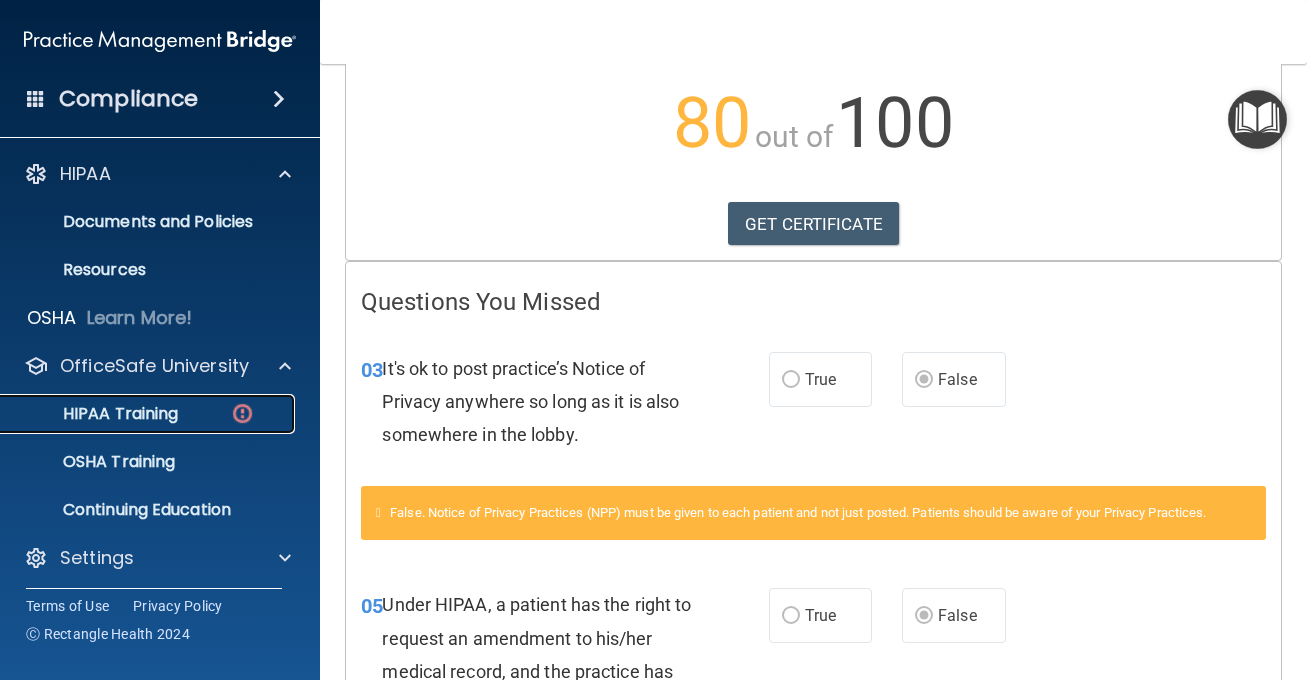 click on "HIPAA Training" at bounding box center [137, 414] 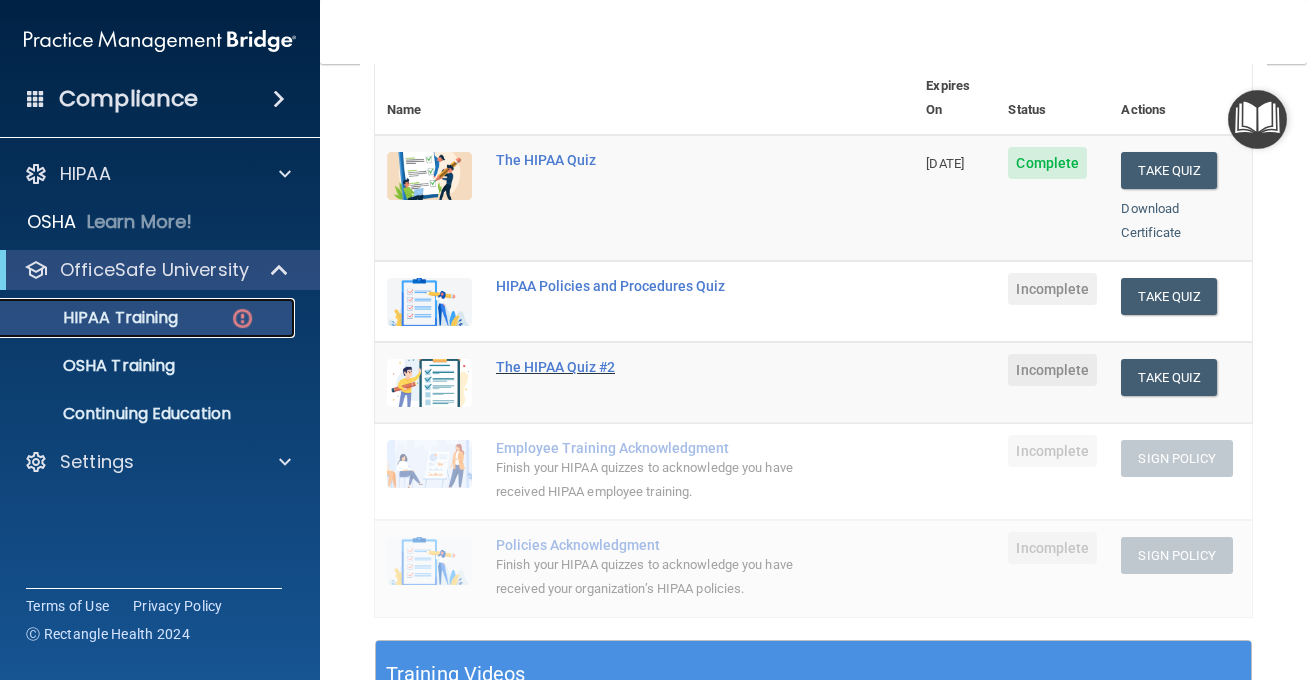 scroll, scrollTop: 234, scrollLeft: 0, axis: vertical 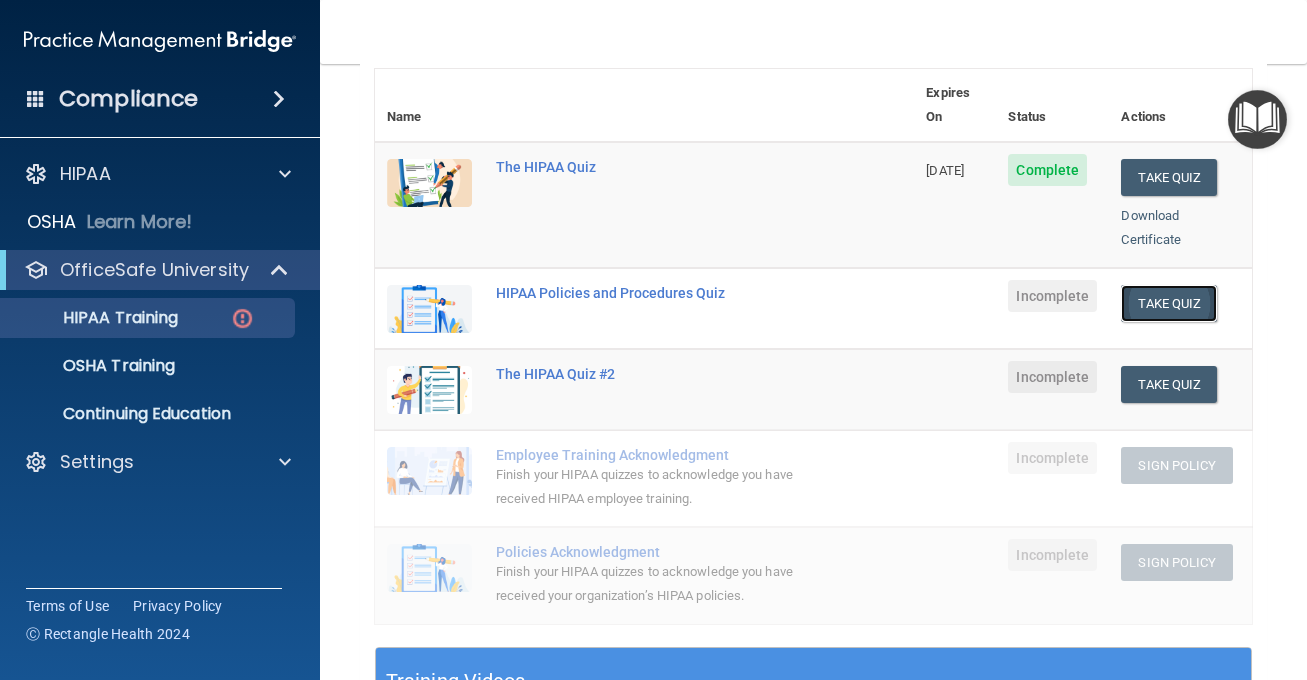 click on "Take Quiz" at bounding box center (1169, 303) 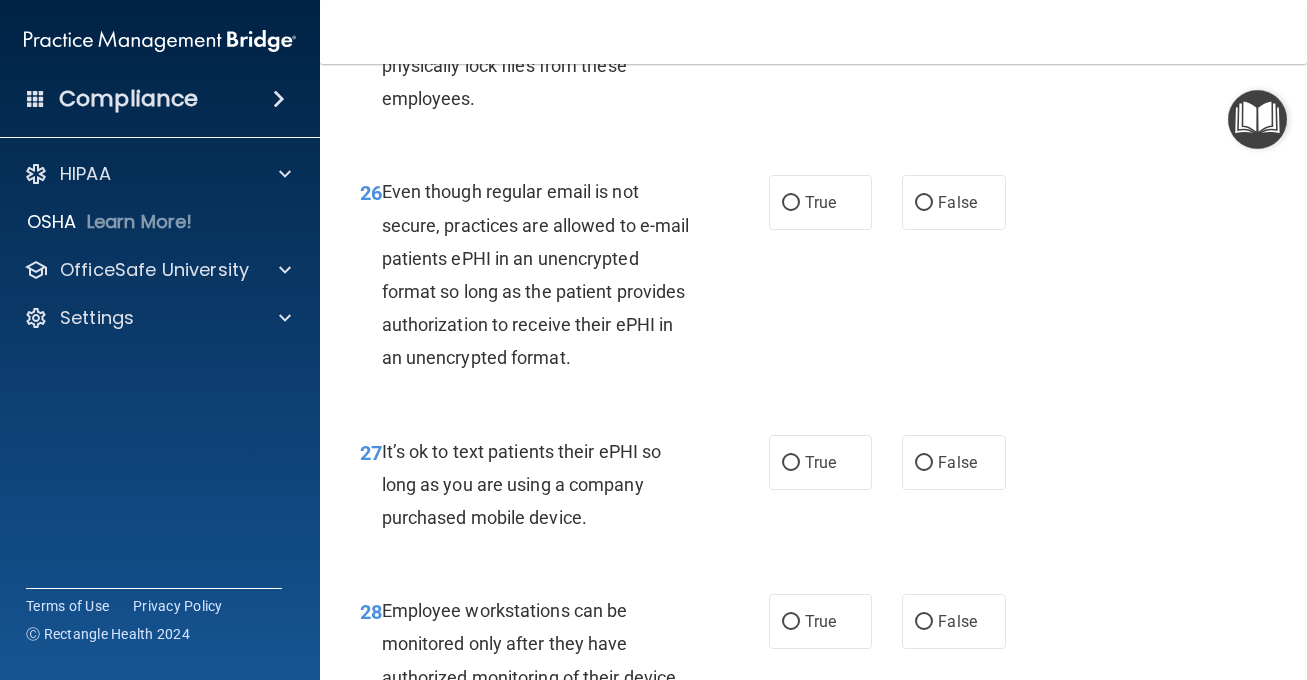 scroll, scrollTop: 6301, scrollLeft: 0, axis: vertical 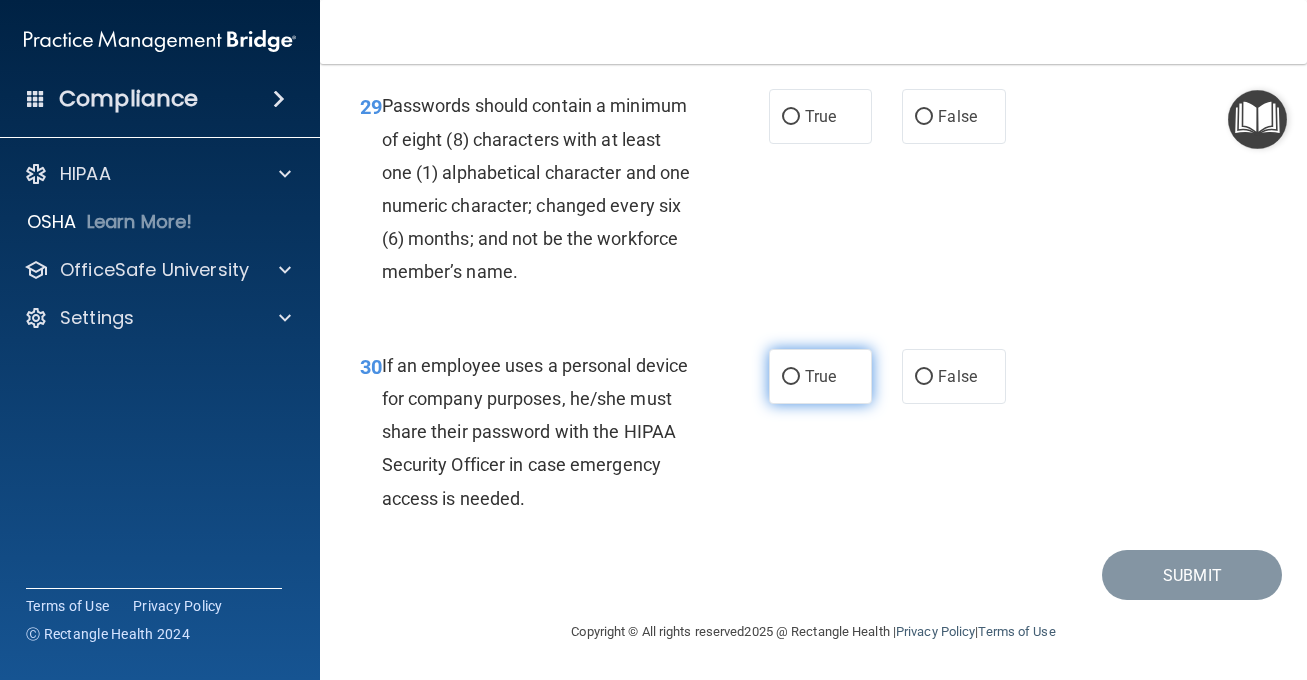 click on "True" at bounding box center (821, 376) 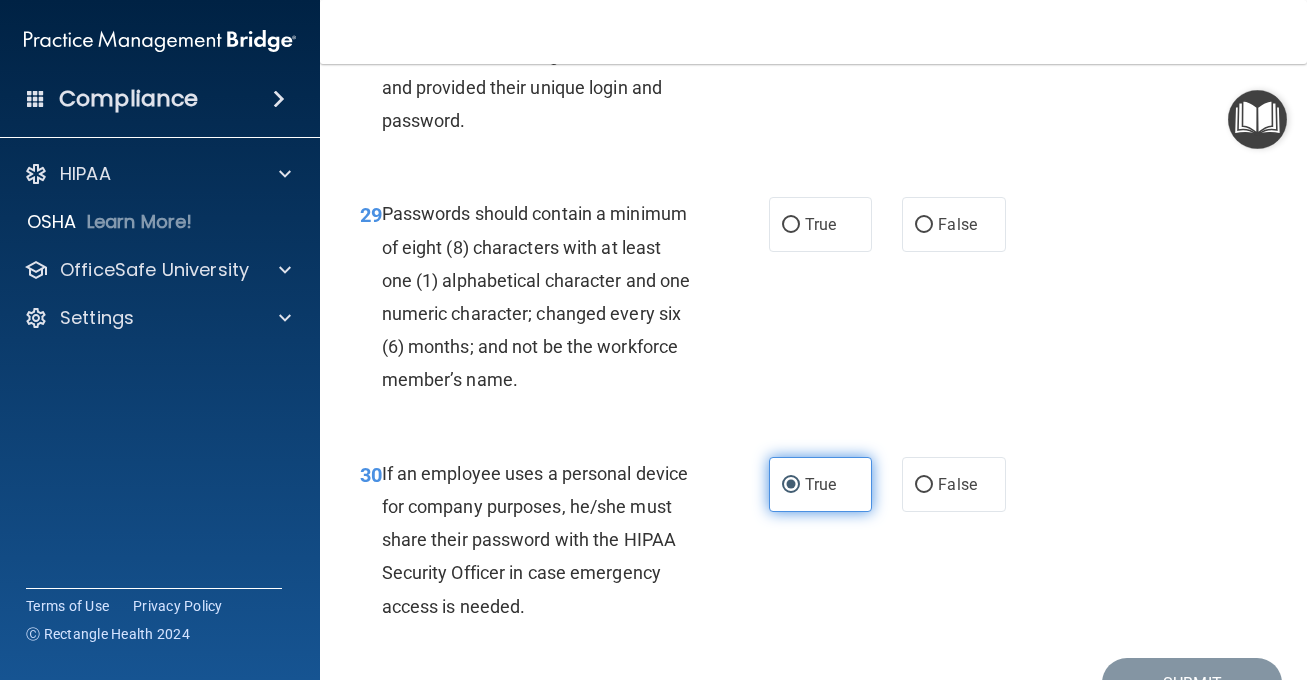 scroll, scrollTop: 6191, scrollLeft: 0, axis: vertical 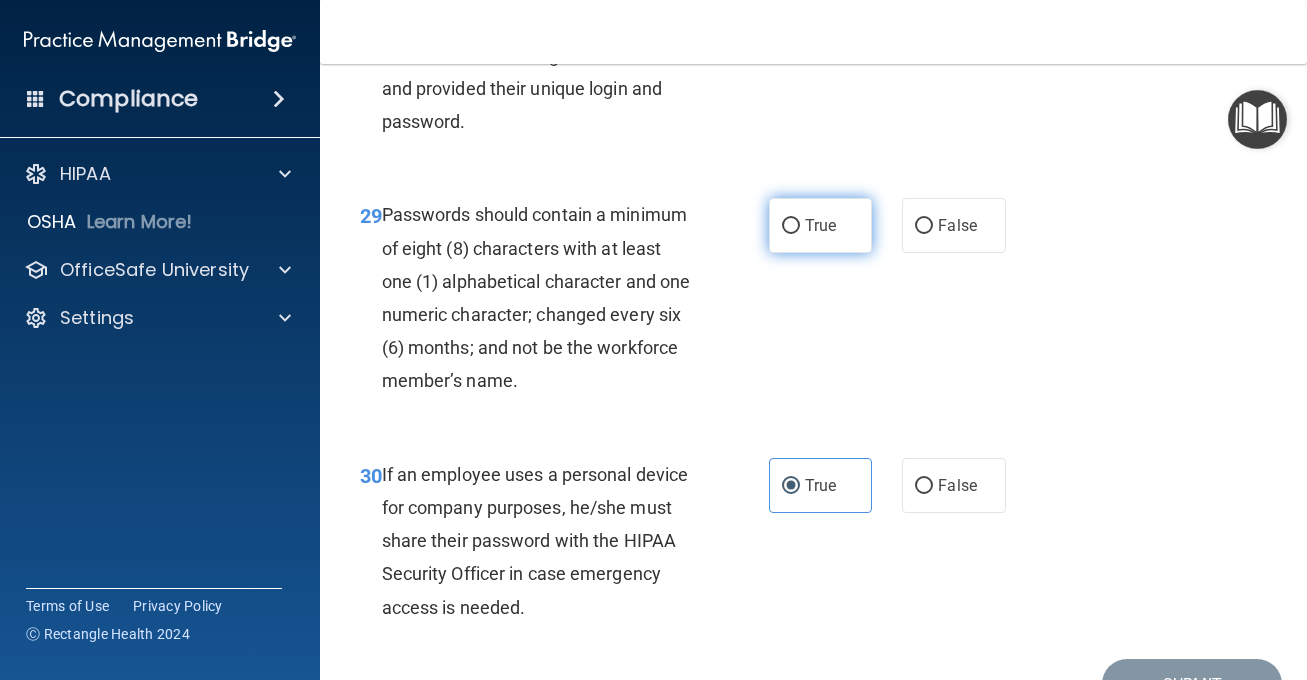 click on "True" at bounding box center (820, 225) 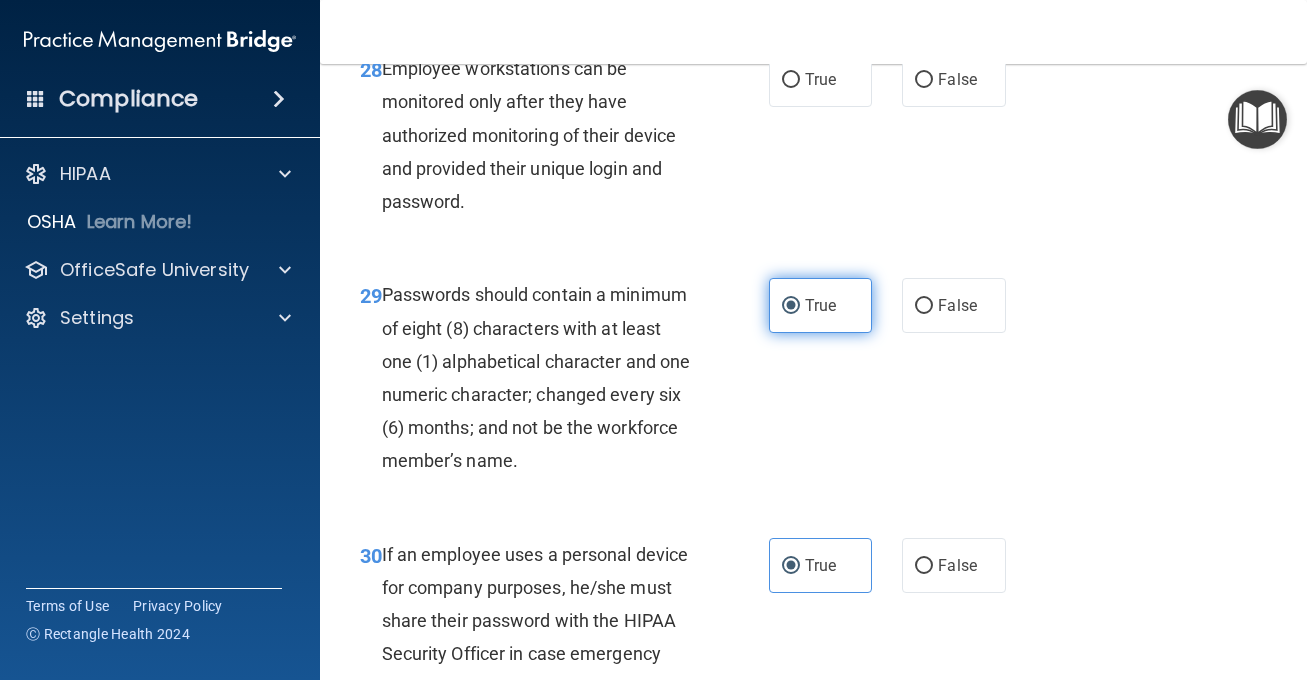 scroll, scrollTop: 6042, scrollLeft: 0, axis: vertical 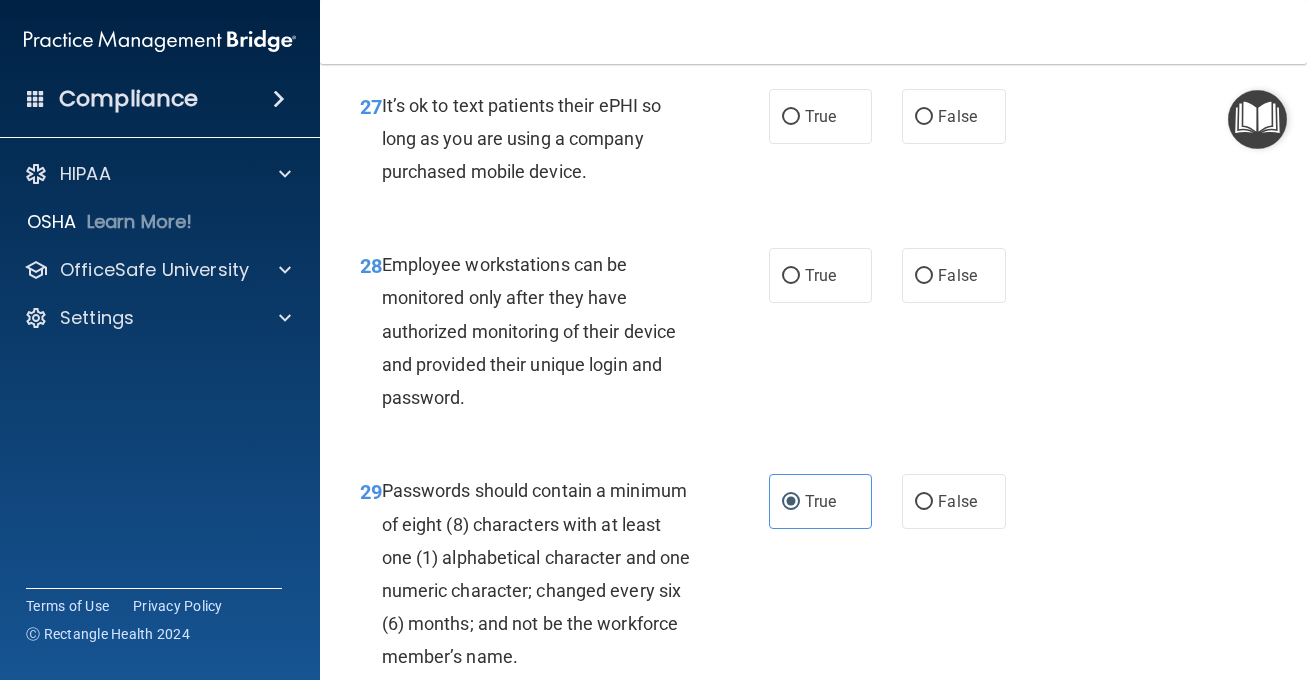 click on "True" at bounding box center [821, 275] 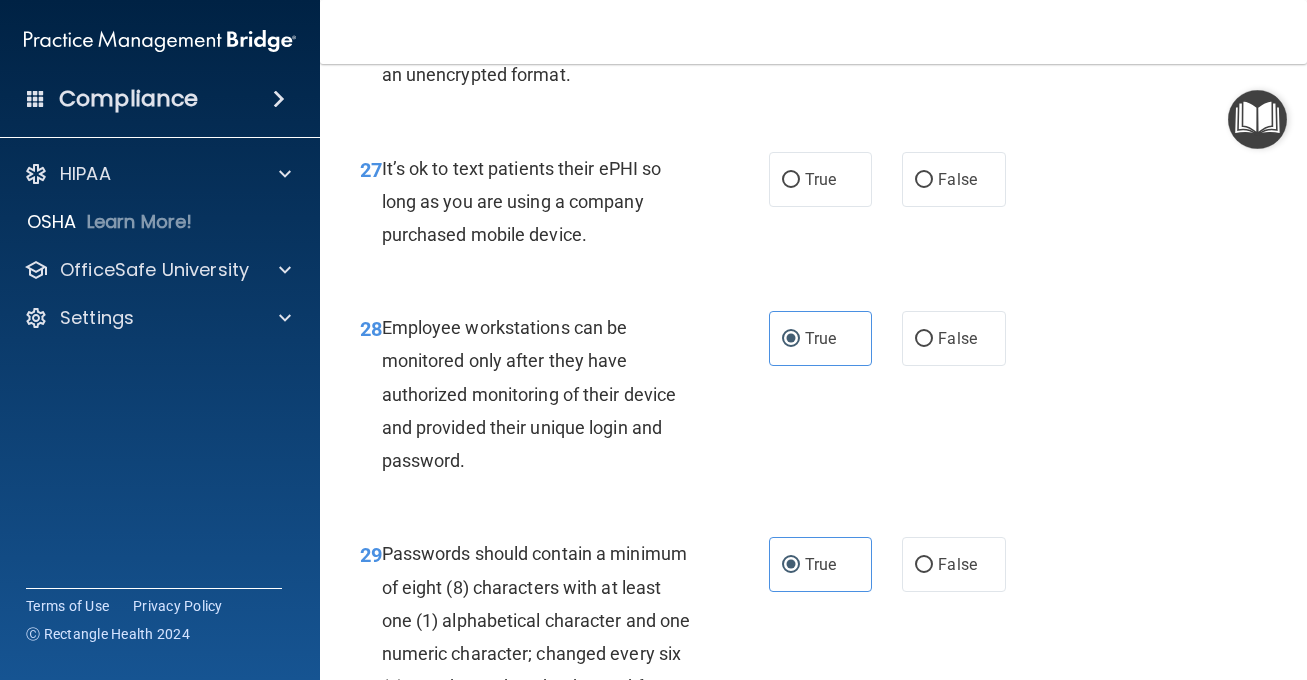 scroll, scrollTop: 5844, scrollLeft: 0, axis: vertical 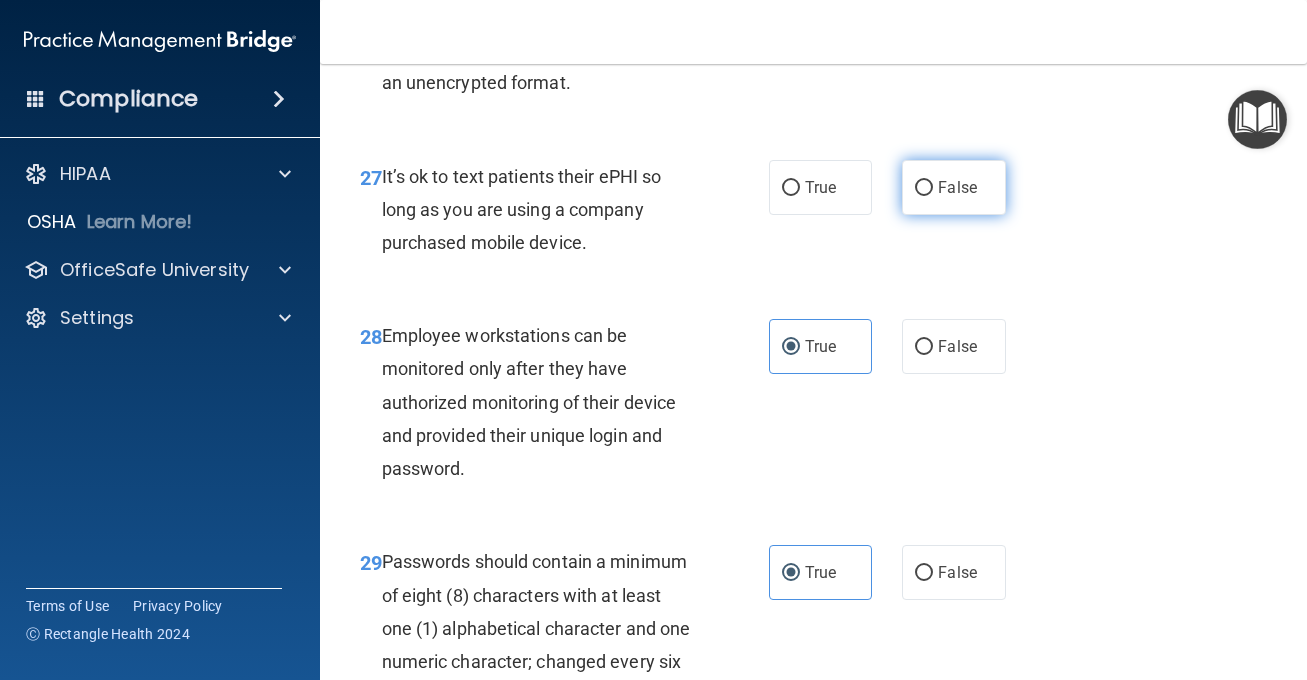 click on "False" at bounding box center (957, 187) 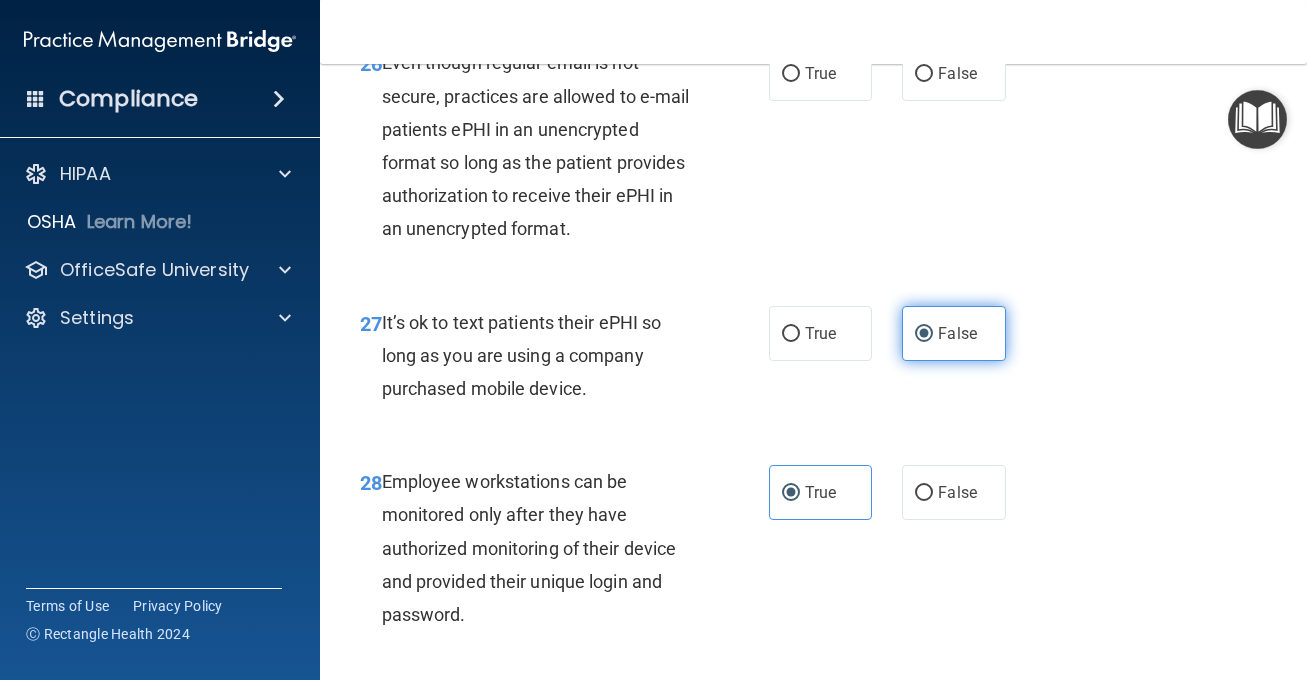 scroll, scrollTop: 5651, scrollLeft: 0, axis: vertical 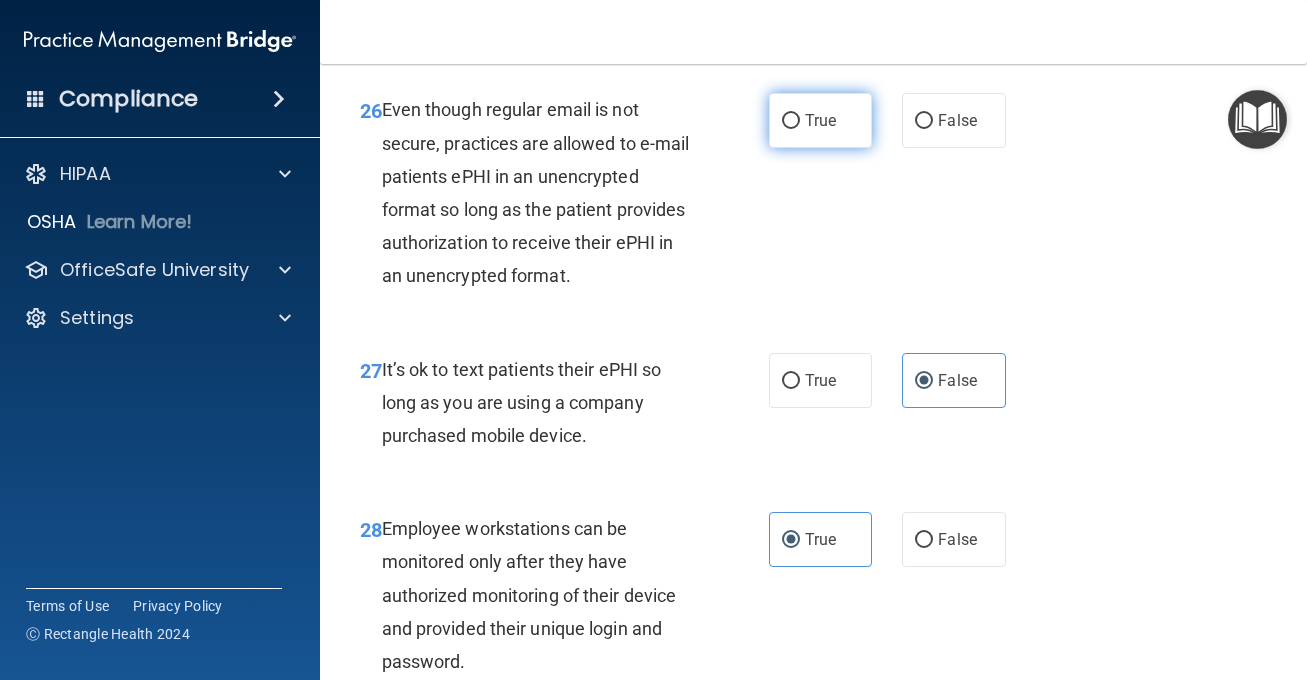 click on "True" at bounding box center [821, 120] 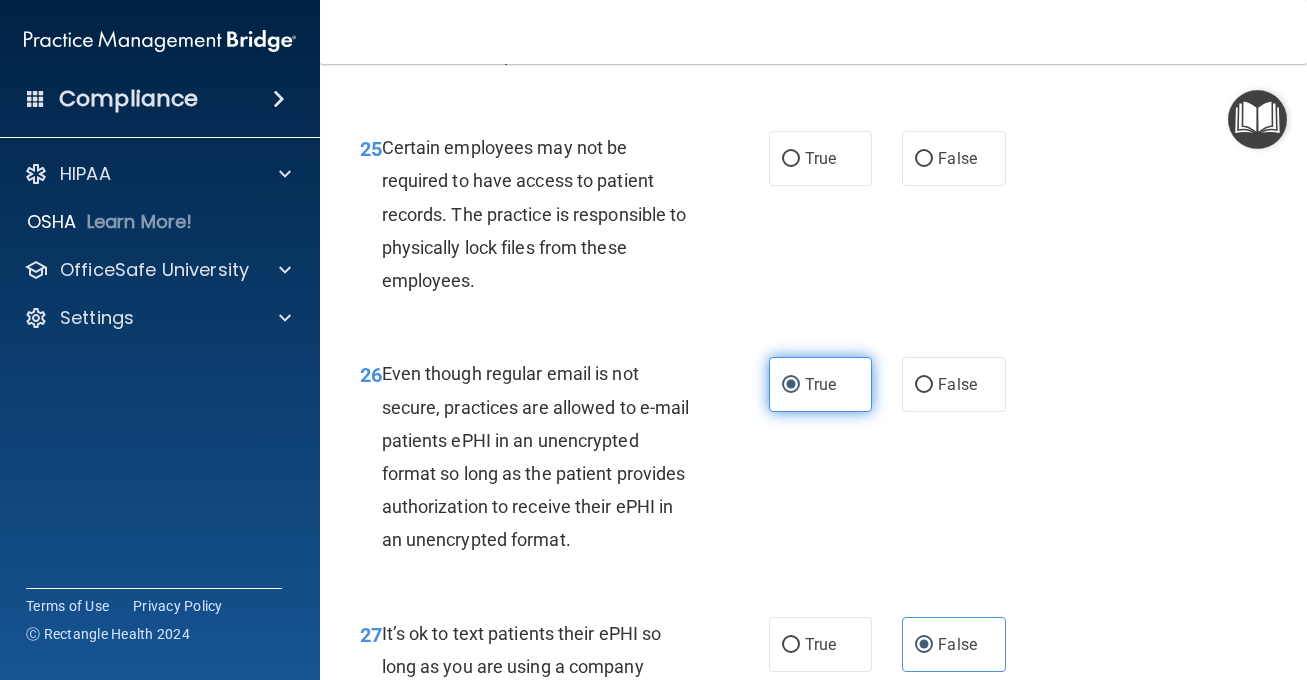 scroll, scrollTop: 5383, scrollLeft: 0, axis: vertical 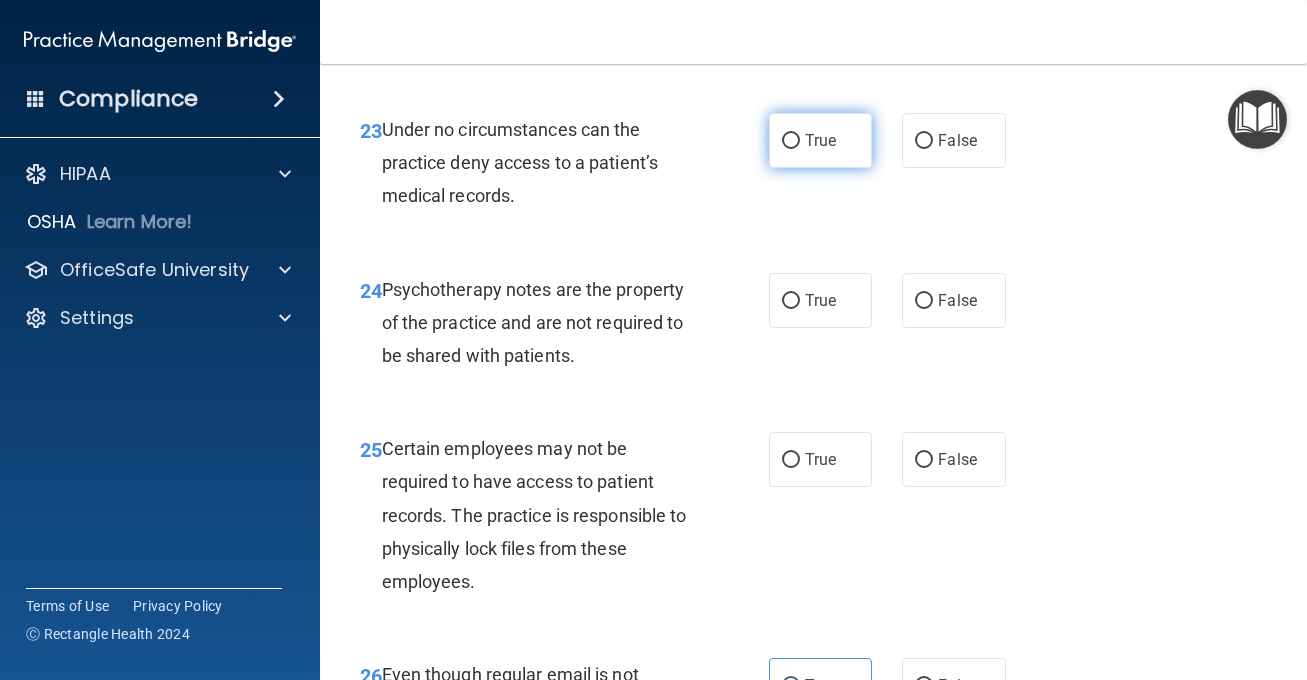 click on "True" at bounding box center (821, 140) 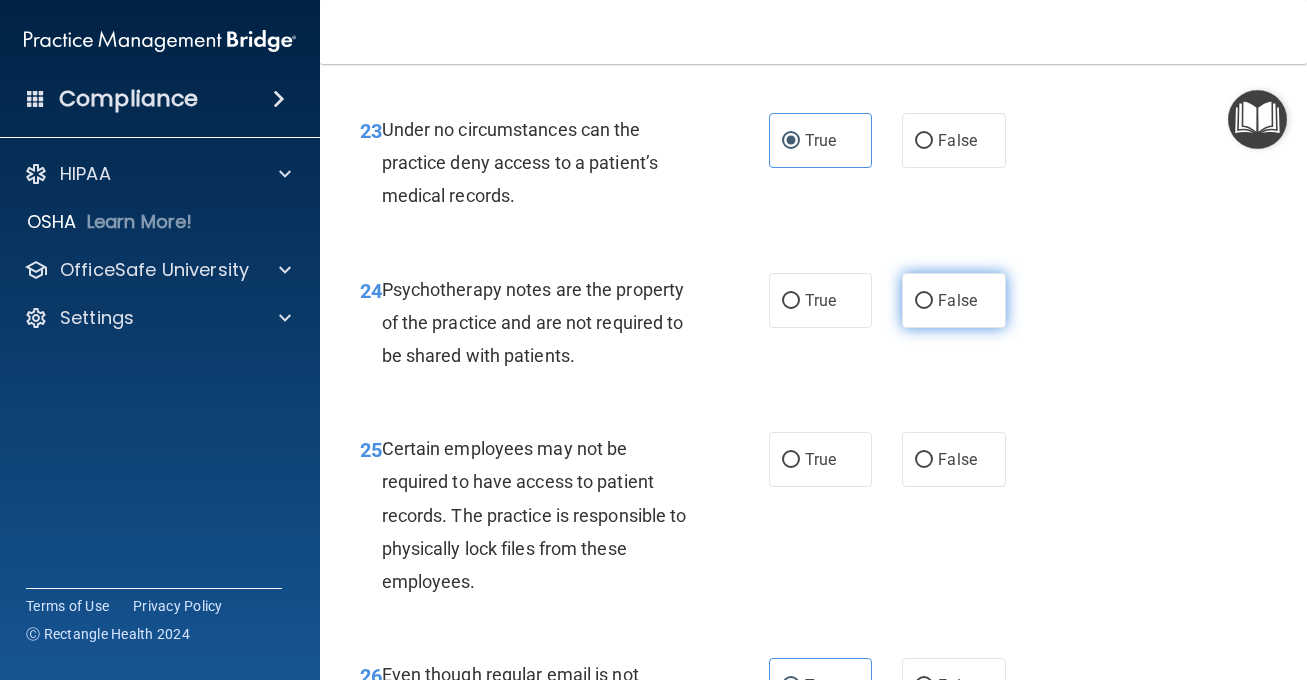 click on "False" at bounding box center [954, 300] 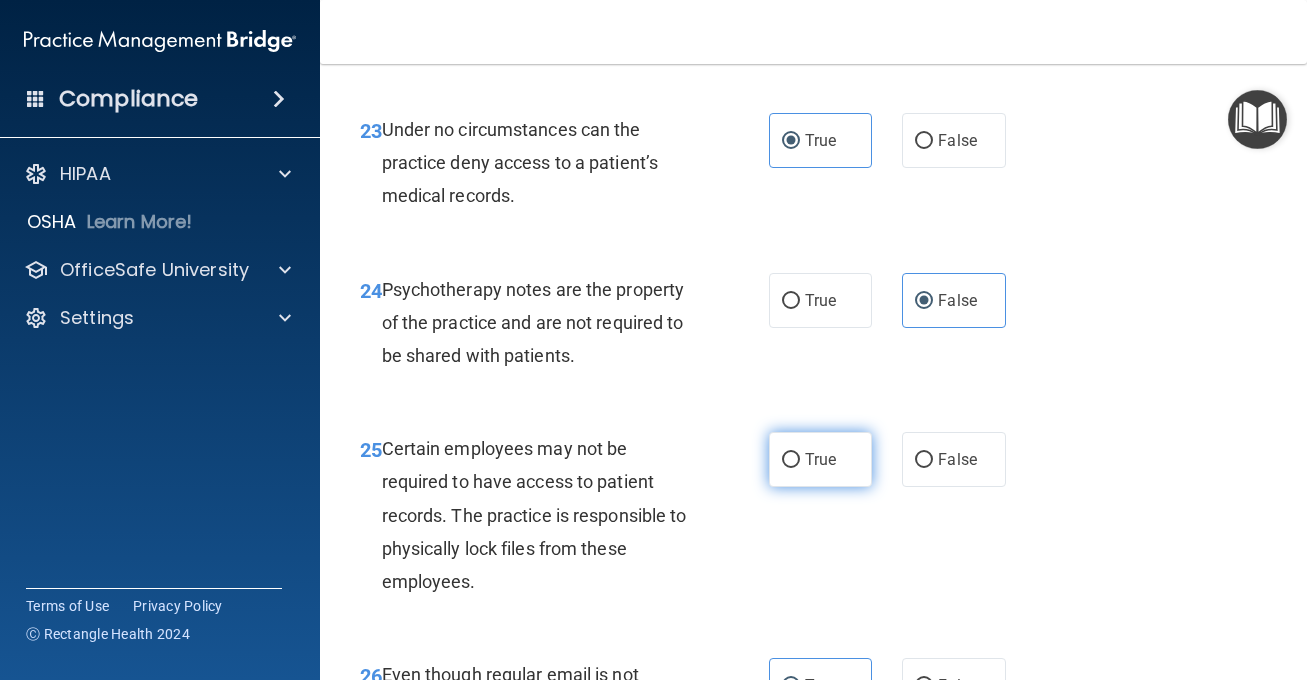 click on "True" at bounding box center (821, 459) 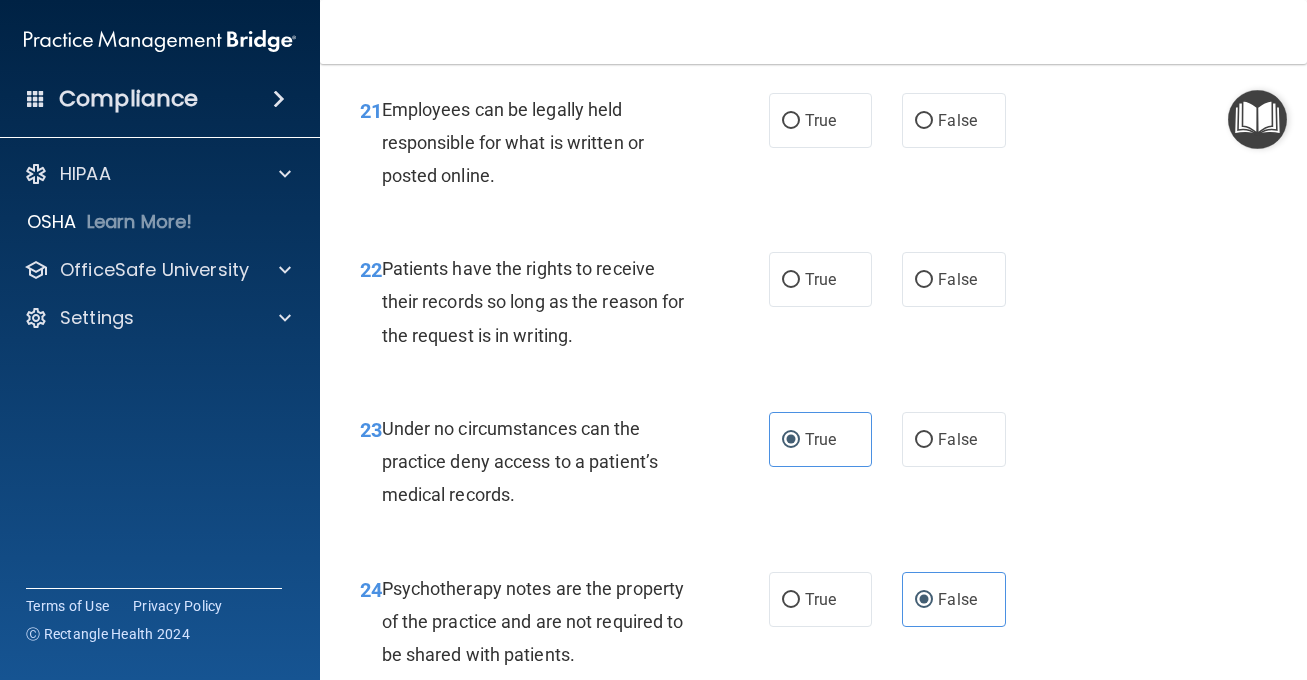 scroll, scrollTop: 4782, scrollLeft: 0, axis: vertical 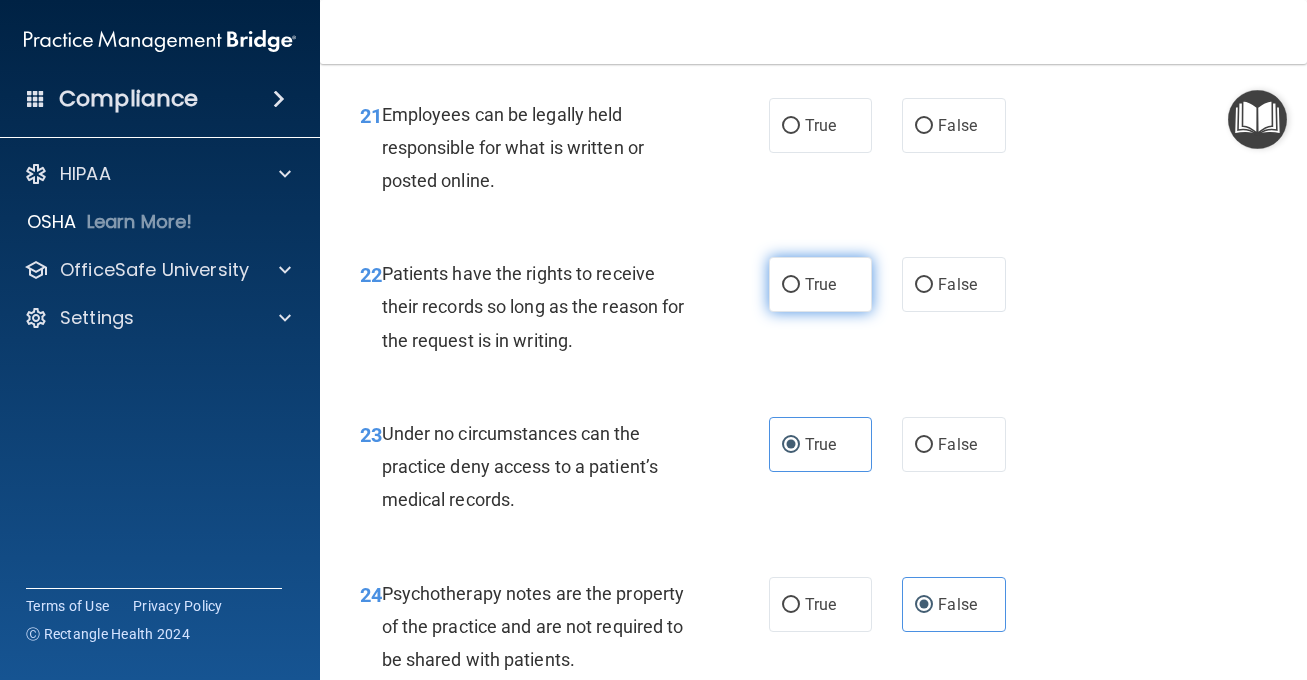 click on "True" at bounding box center (821, 284) 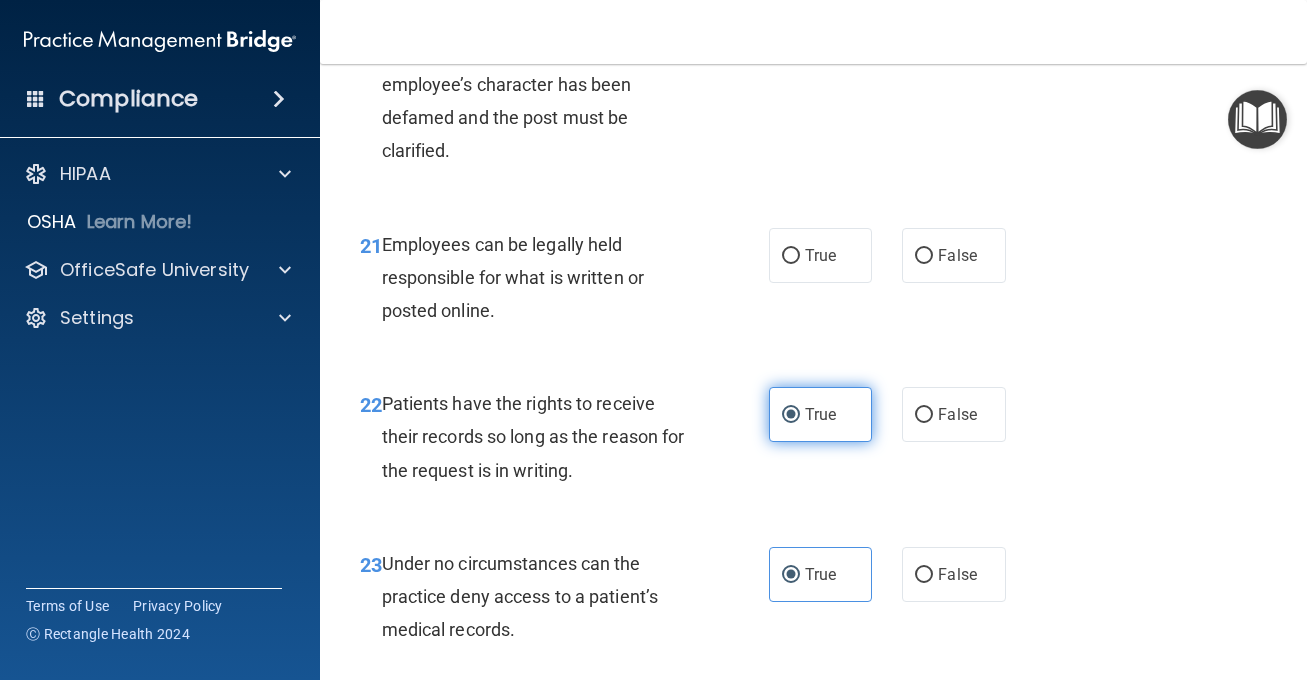 scroll, scrollTop: 4651, scrollLeft: 0, axis: vertical 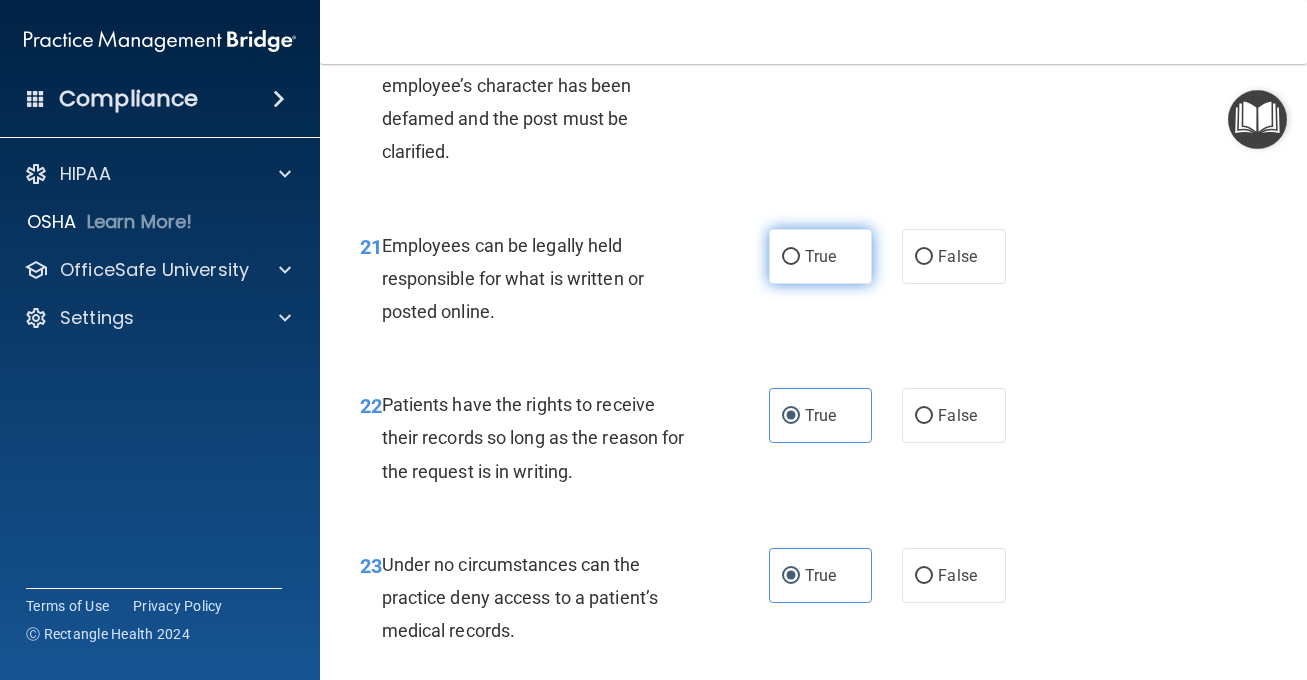 click on "True" at bounding box center (791, 257) 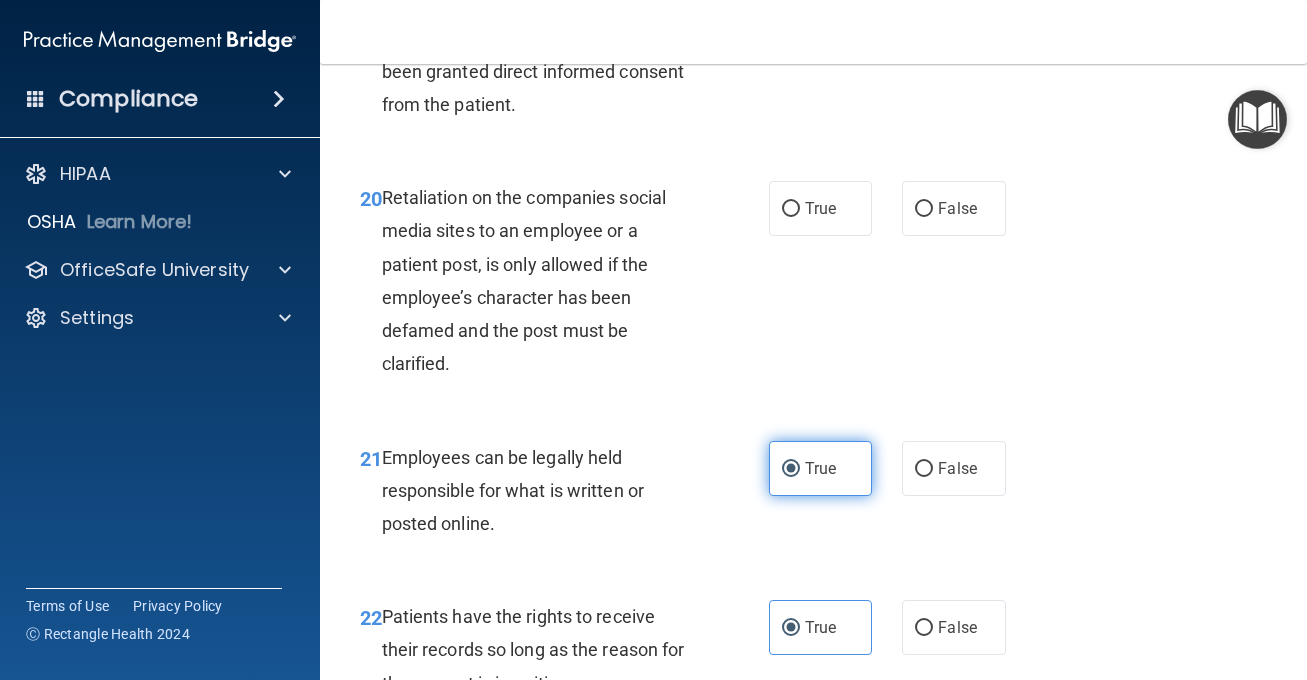 scroll, scrollTop: 4437, scrollLeft: 0, axis: vertical 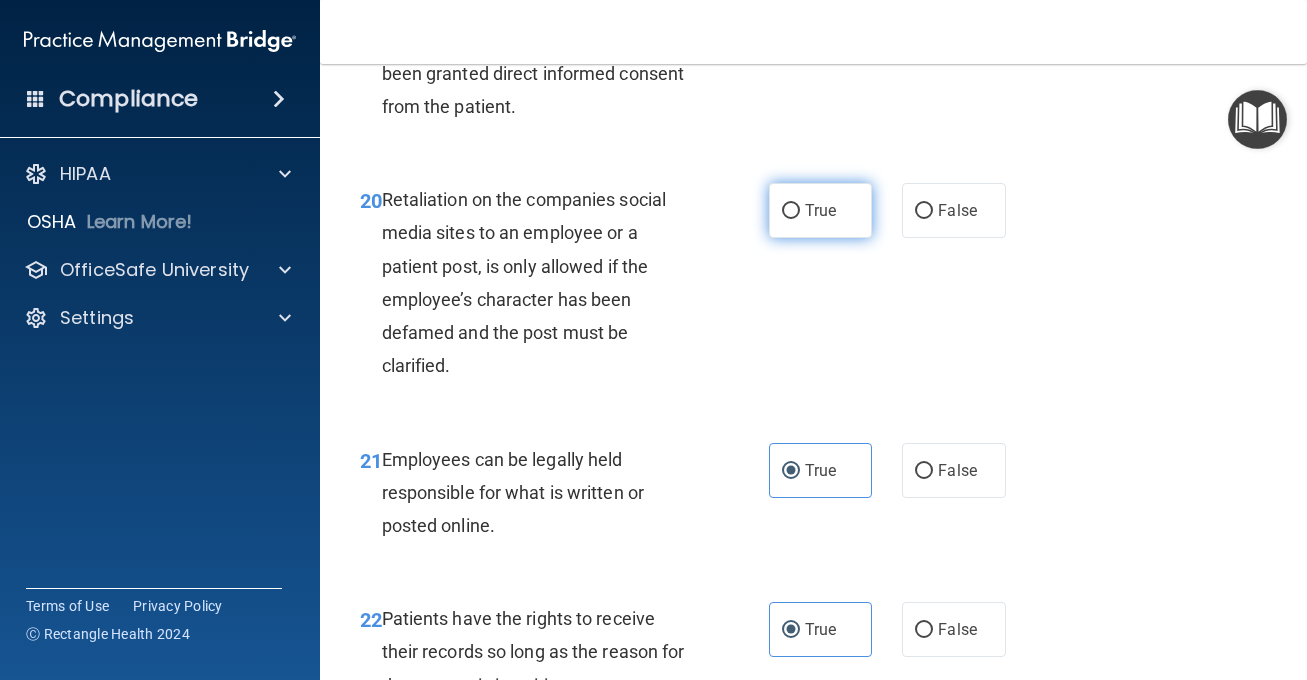 click on "True" at bounding box center (821, 210) 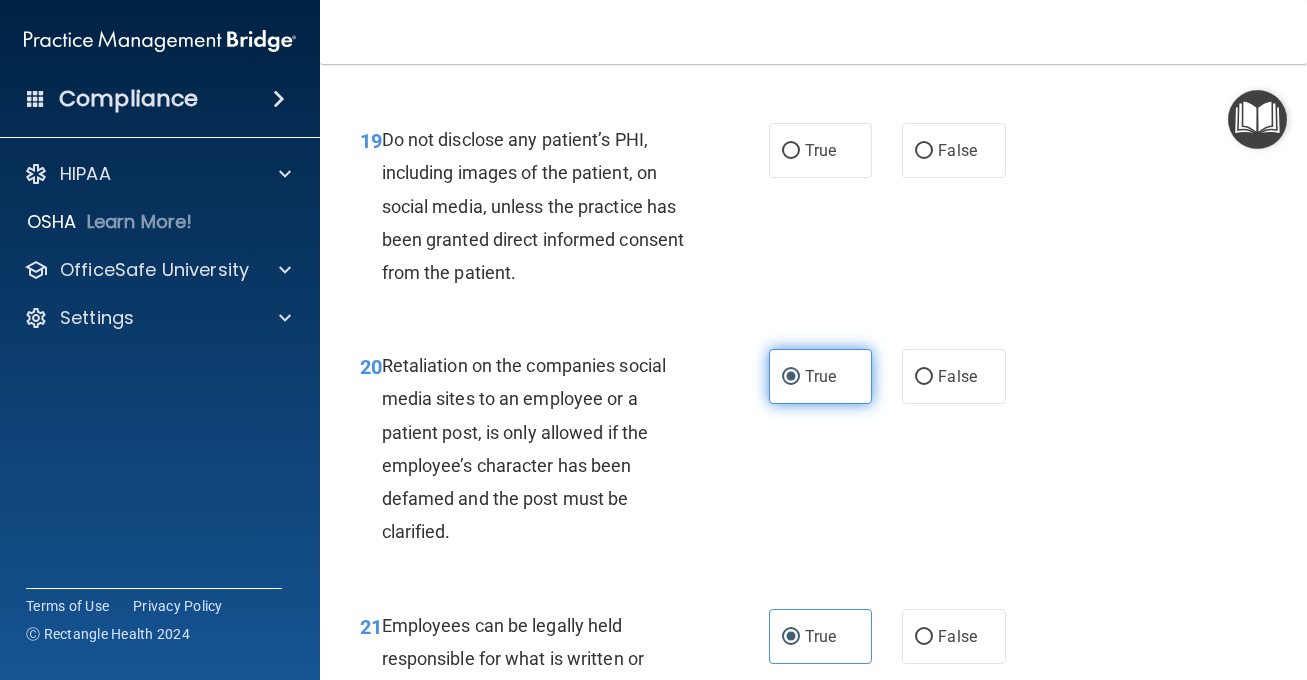scroll, scrollTop: 4266, scrollLeft: 0, axis: vertical 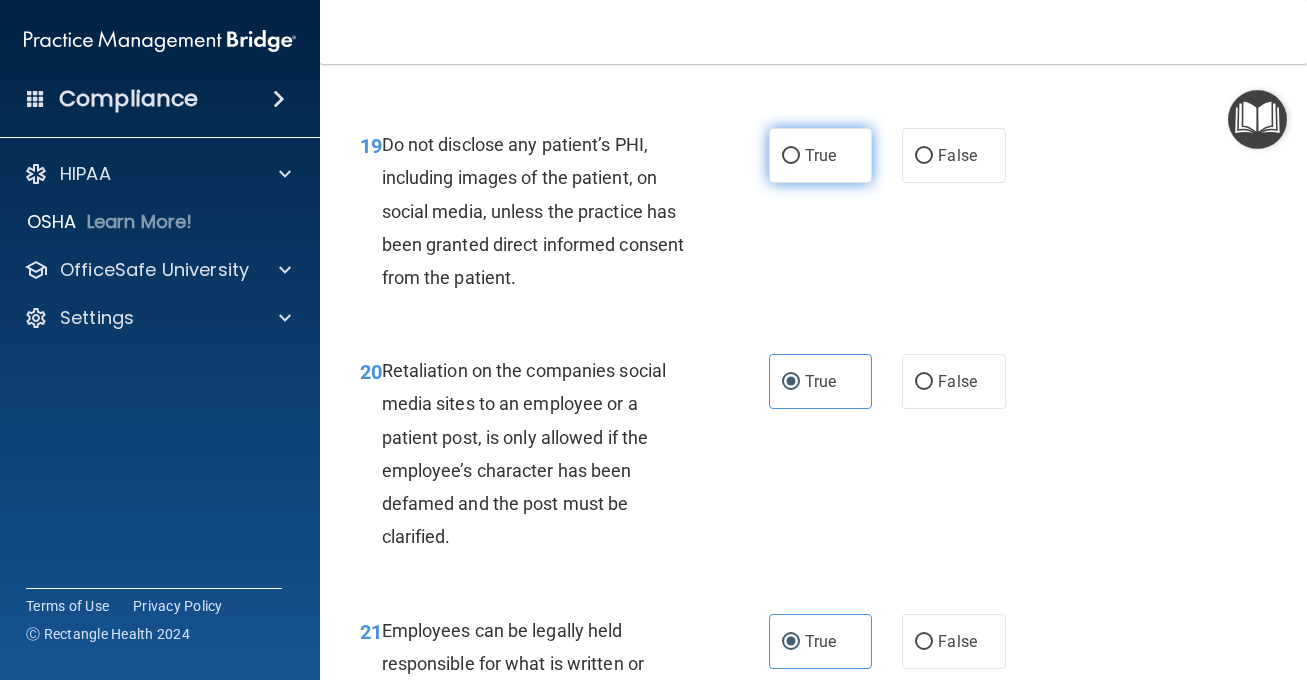 click on "True" at bounding box center (821, 155) 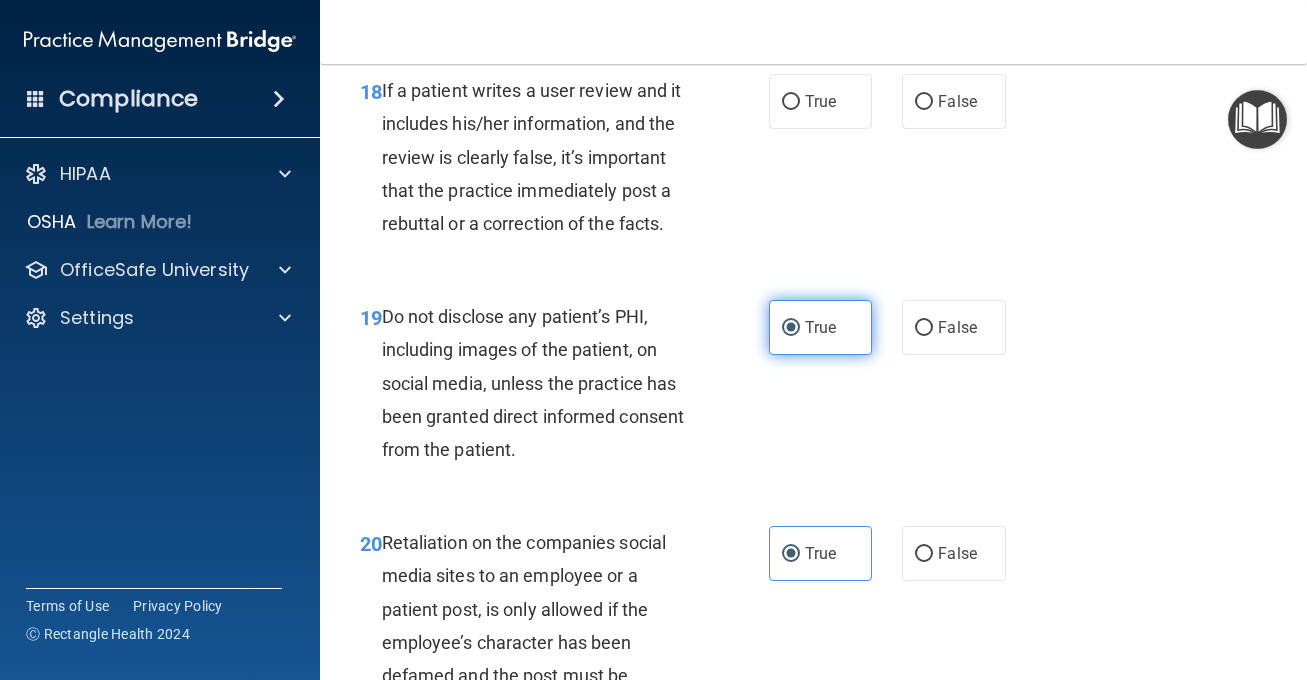 scroll, scrollTop: 4059, scrollLeft: 0, axis: vertical 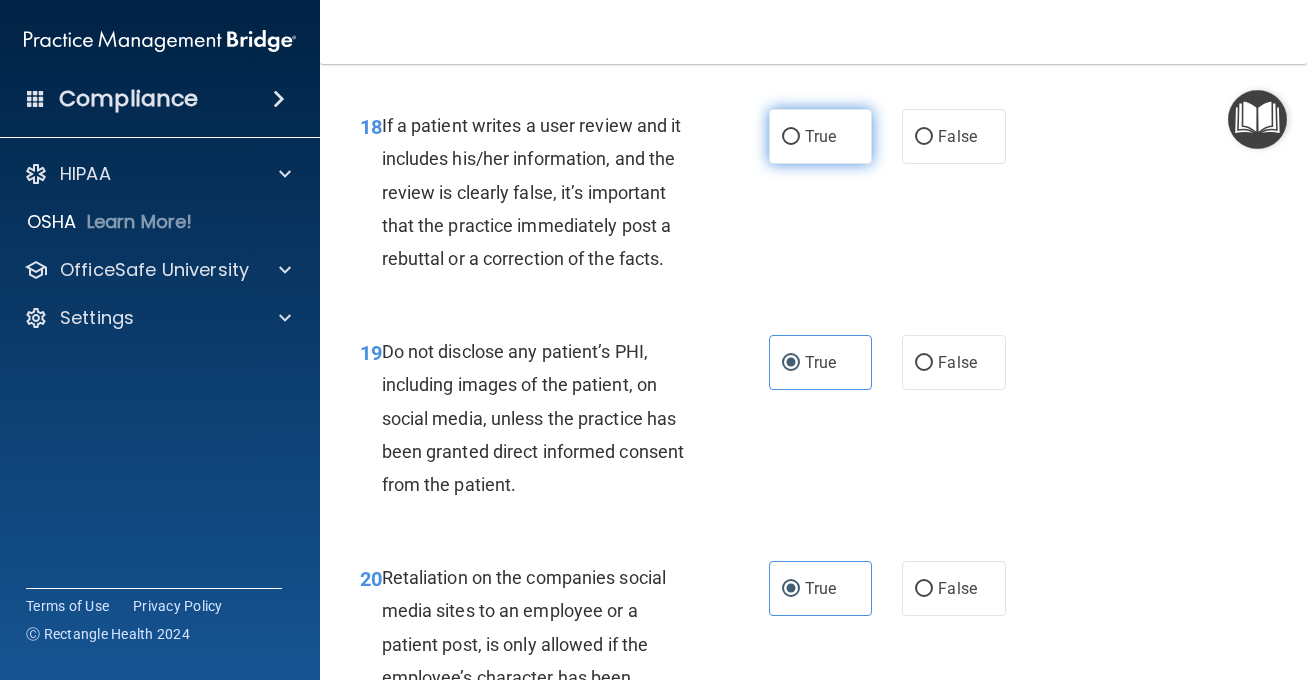 click on "True" at bounding box center (821, 136) 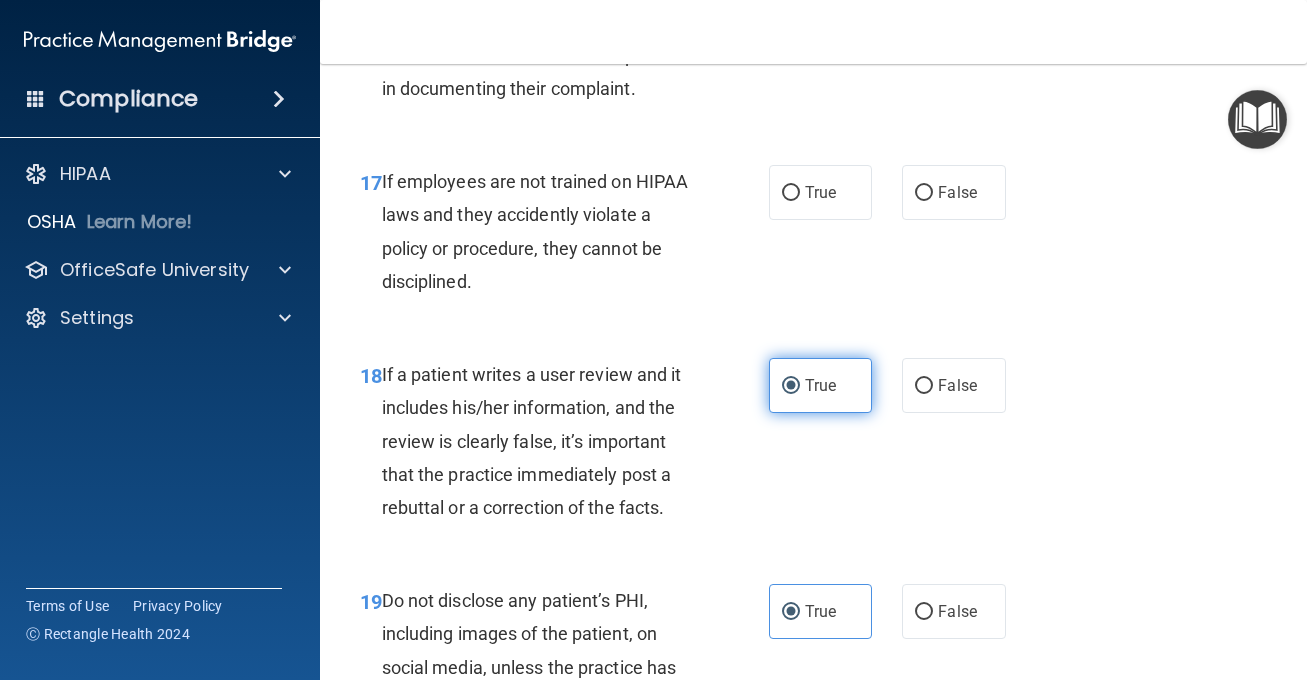 scroll, scrollTop: 3808, scrollLeft: 0, axis: vertical 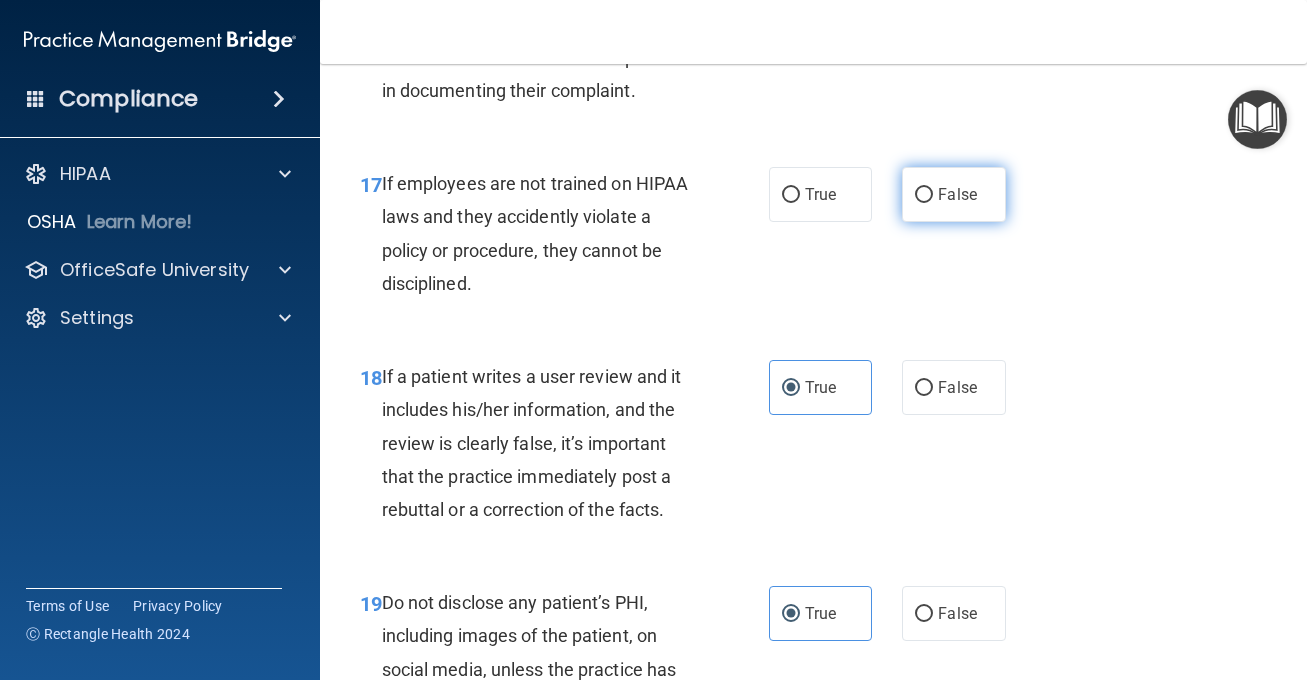 click on "False" at bounding box center [954, 194] 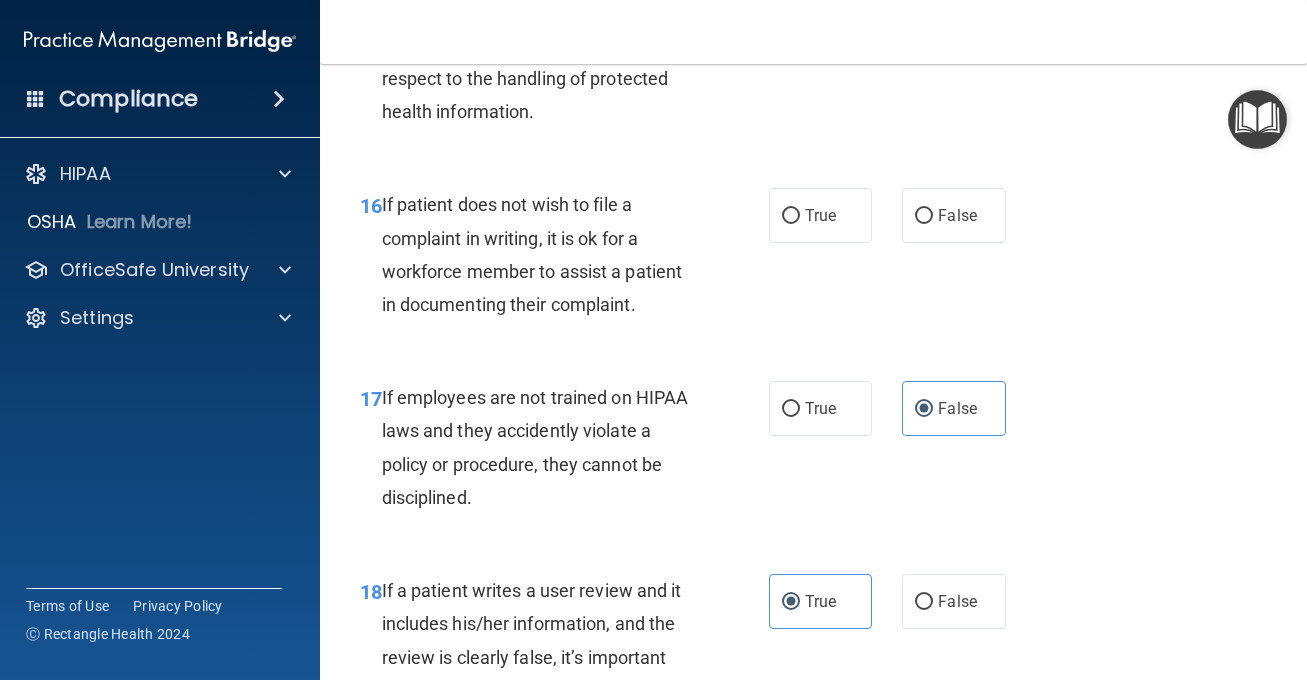 scroll, scrollTop: 3596, scrollLeft: 0, axis: vertical 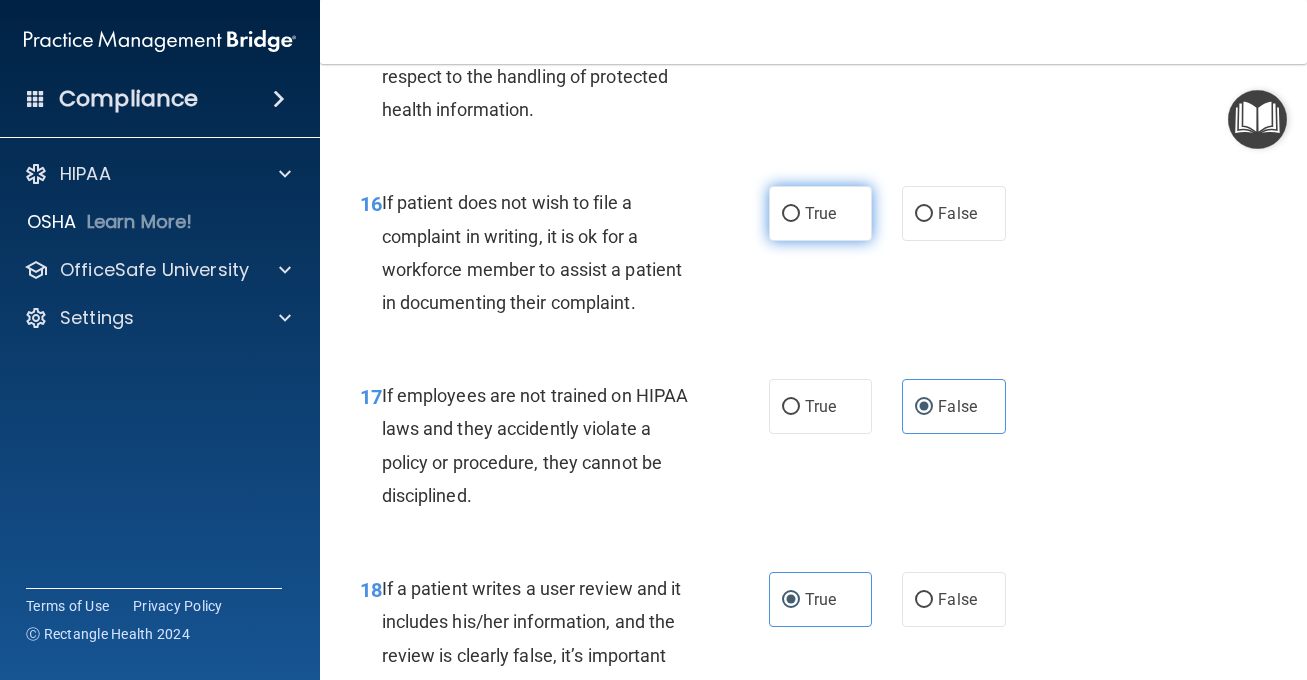 click on "True" at bounding box center [820, 213] 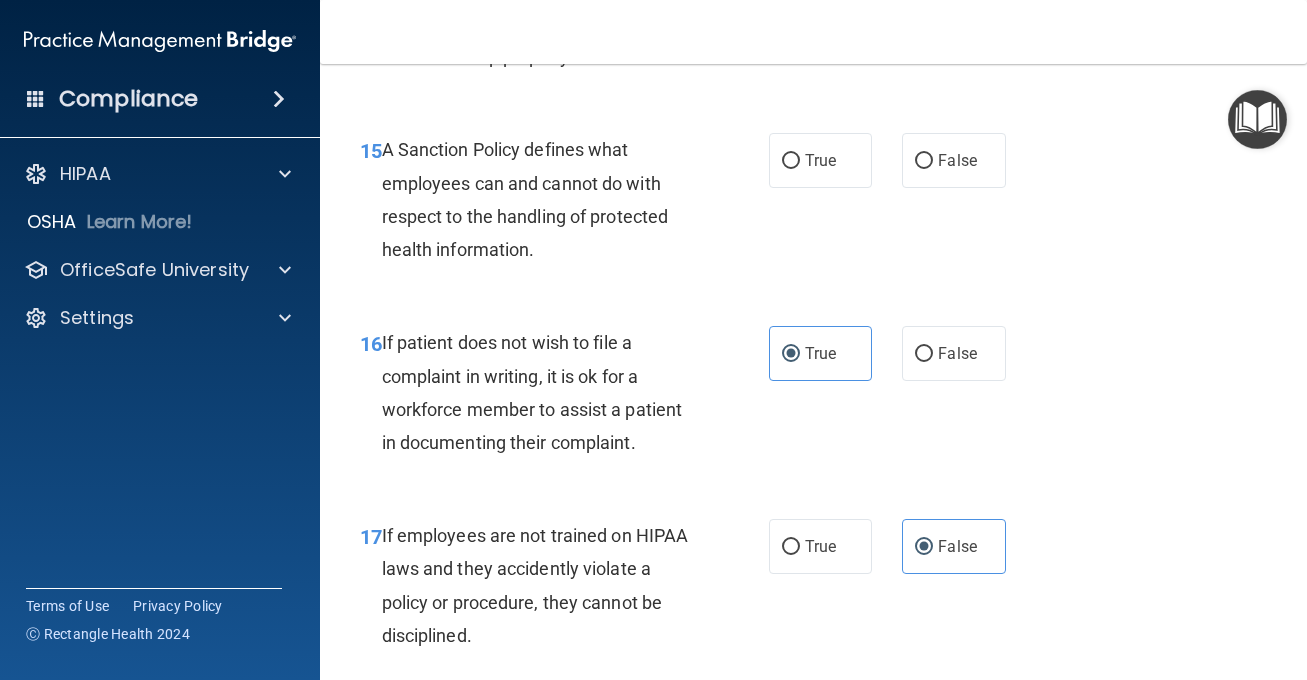 scroll, scrollTop: 3445, scrollLeft: 0, axis: vertical 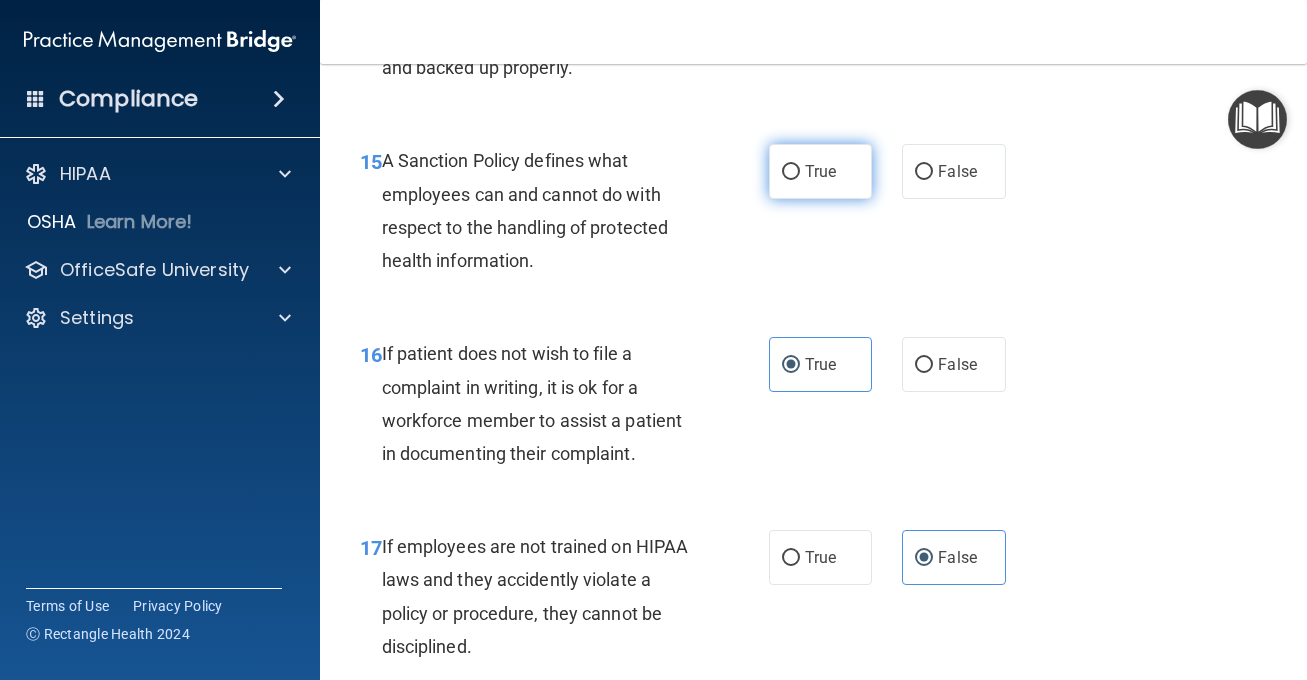 click on "True" at bounding box center [820, 171] 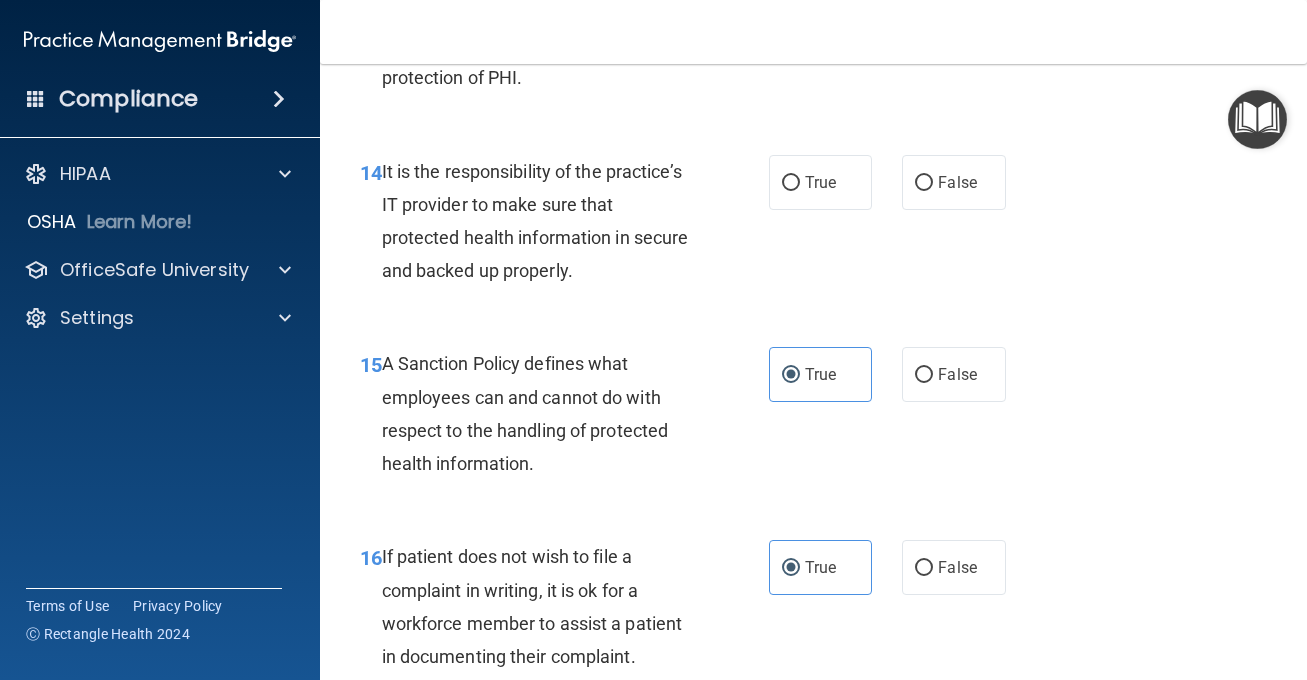 scroll, scrollTop: 3227, scrollLeft: 0, axis: vertical 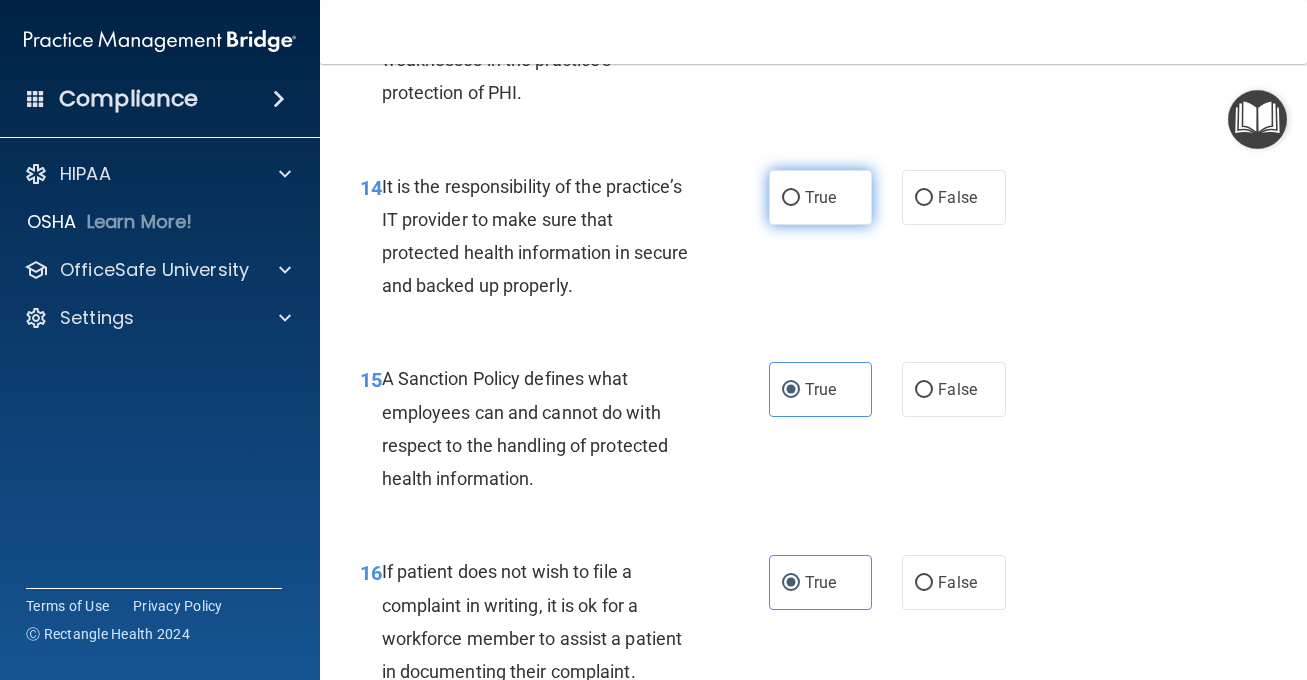 click on "True" at bounding box center (821, 197) 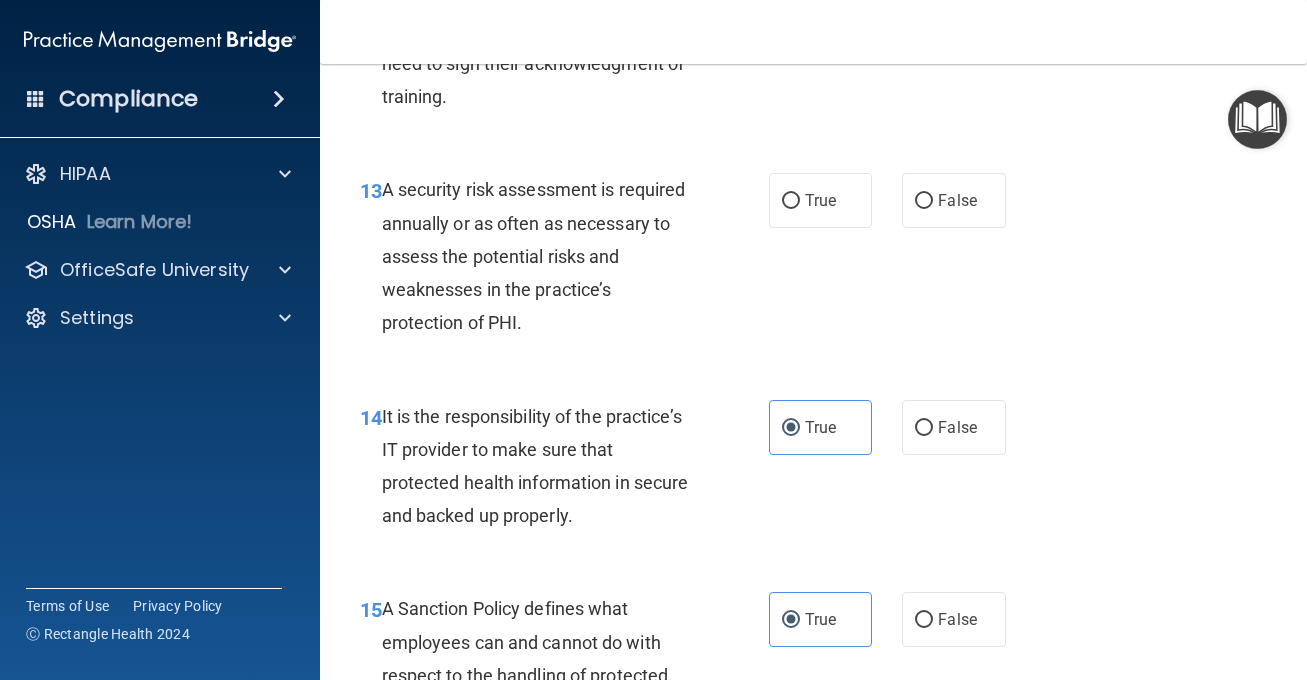 scroll, scrollTop: 2996, scrollLeft: 0, axis: vertical 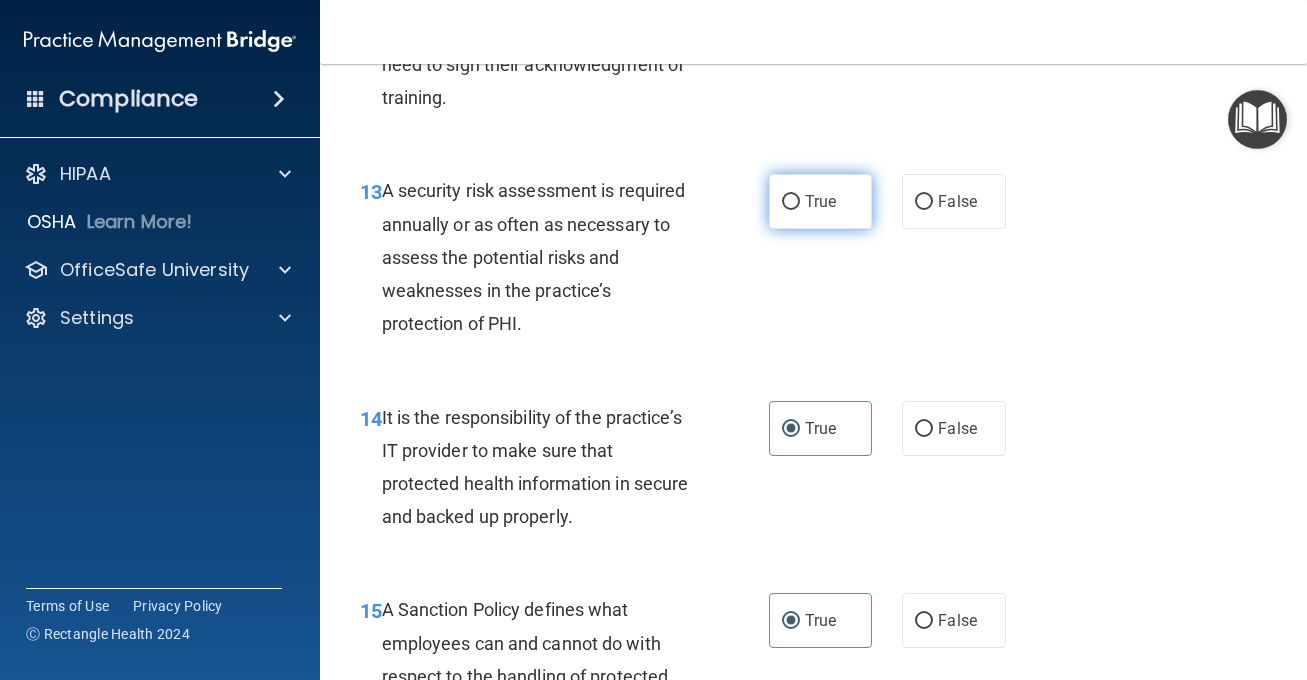 click on "True" at bounding box center [821, 201] 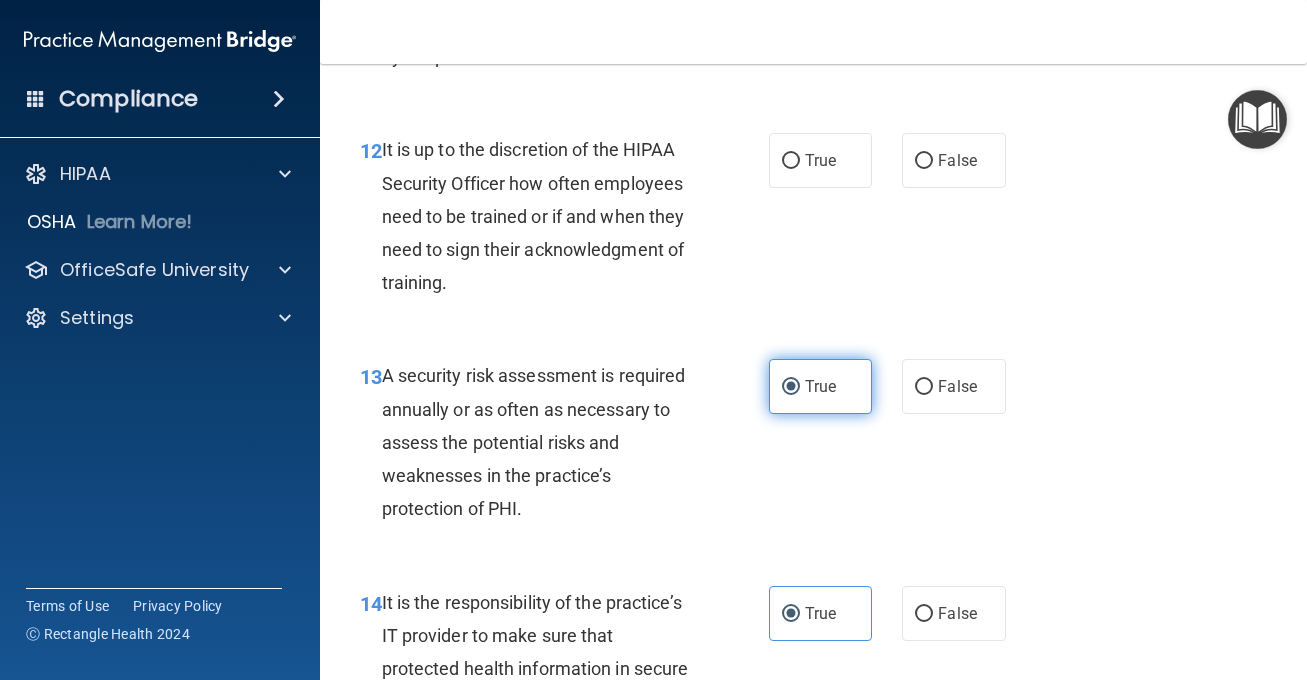 scroll, scrollTop: 2749, scrollLeft: 0, axis: vertical 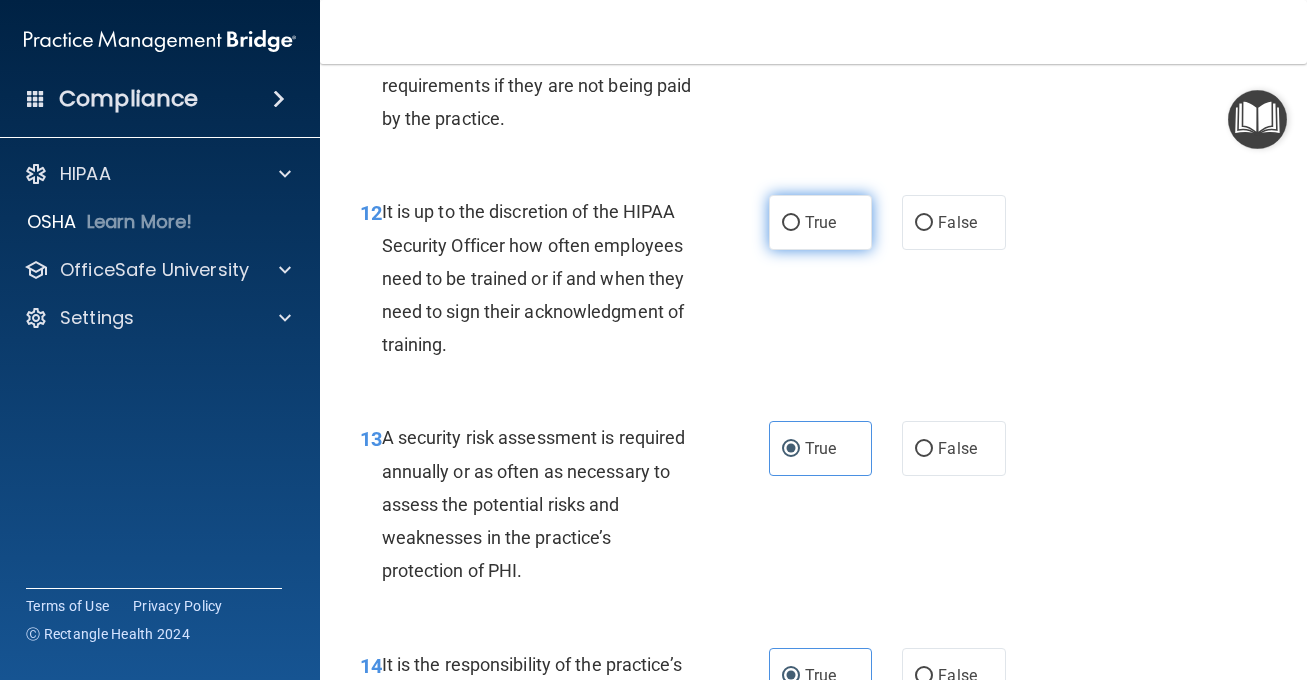 click on "True" at bounding box center (820, 222) 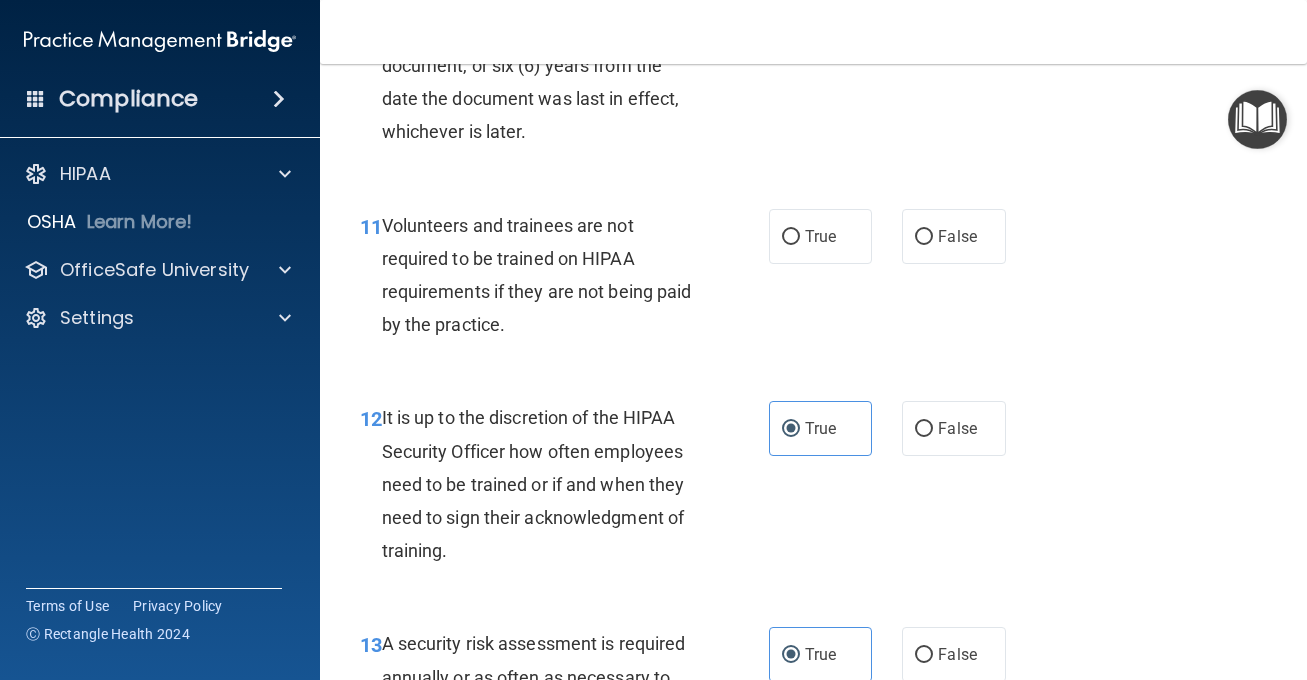 scroll, scrollTop: 2531, scrollLeft: 0, axis: vertical 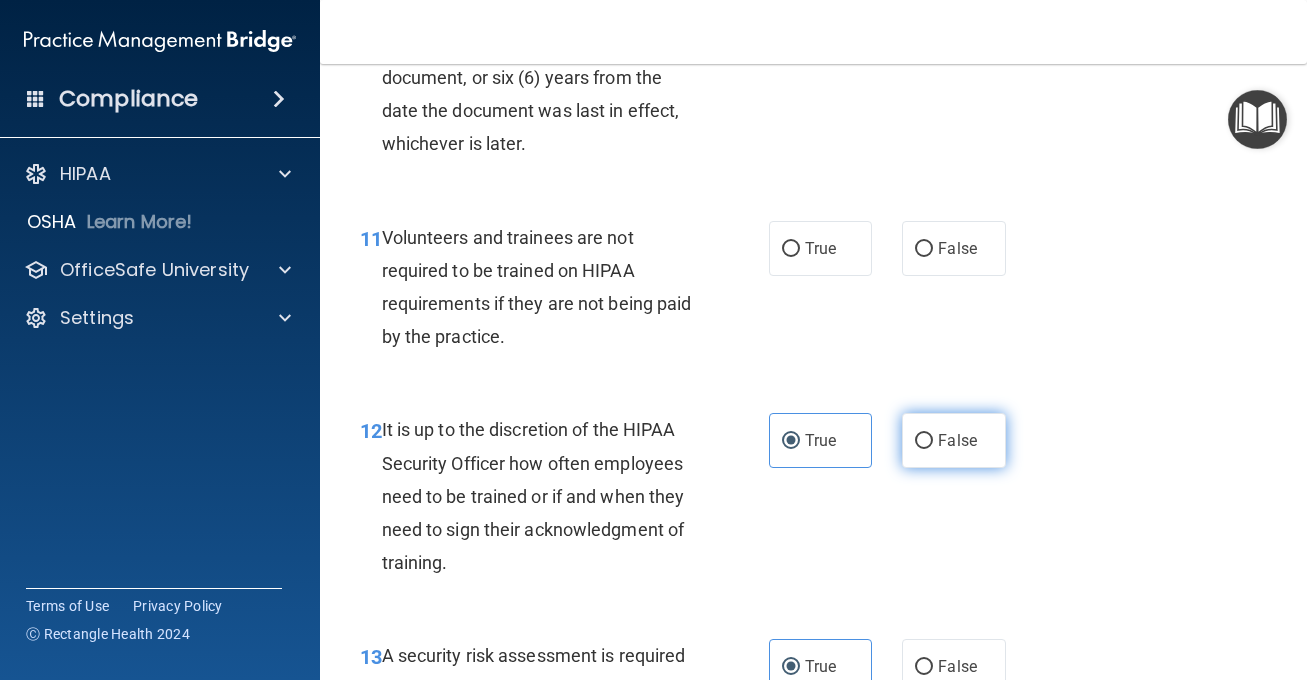 click on "False" at bounding box center [957, 440] 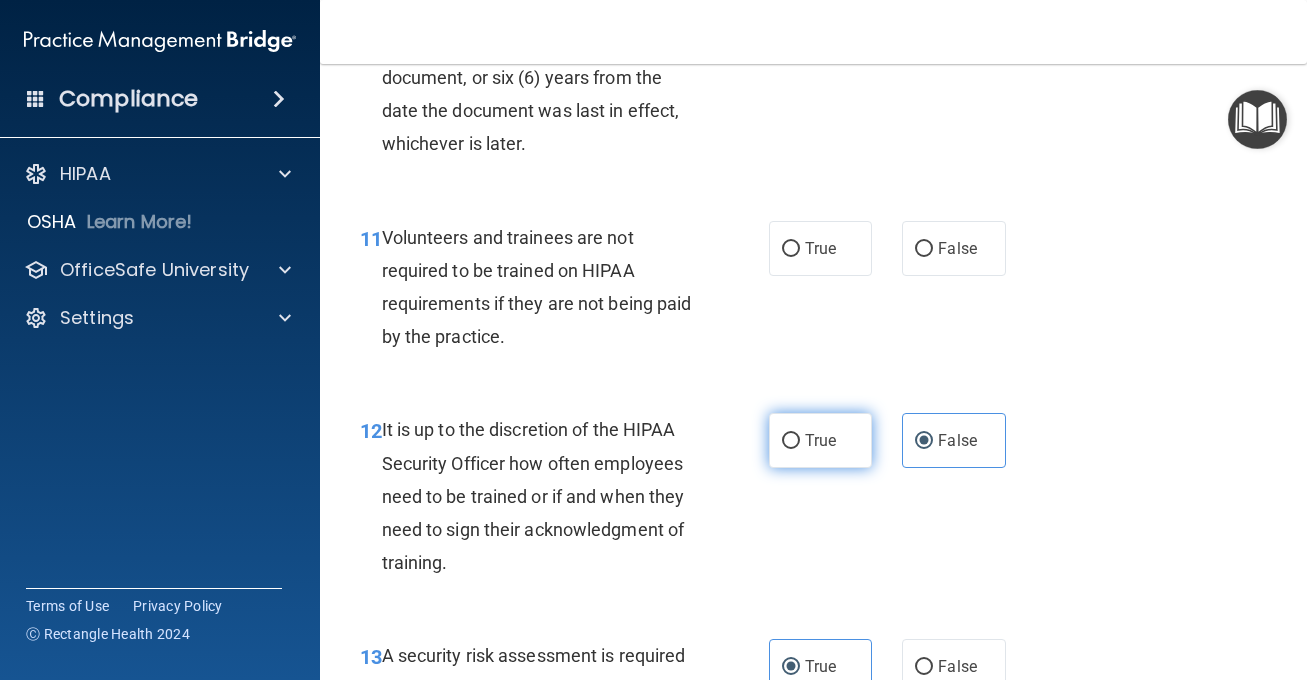 click on "True" at bounding box center (821, 440) 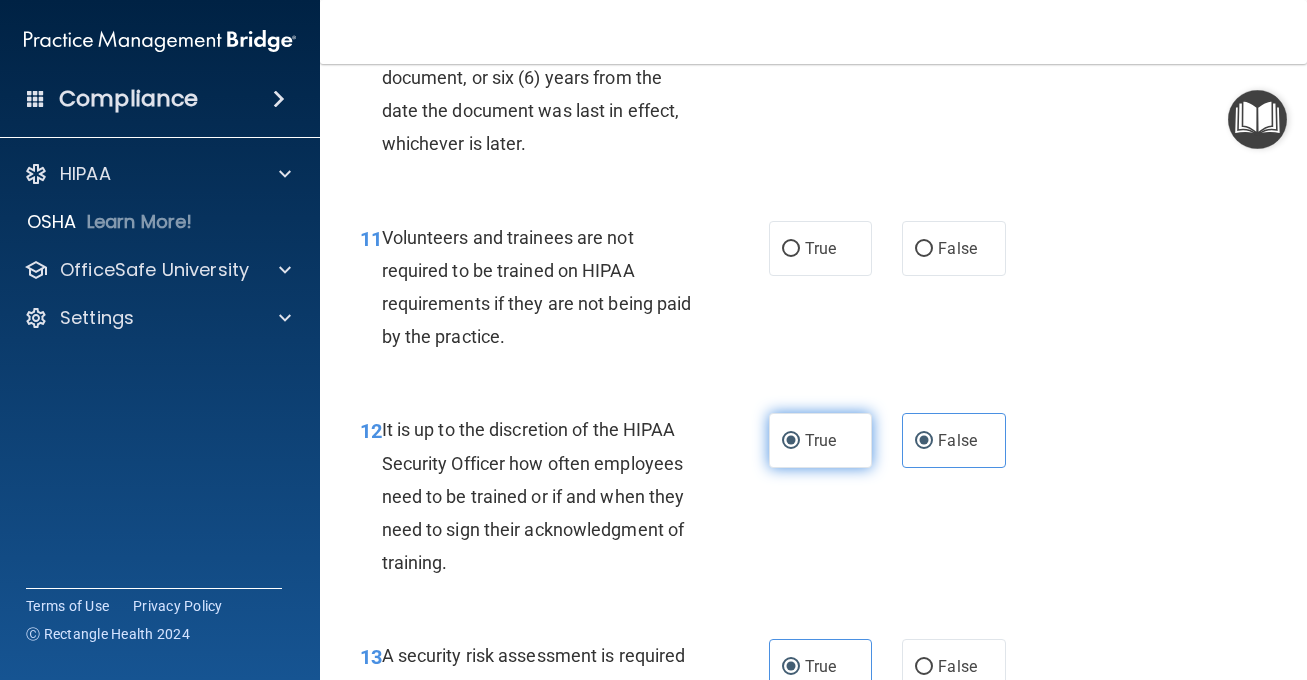 radio on "false" 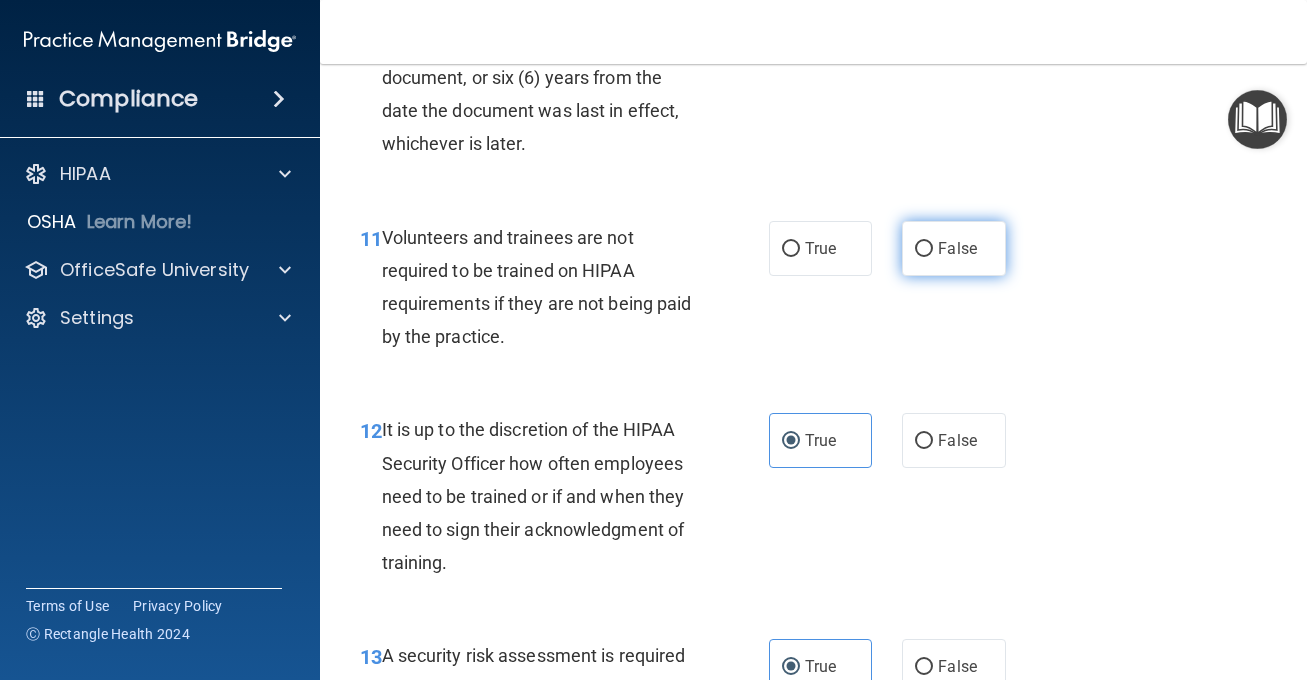 click on "False" at bounding box center (954, 248) 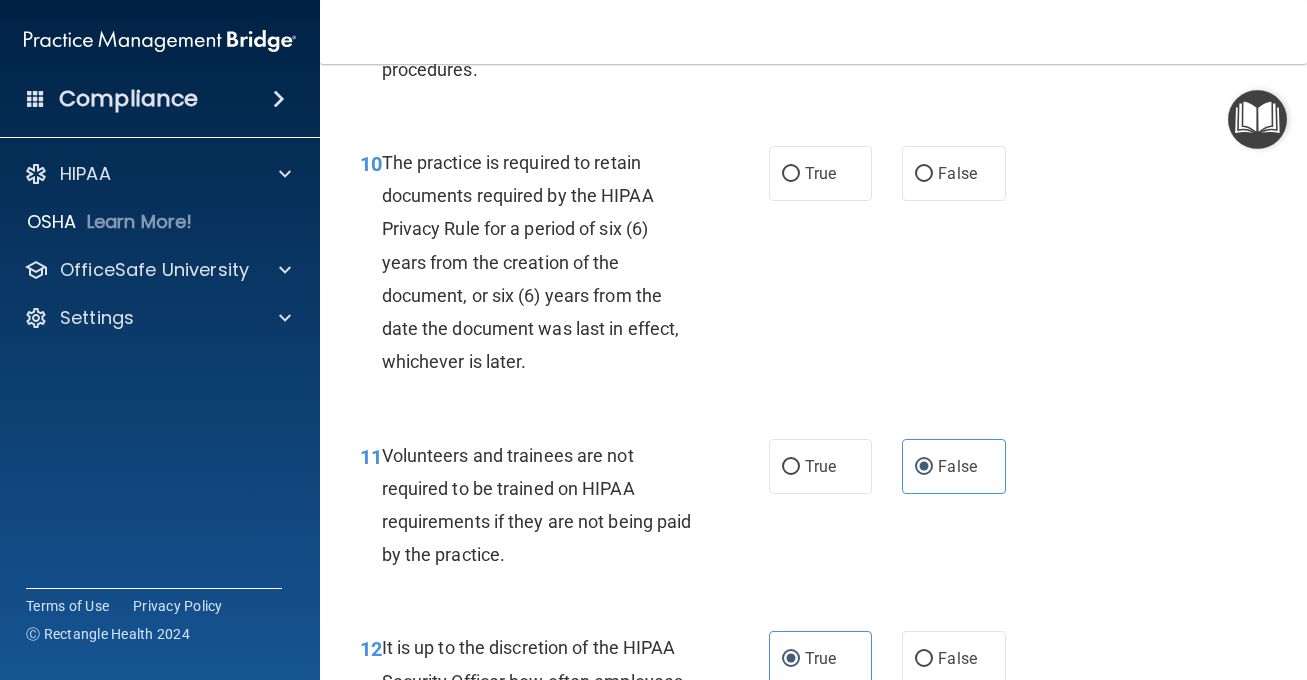 scroll, scrollTop: 2304, scrollLeft: 0, axis: vertical 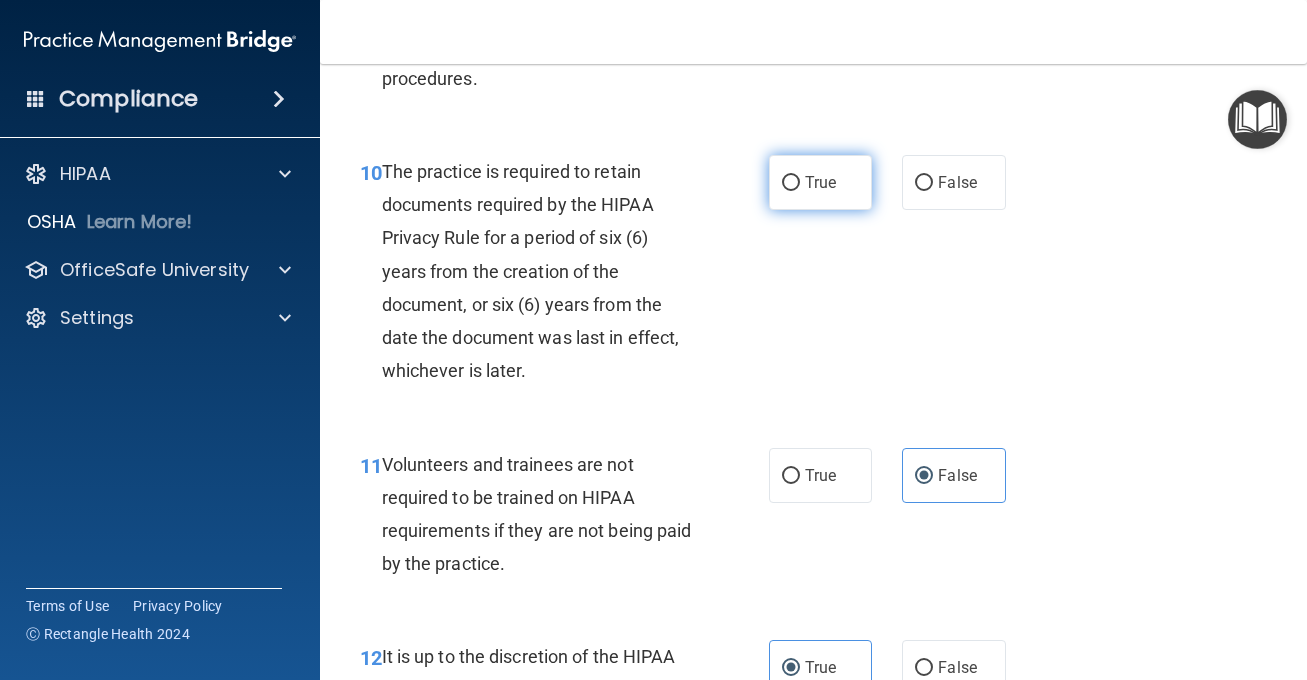click on "True" at bounding box center (821, 182) 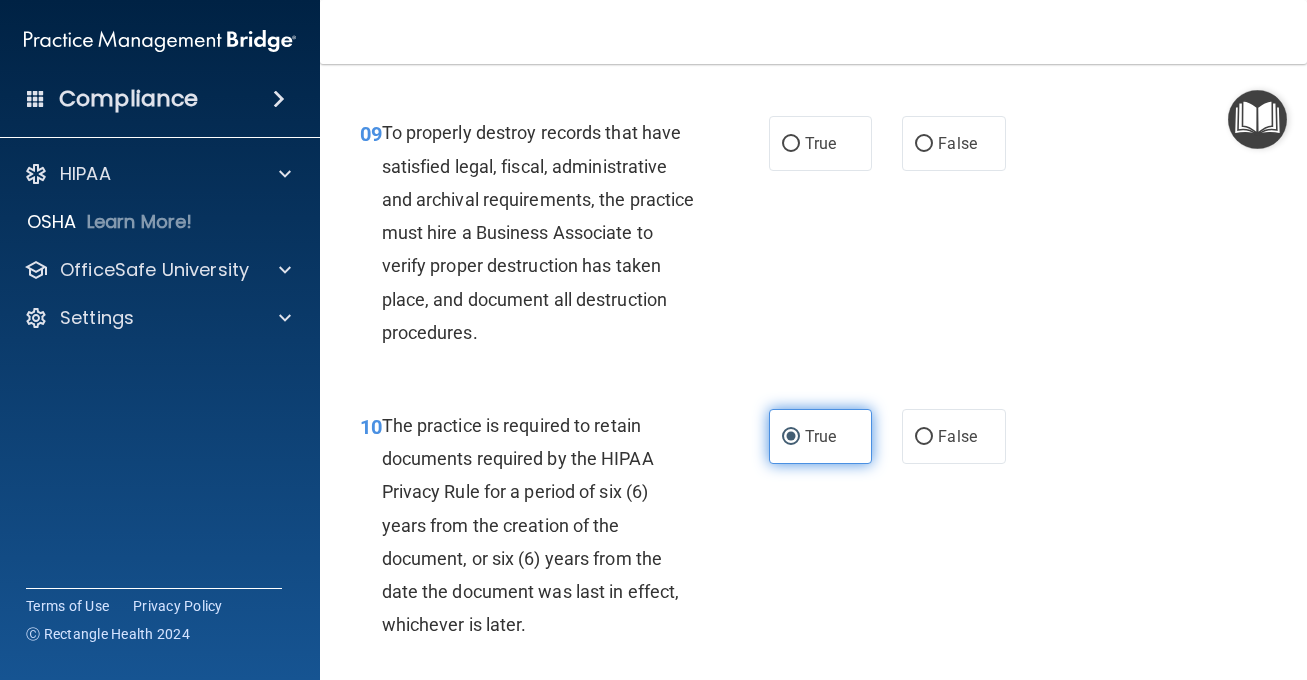 scroll, scrollTop: 2034, scrollLeft: 0, axis: vertical 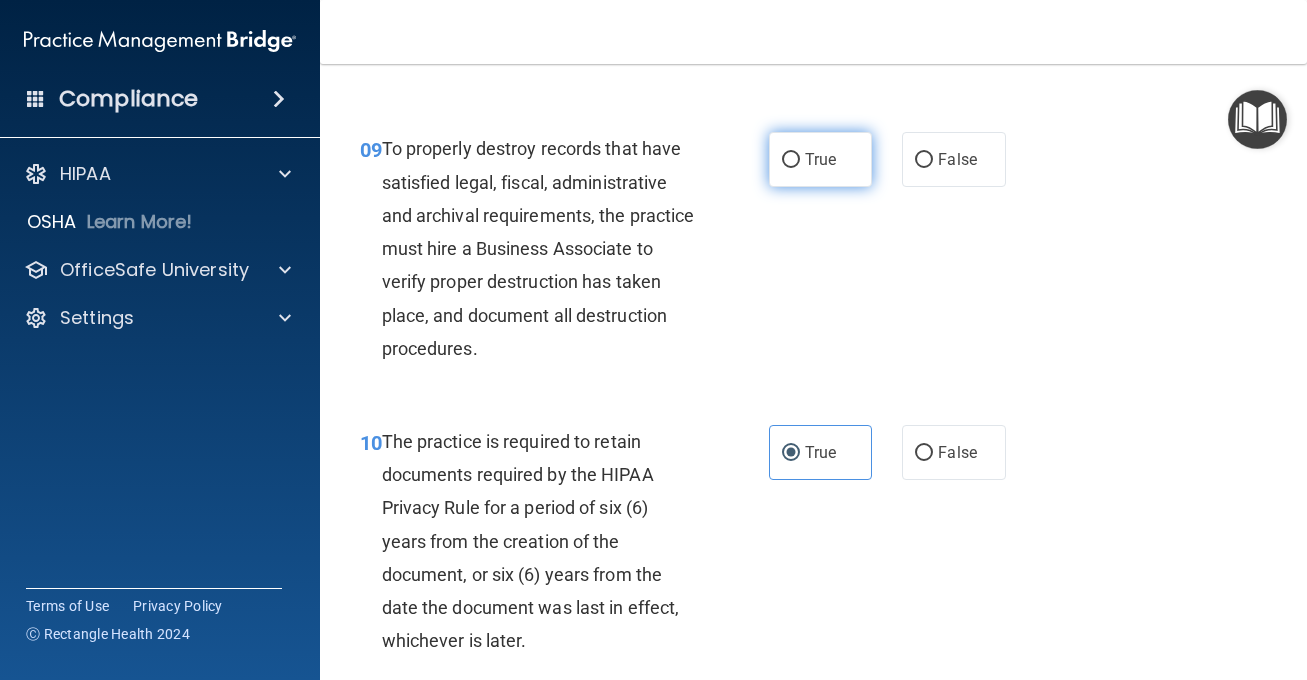 click on "True" at bounding box center [821, 159] 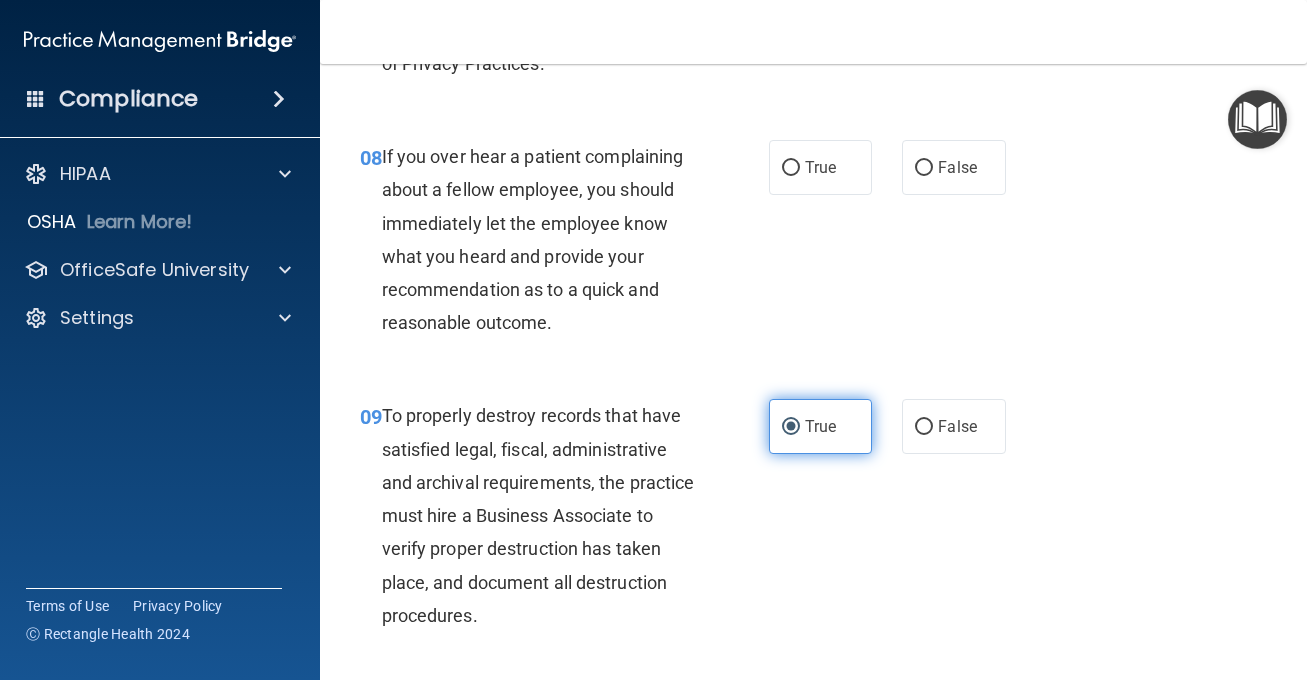 scroll, scrollTop: 1735, scrollLeft: 0, axis: vertical 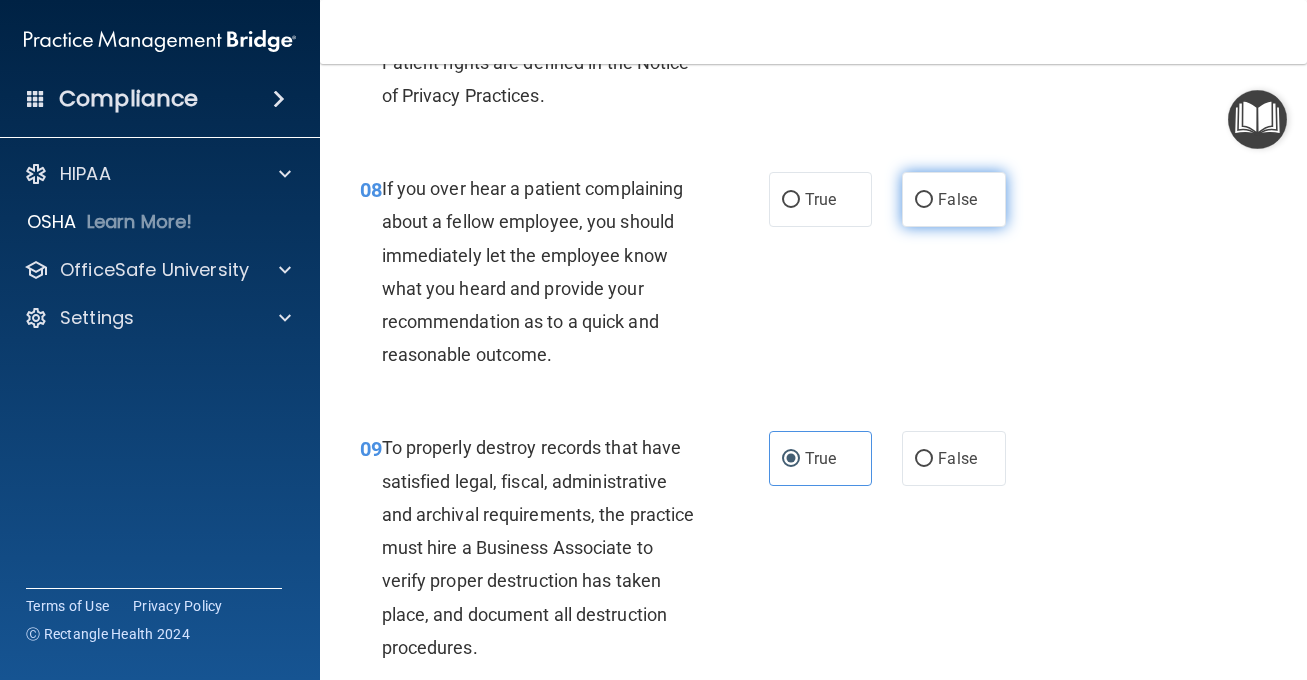 click on "False" at bounding box center [954, 199] 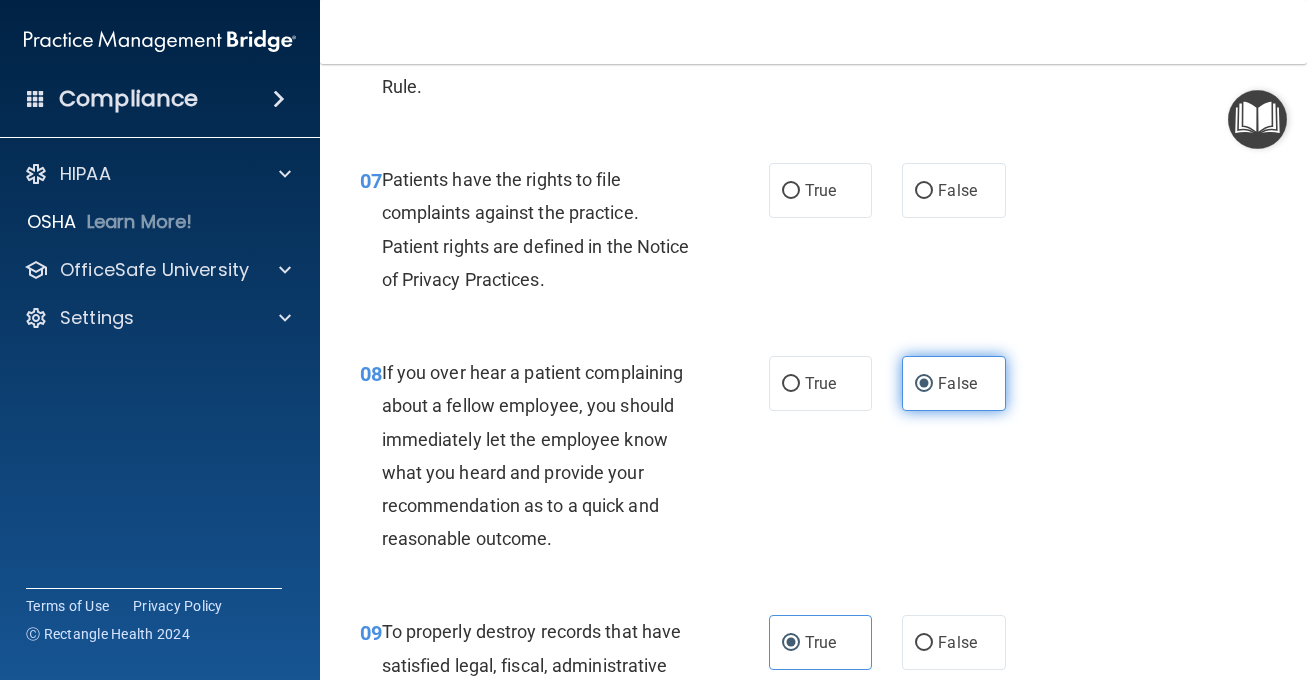 scroll, scrollTop: 1539, scrollLeft: 0, axis: vertical 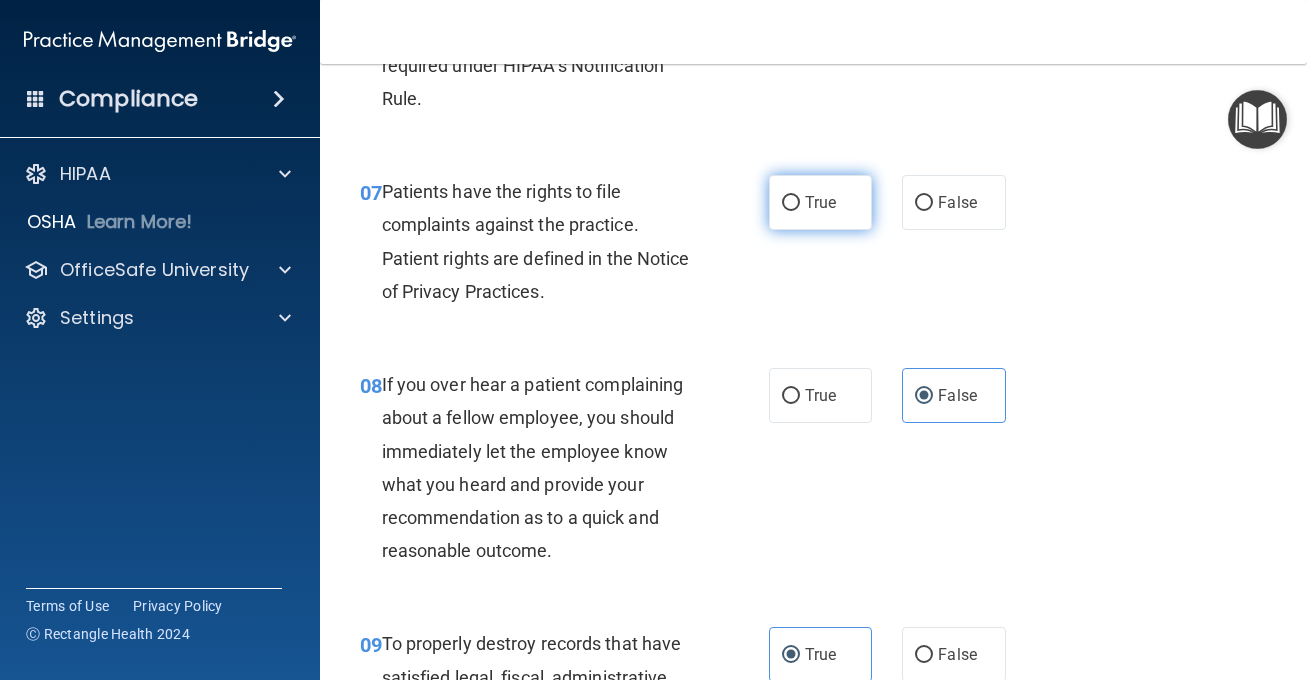 click on "True" at bounding box center [820, 202] 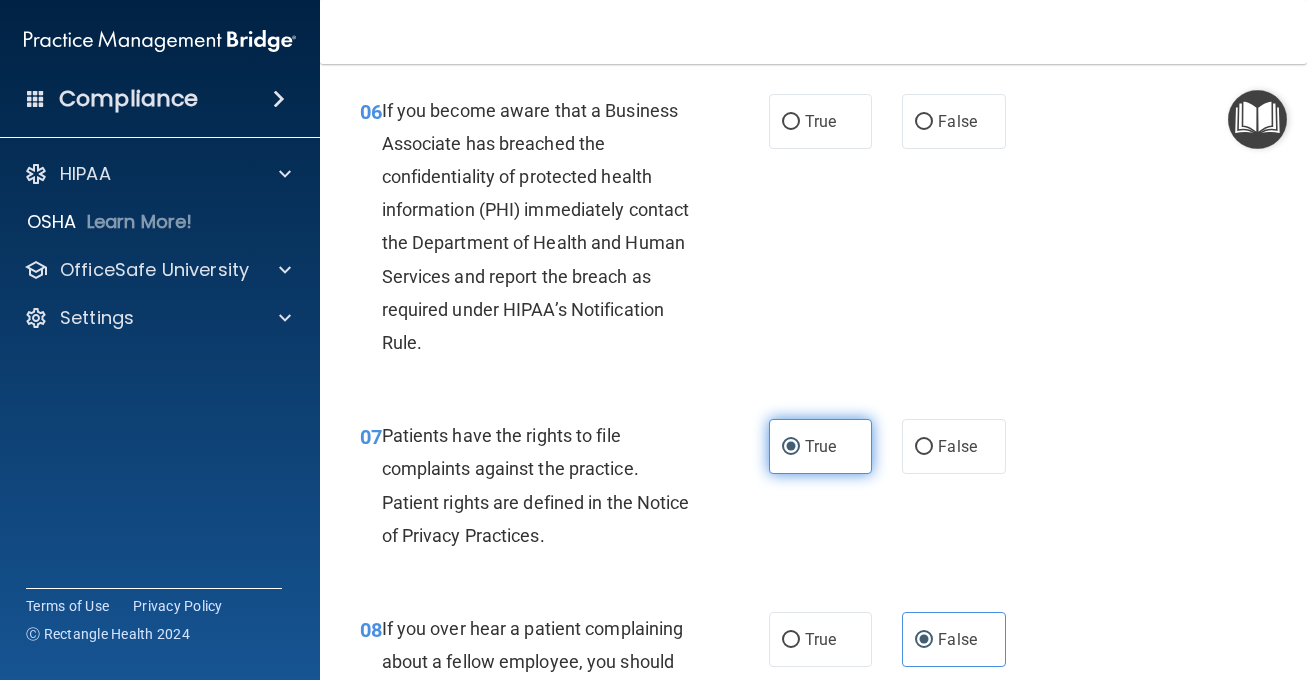 scroll, scrollTop: 1293, scrollLeft: 0, axis: vertical 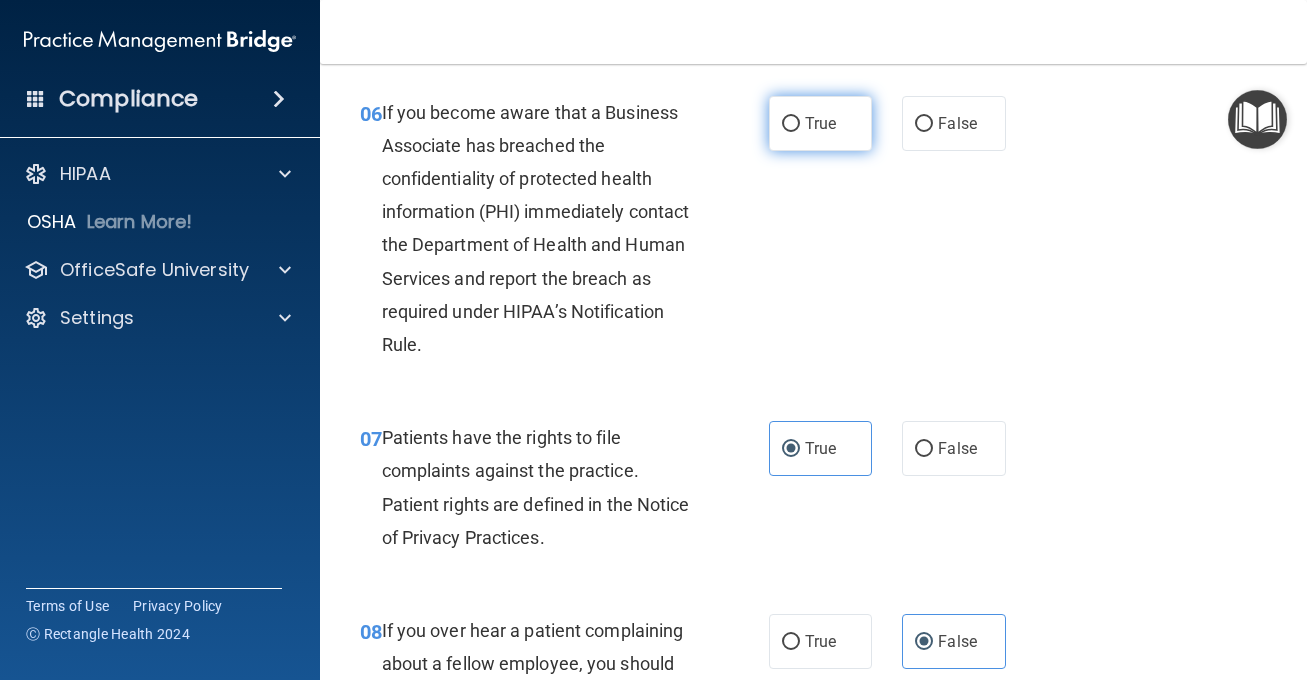 click on "True" at bounding box center (821, 123) 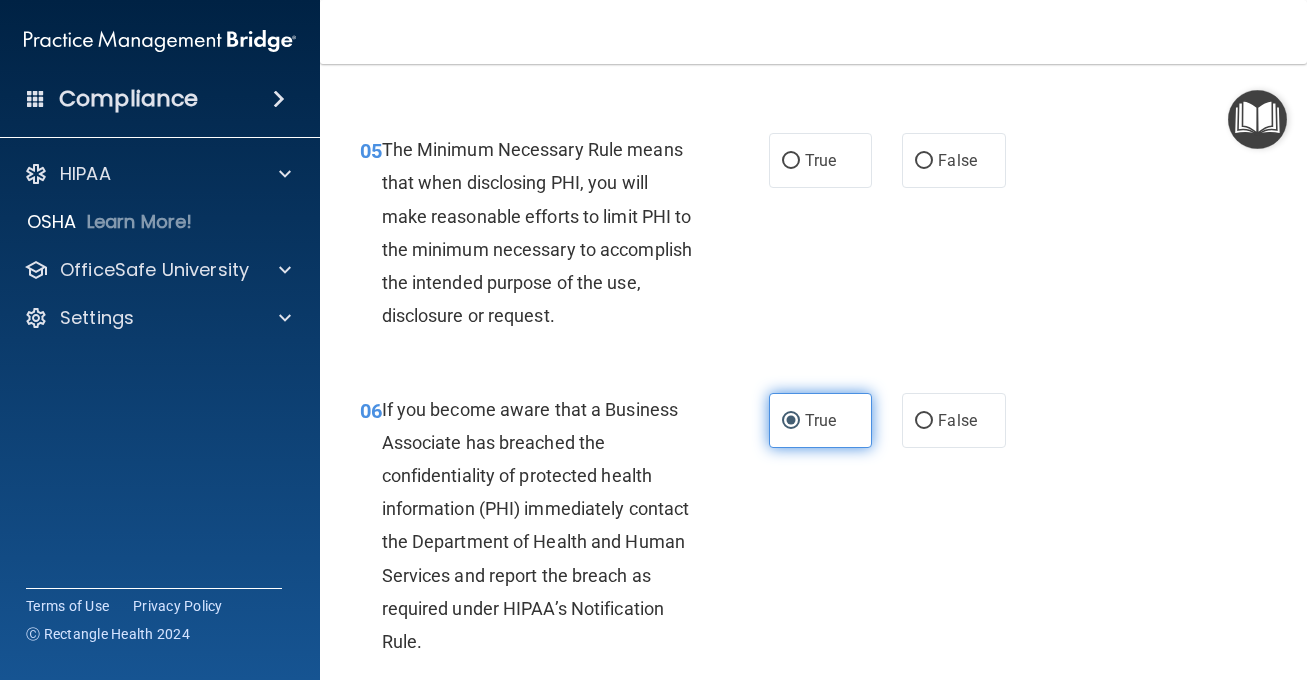 scroll, scrollTop: 995, scrollLeft: 0, axis: vertical 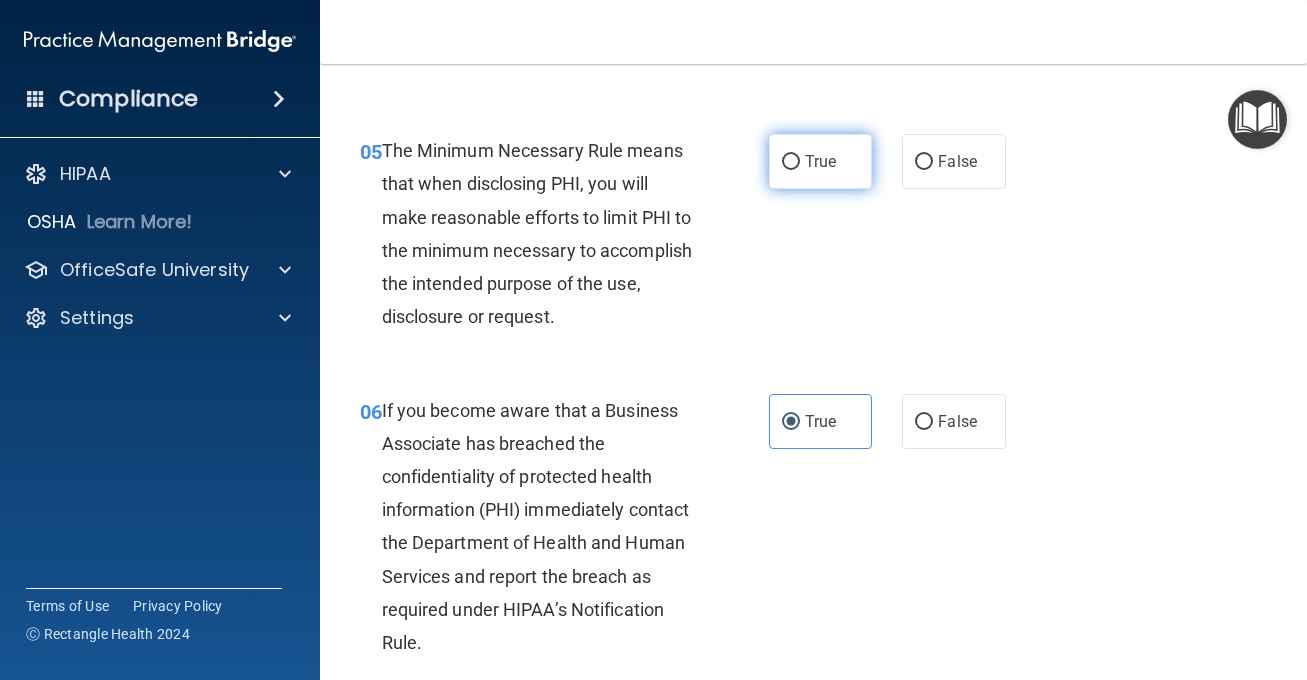 click on "True" at bounding box center (821, 161) 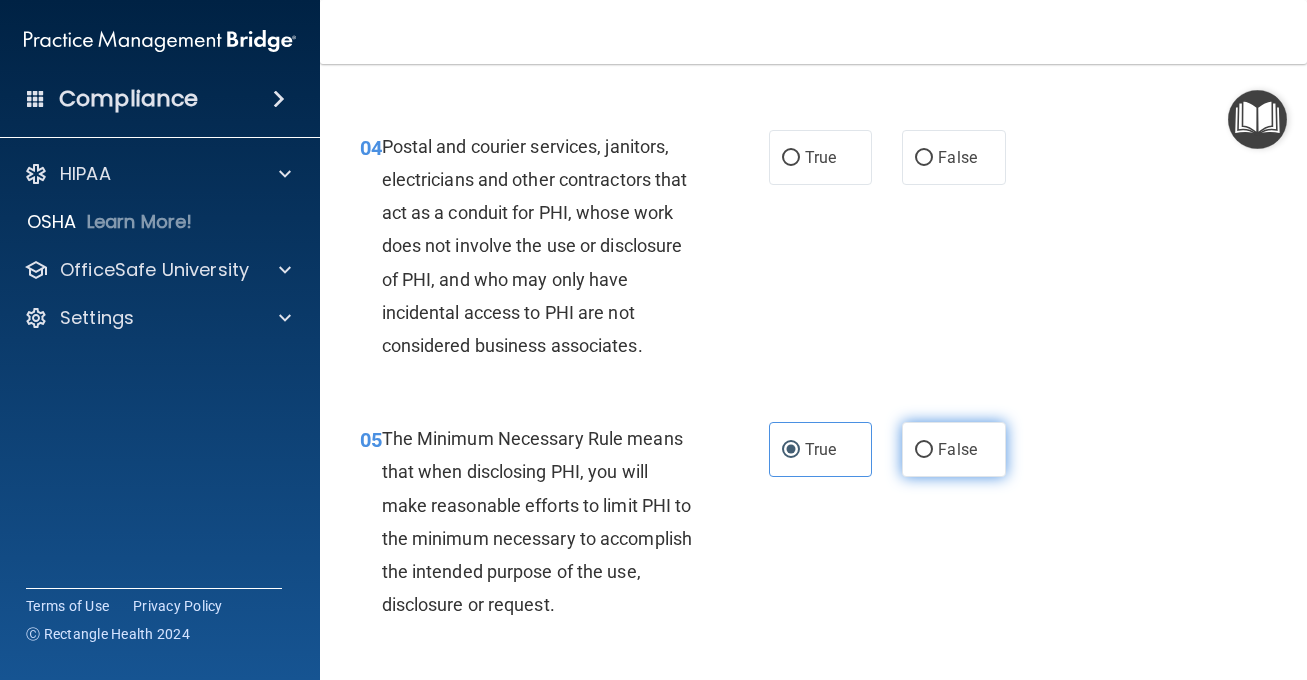 scroll, scrollTop: 703, scrollLeft: 0, axis: vertical 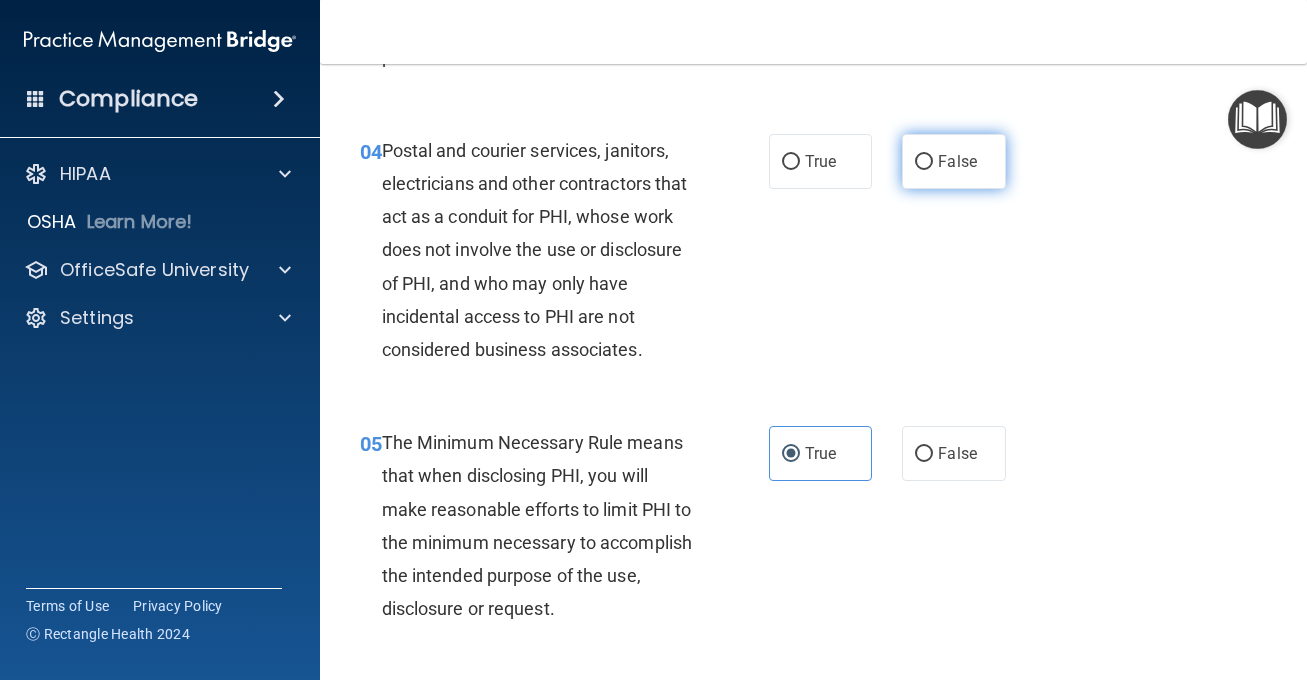 click on "False" at bounding box center [954, 161] 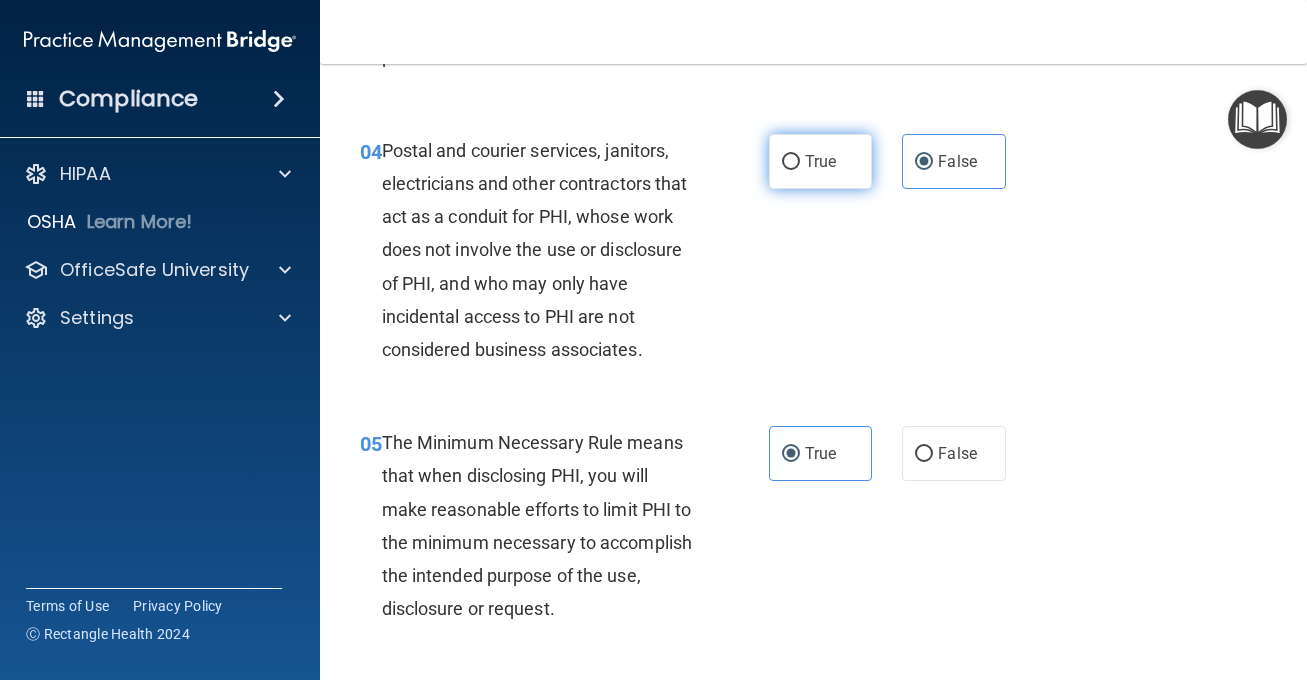 click on "True" at bounding box center (821, 161) 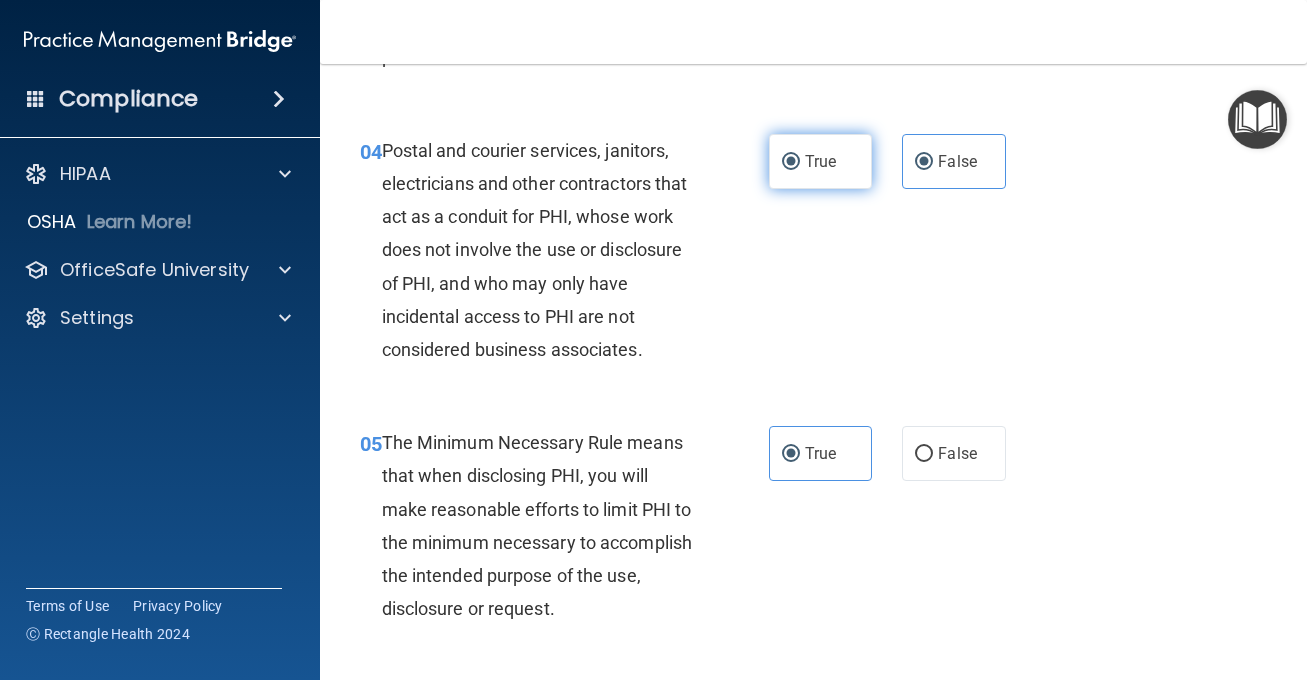 radio on "false" 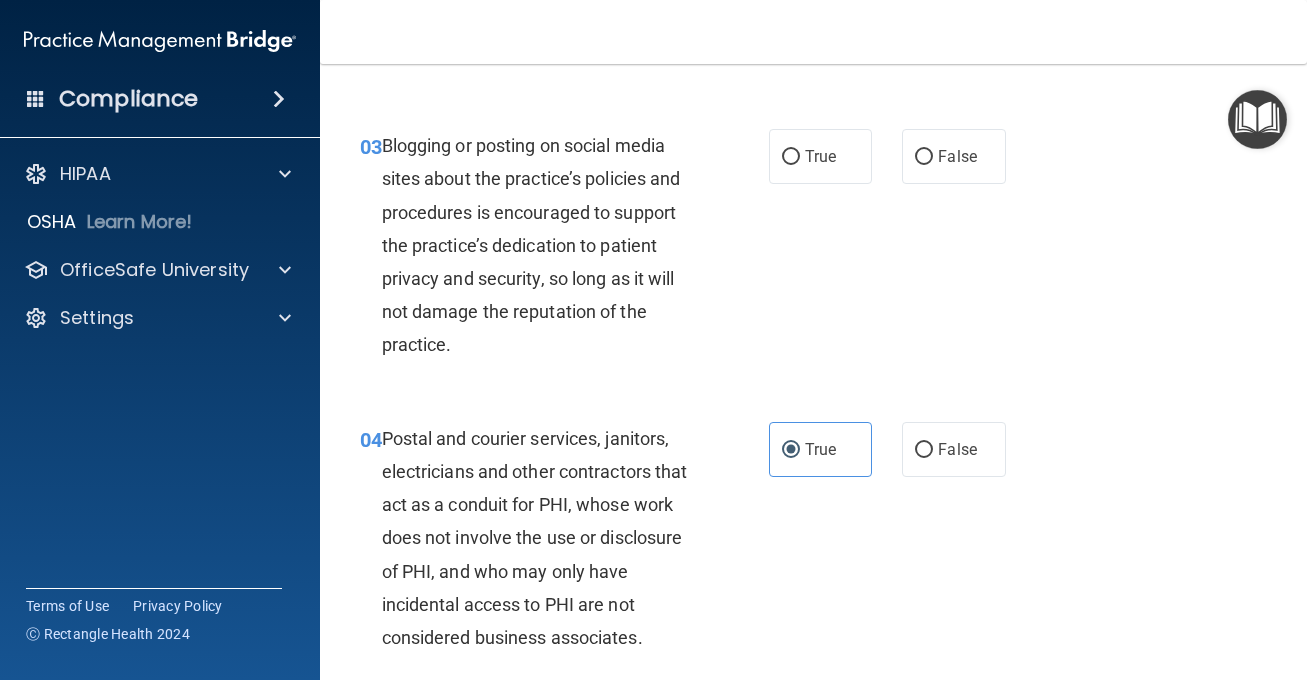 scroll, scrollTop: 414, scrollLeft: 0, axis: vertical 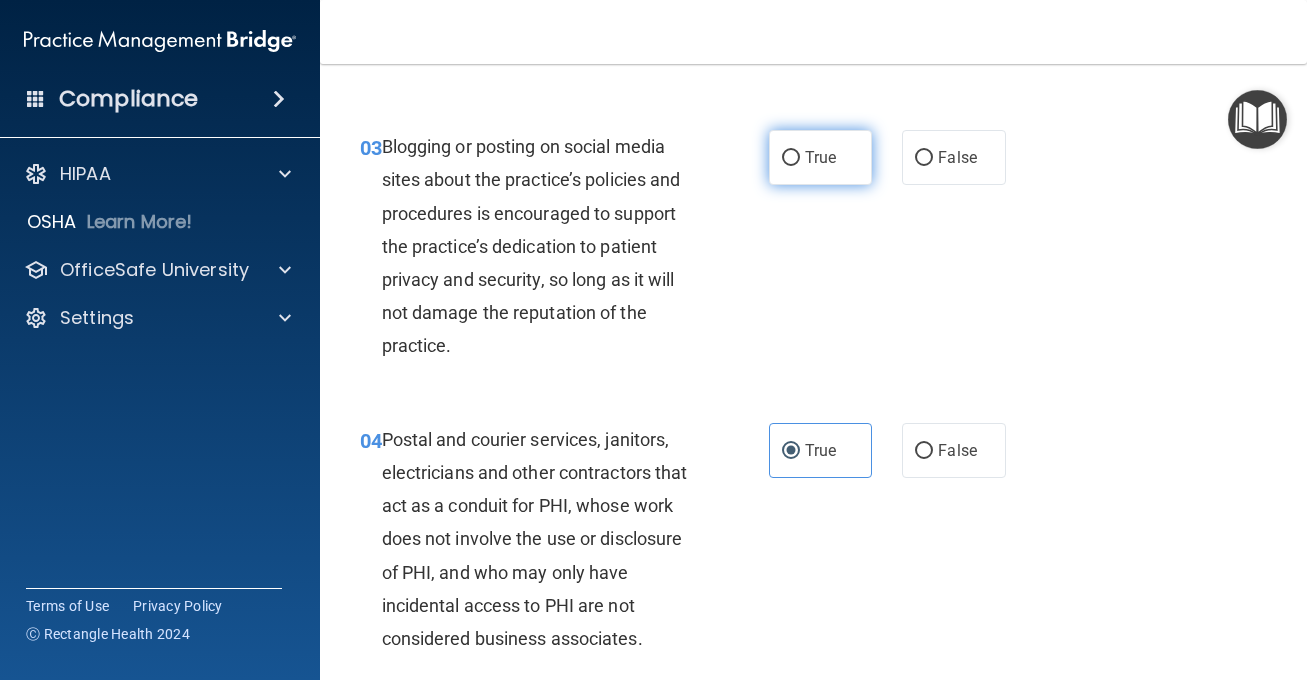 click on "True" at bounding box center [821, 157] 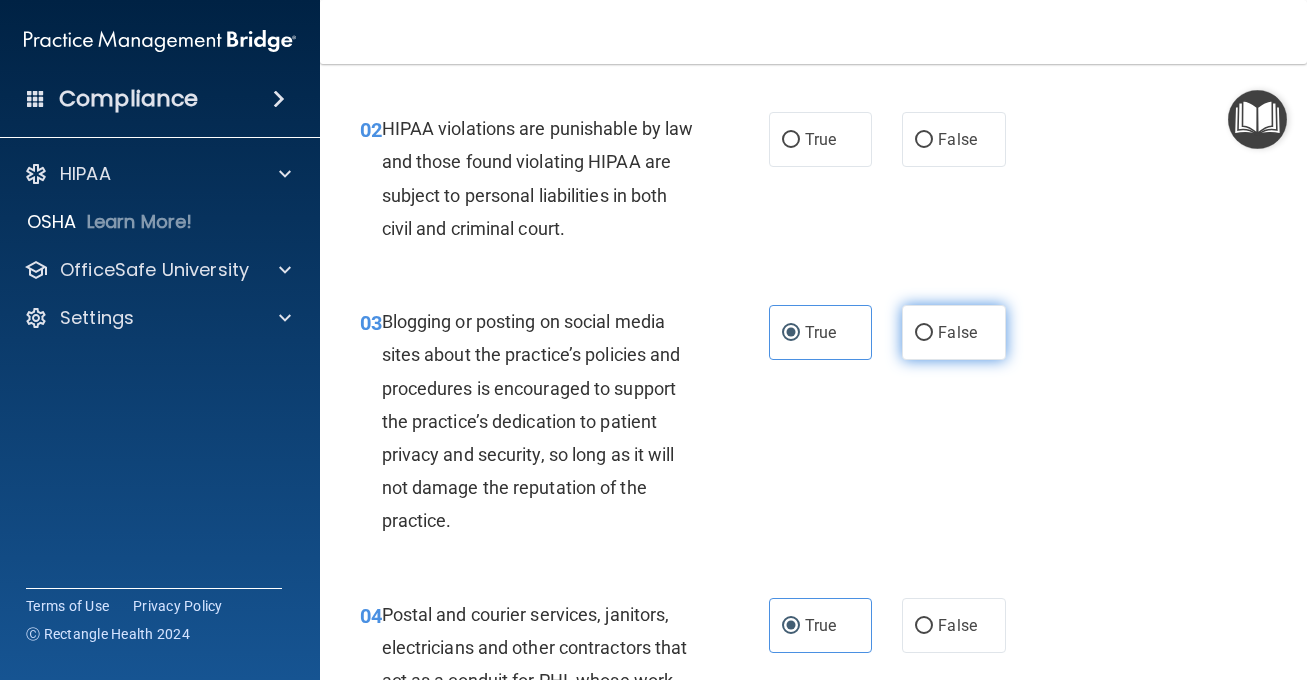 scroll, scrollTop: 238, scrollLeft: 0, axis: vertical 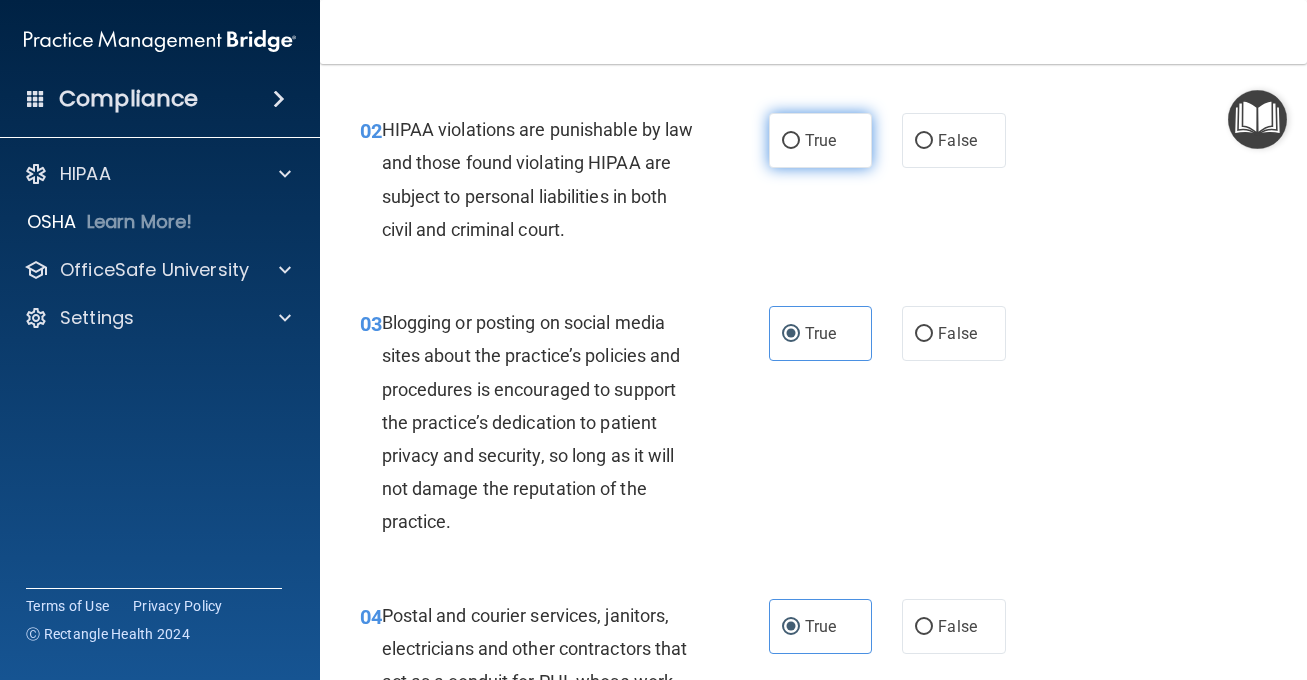 click on "True" at bounding box center [821, 140] 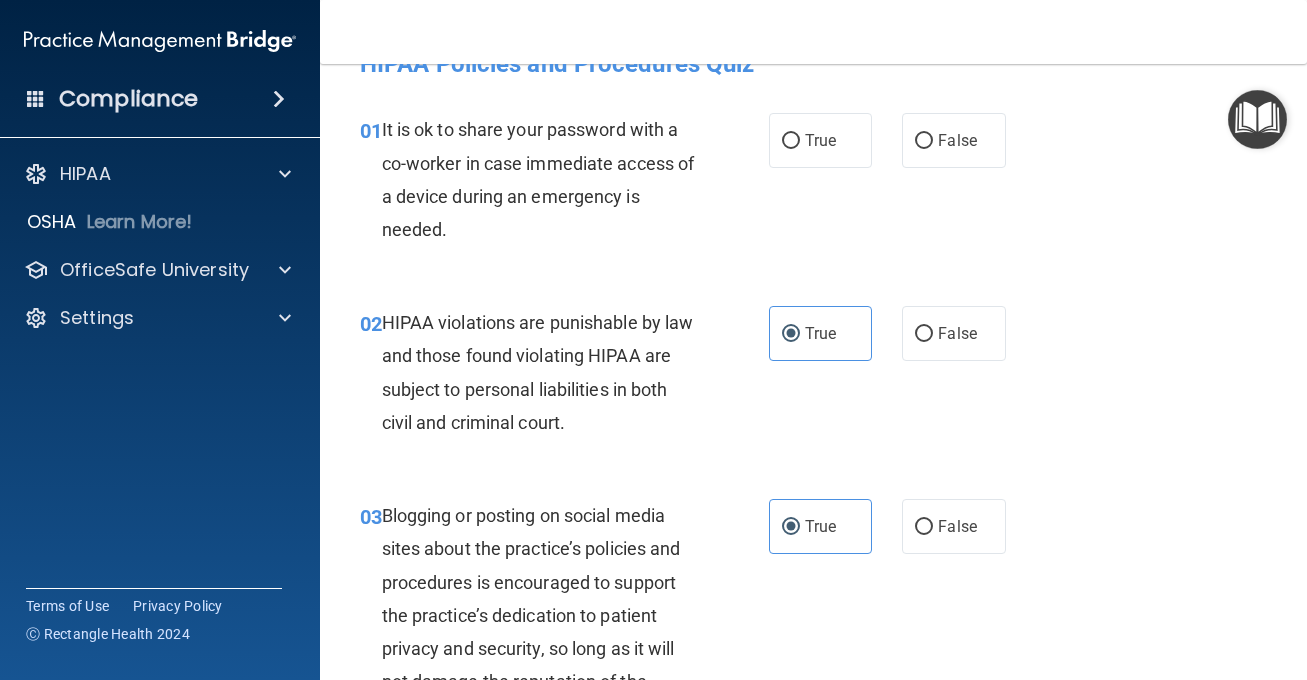 scroll, scrollTop: 35, scrollLeft: 0, axis: vertical 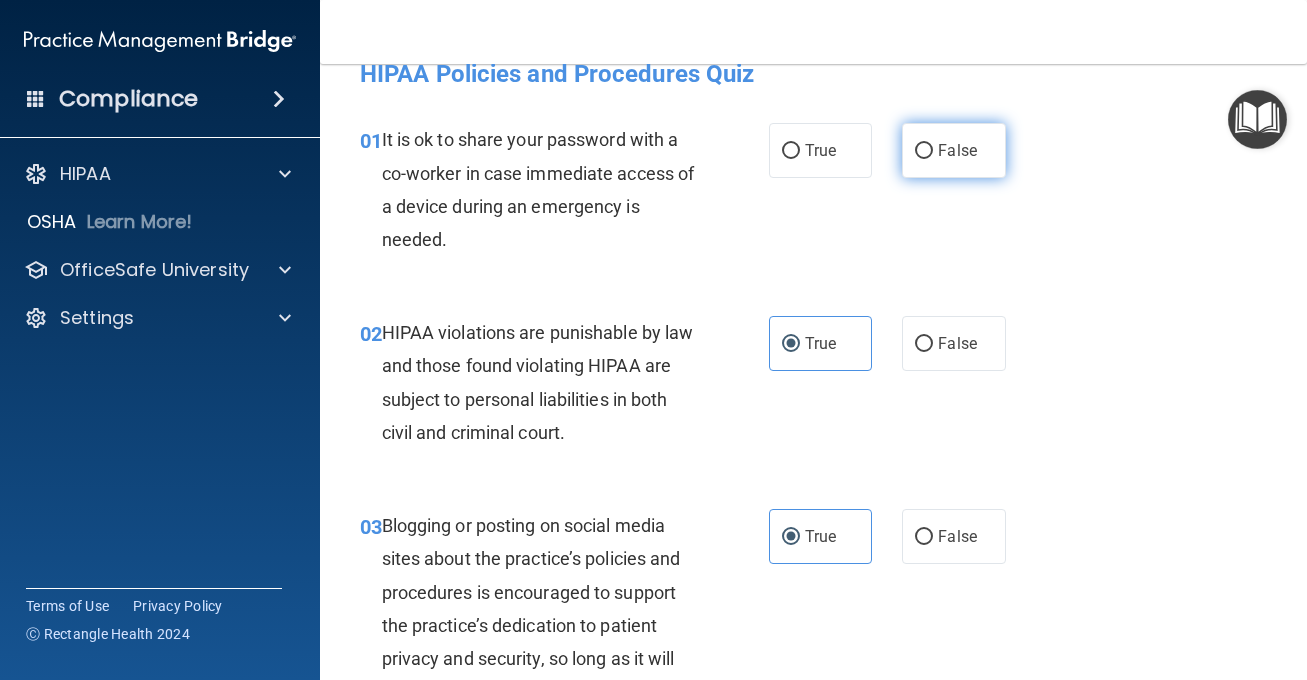 click on "False" at bounding box center [924, 151] 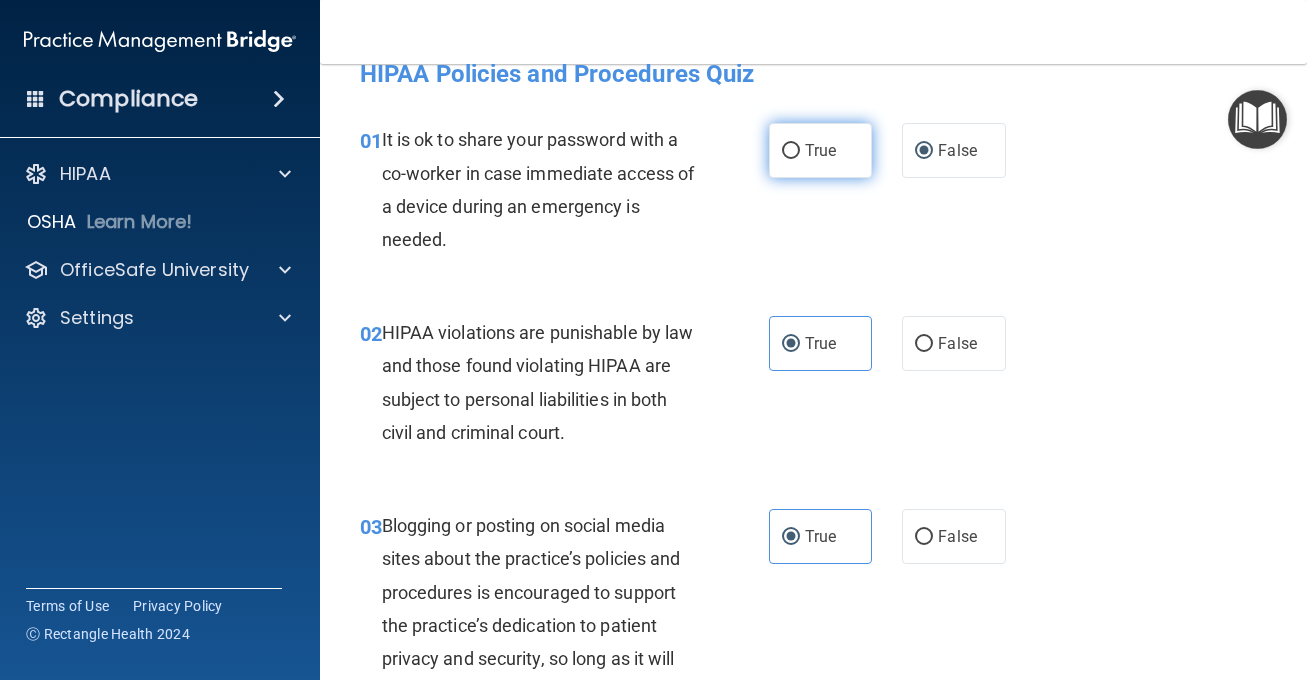 click on "True" at bounding box center [821, 150] 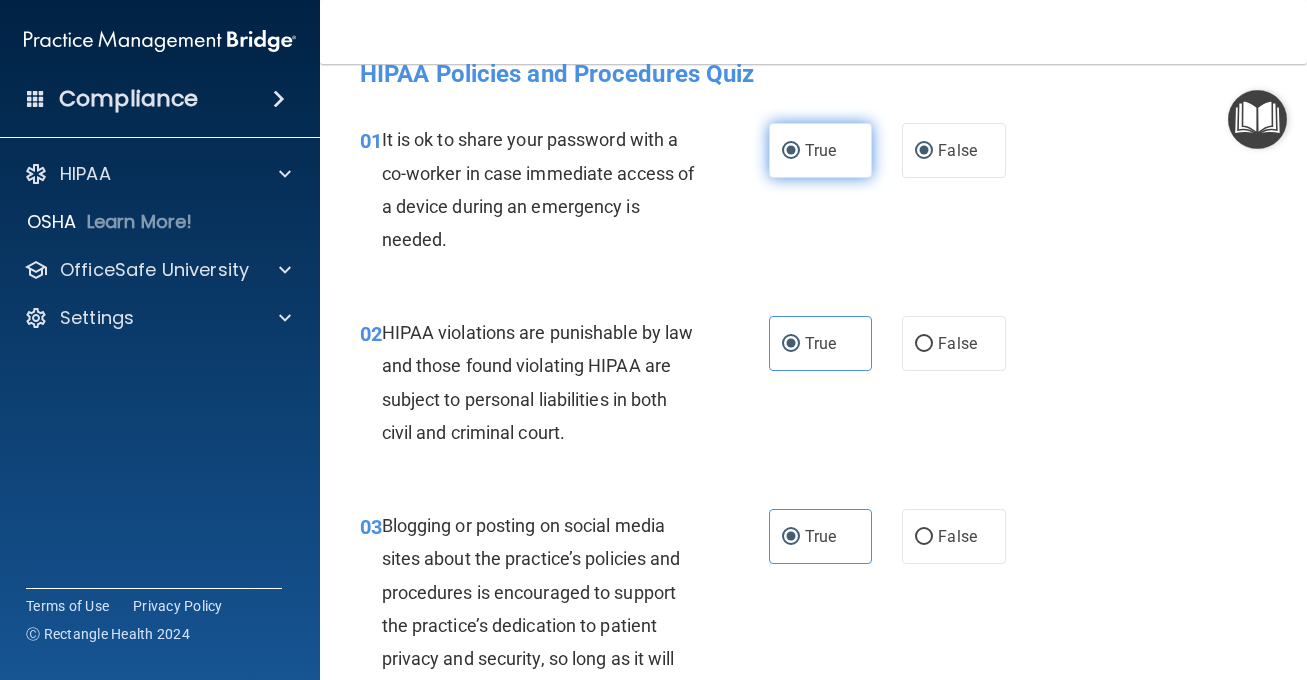 radio on "false" 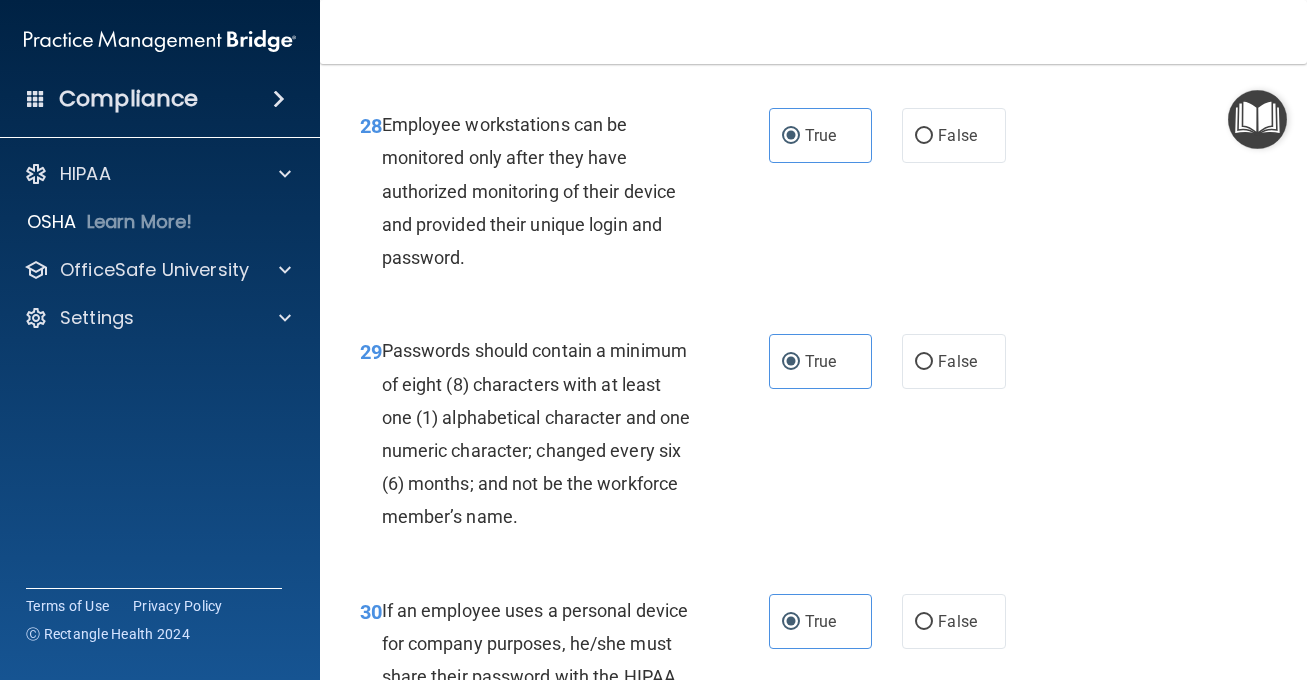 scroll, scrollTop: 6301, scrollLeft: 0, axis: vertical 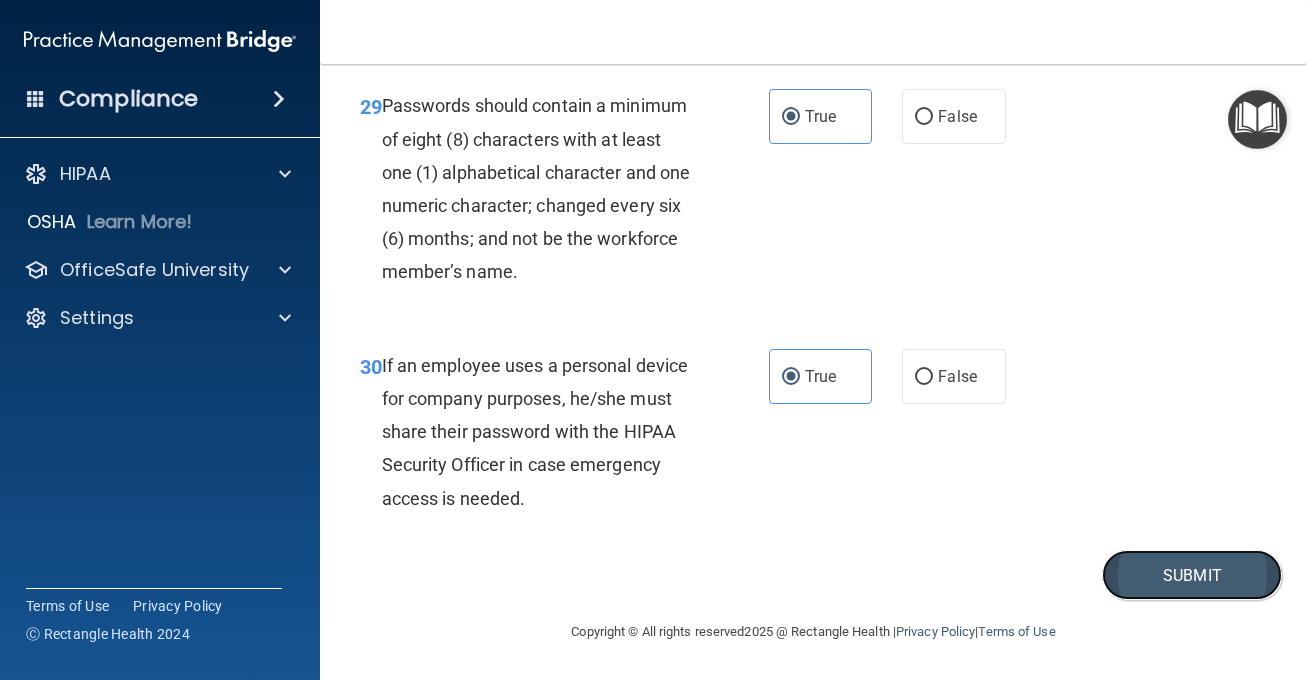 click on "Submit" at bounding box center [1192, 575] 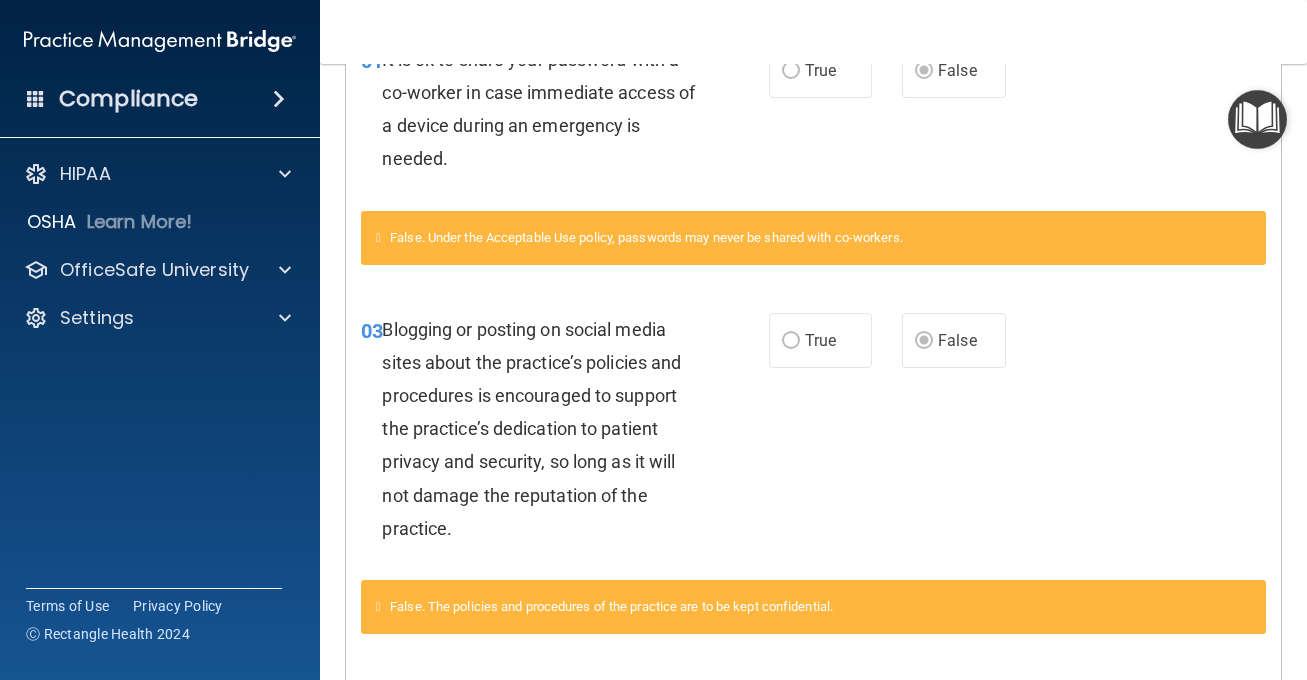 scroll, scrollTop: 0, scrollLeft: 0, axis: both 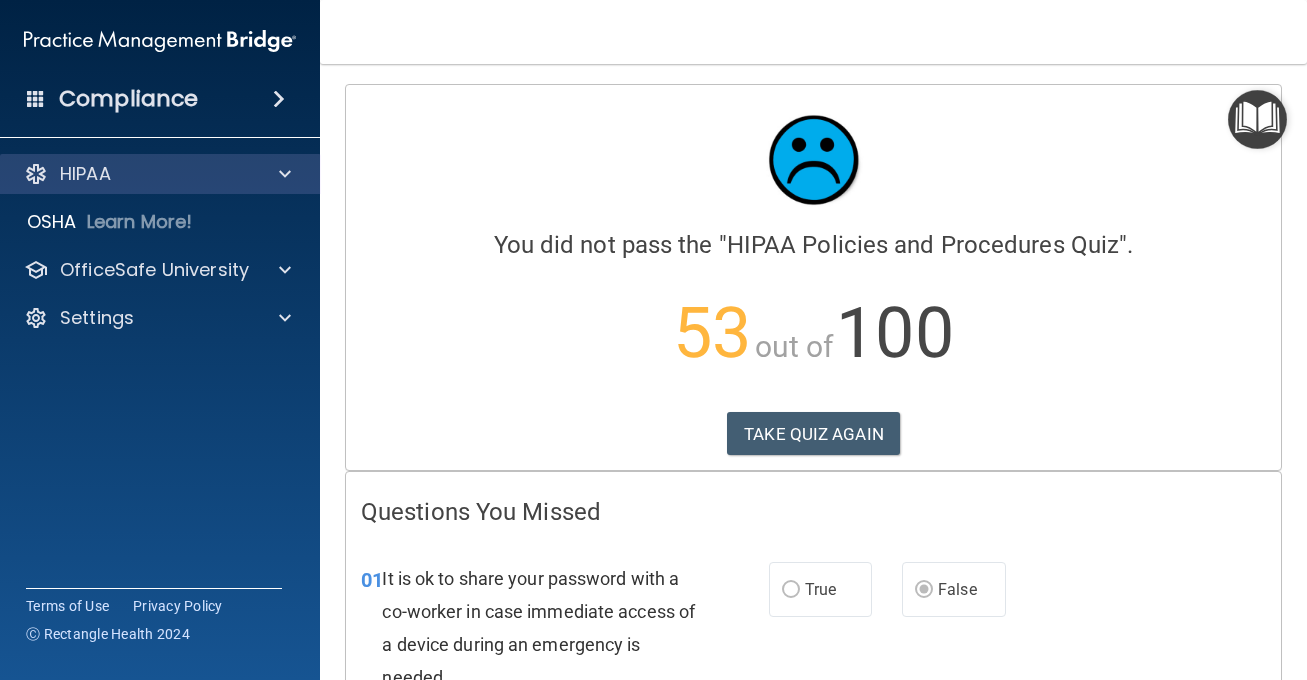 click on "HIPAA" at bounding box center [160, 174] 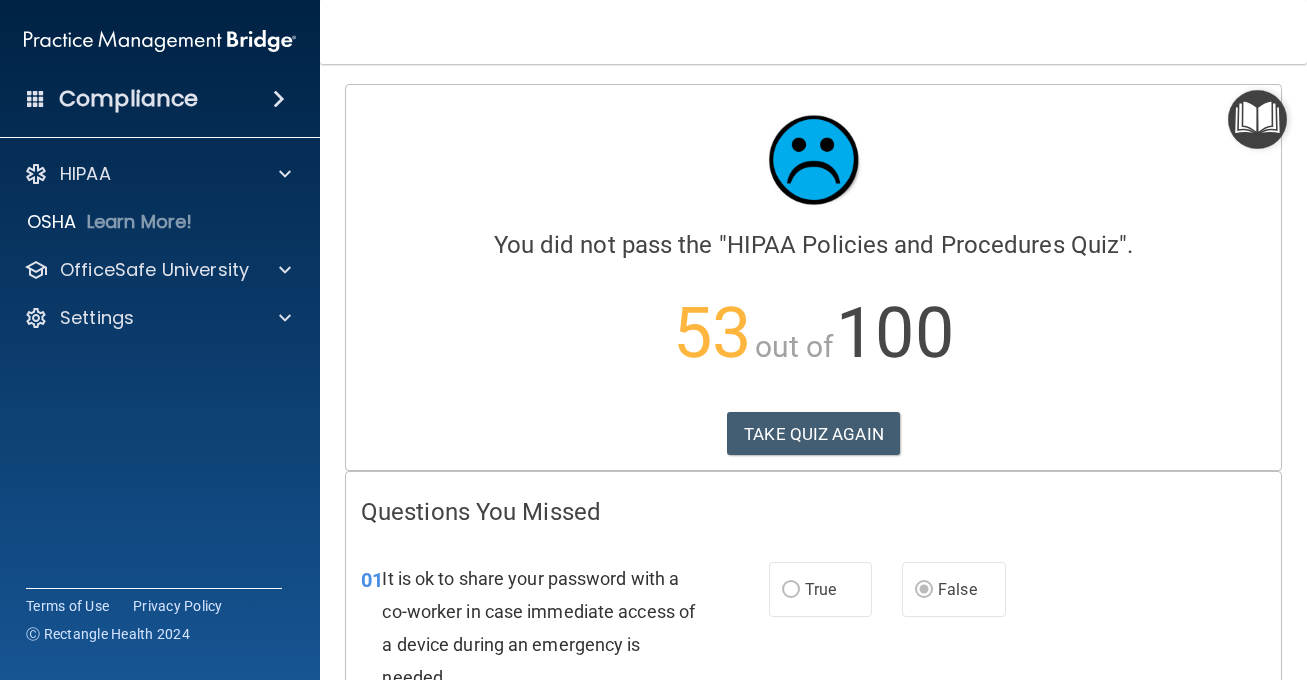 click on "Compliance" at bounding box center (128, 99) 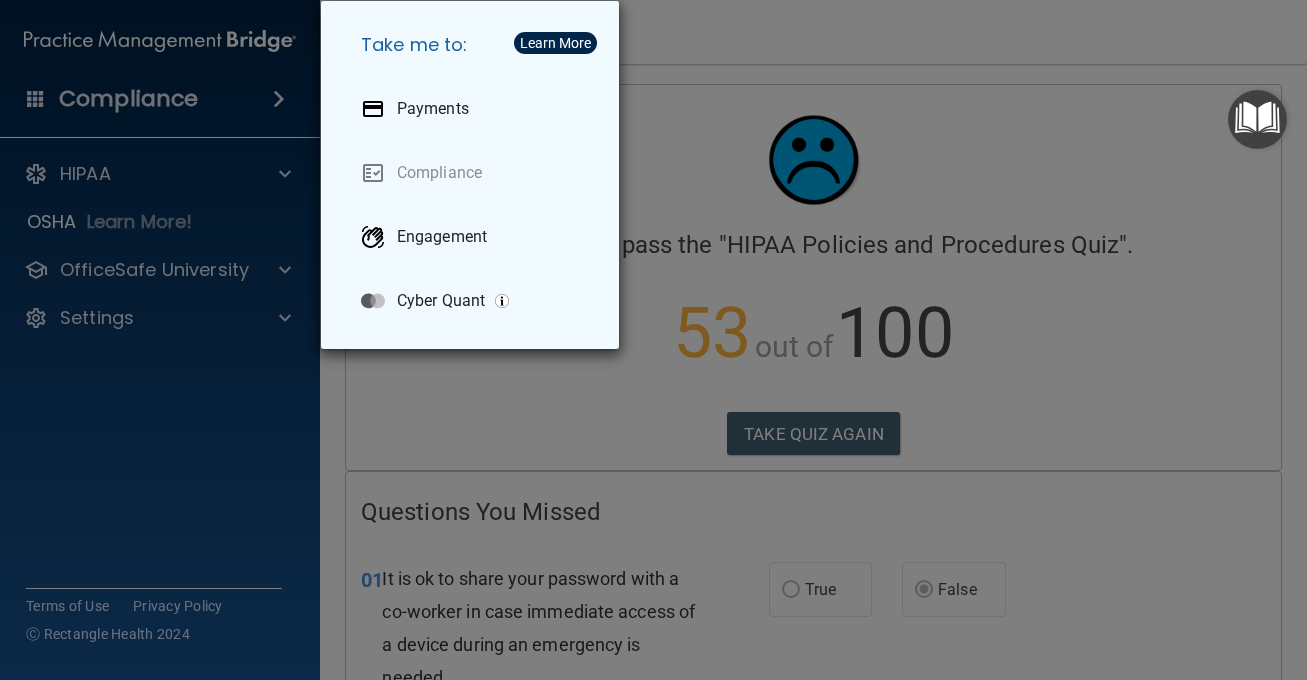 click on "Take me to:             Payments                   Compliance                     Engagement                     Cyber Quant" at bounding box center (653, 340) 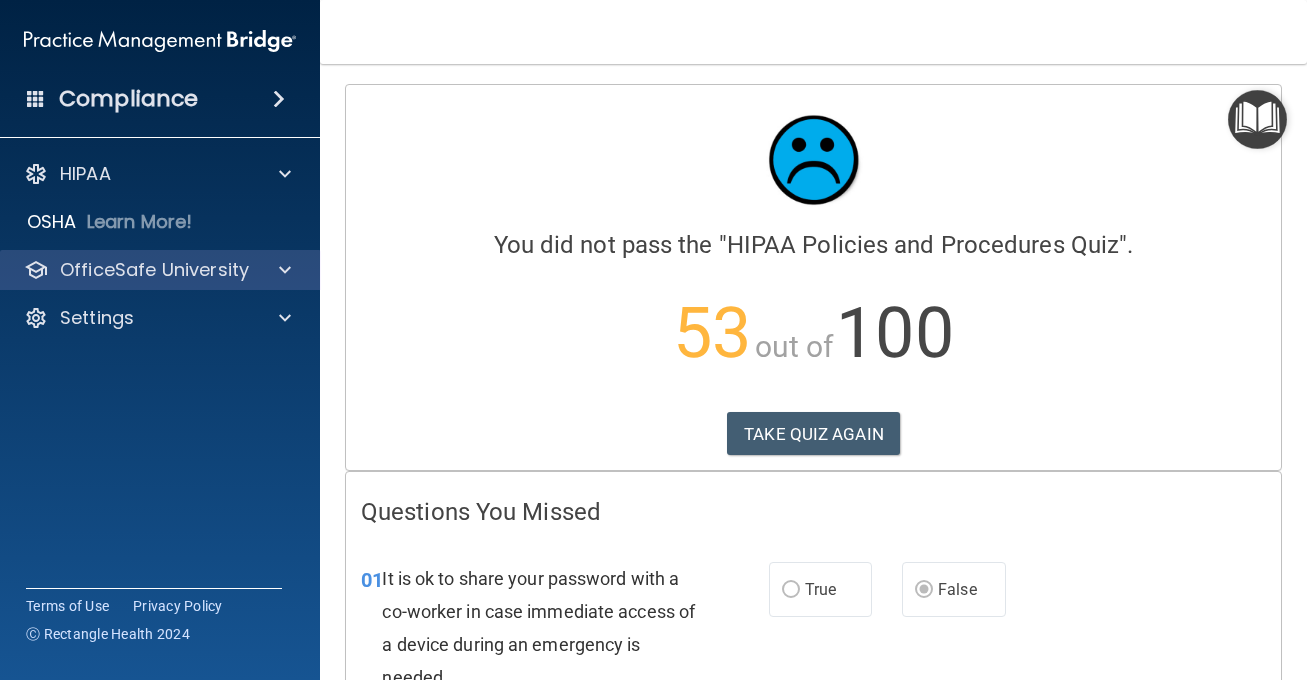 click on "OfficeSafe University" at bounding box center [160, 270] 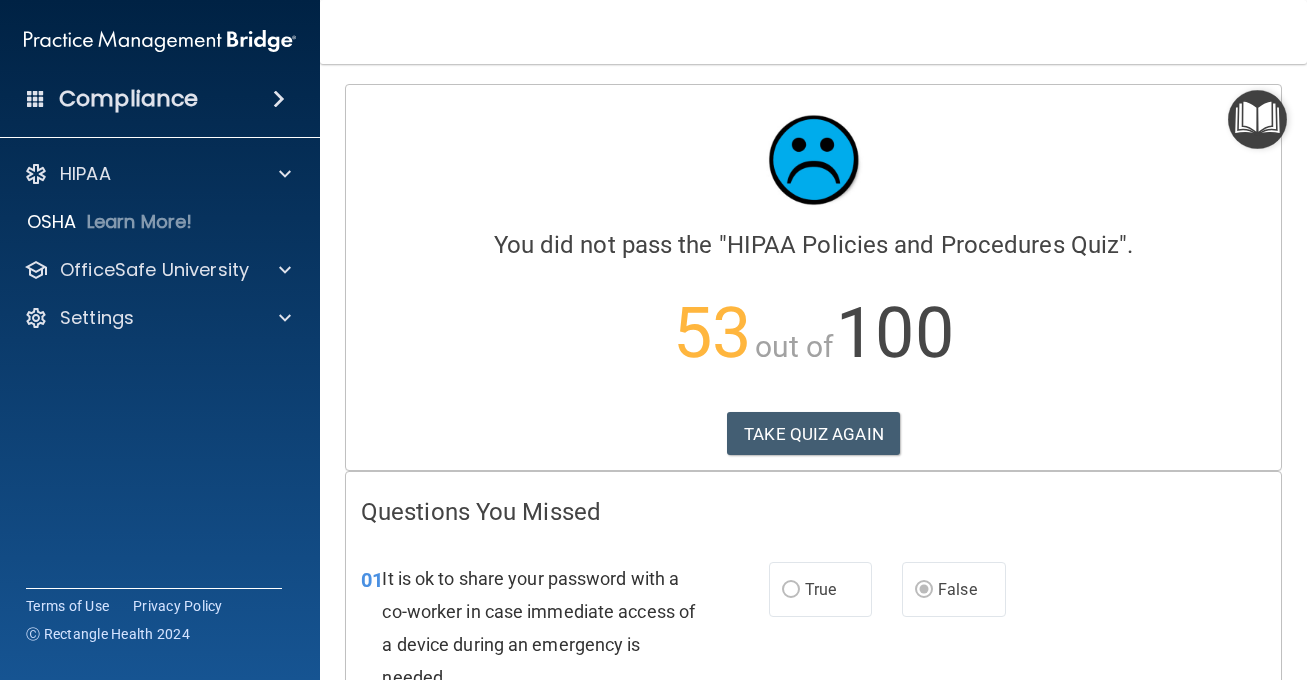click on "Compliance" at bounding box center (160, 99) 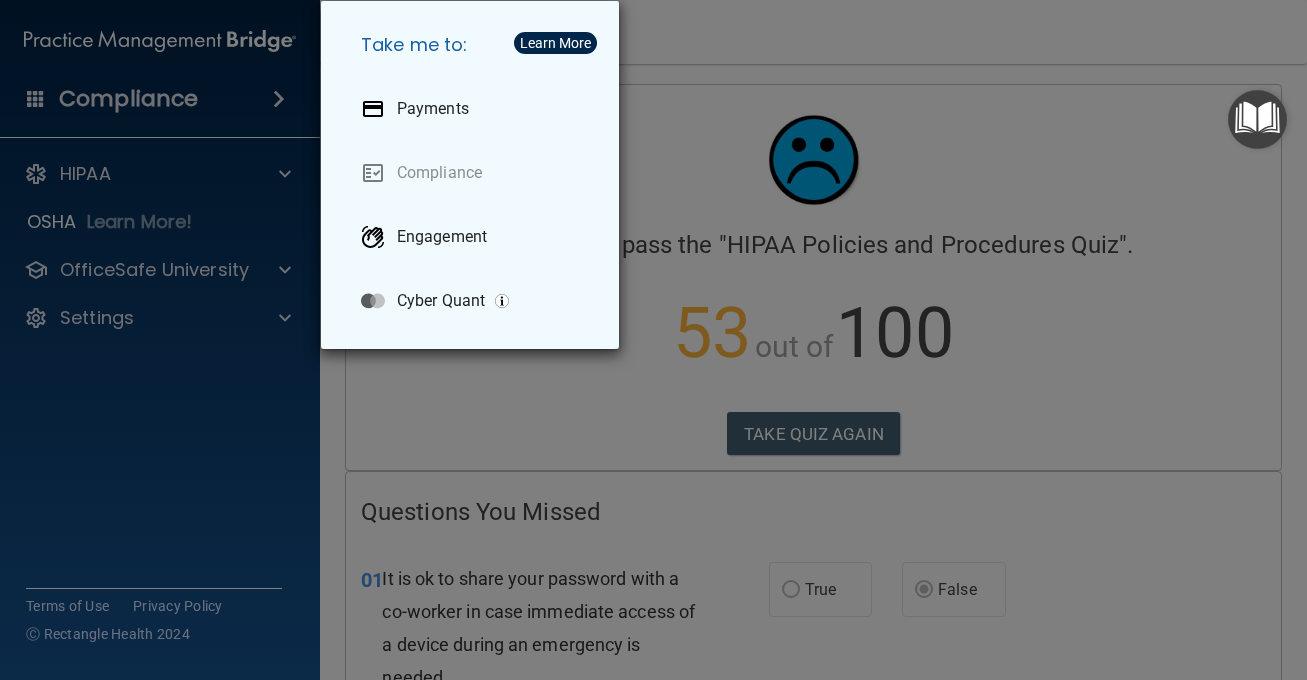 click on "Take me to:             Payments                   Compliance                     Engagement                     Cyber Quant" at bounding box center [653, 340] 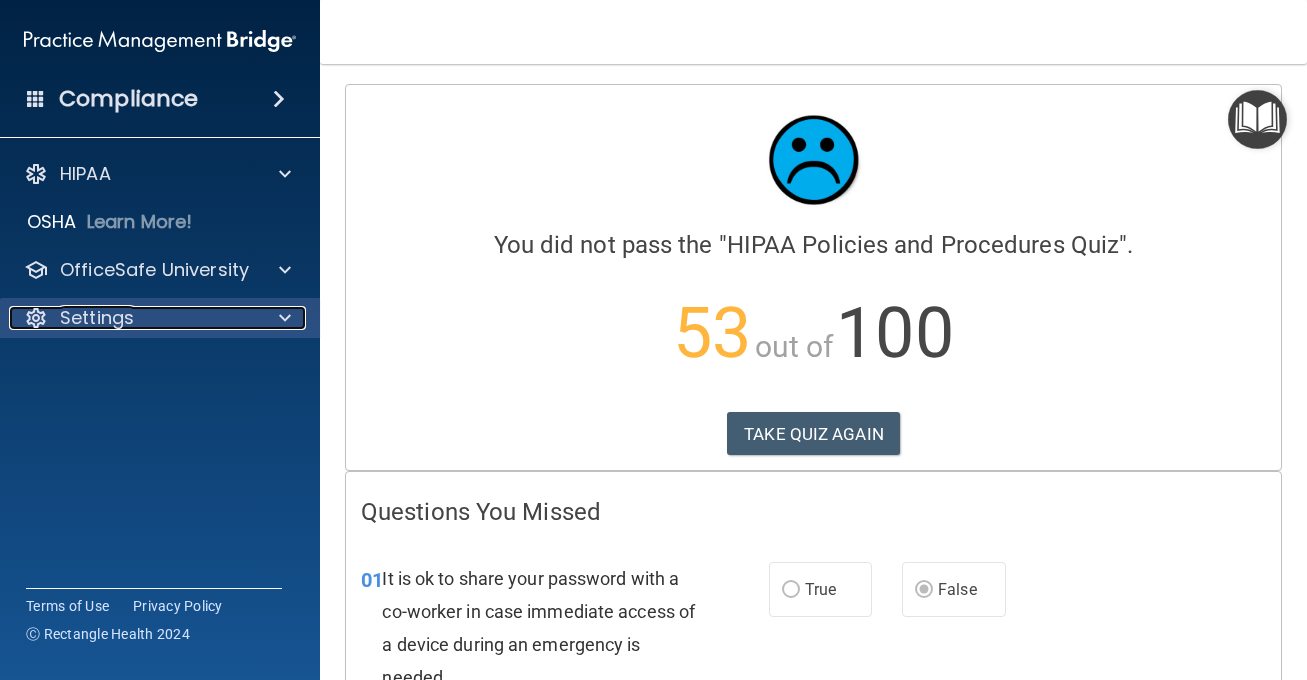 click on "Settings" at bounding box center [133, 318] 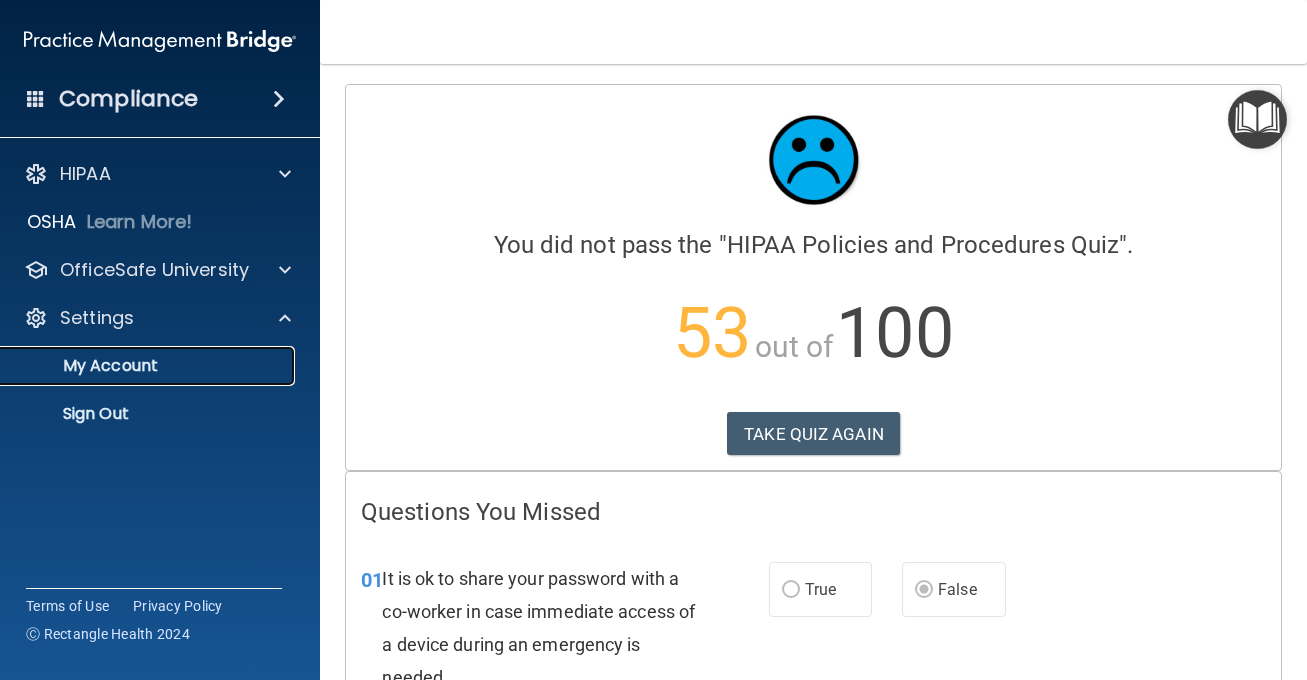click on "My Account" at bounding box center (137, 366) 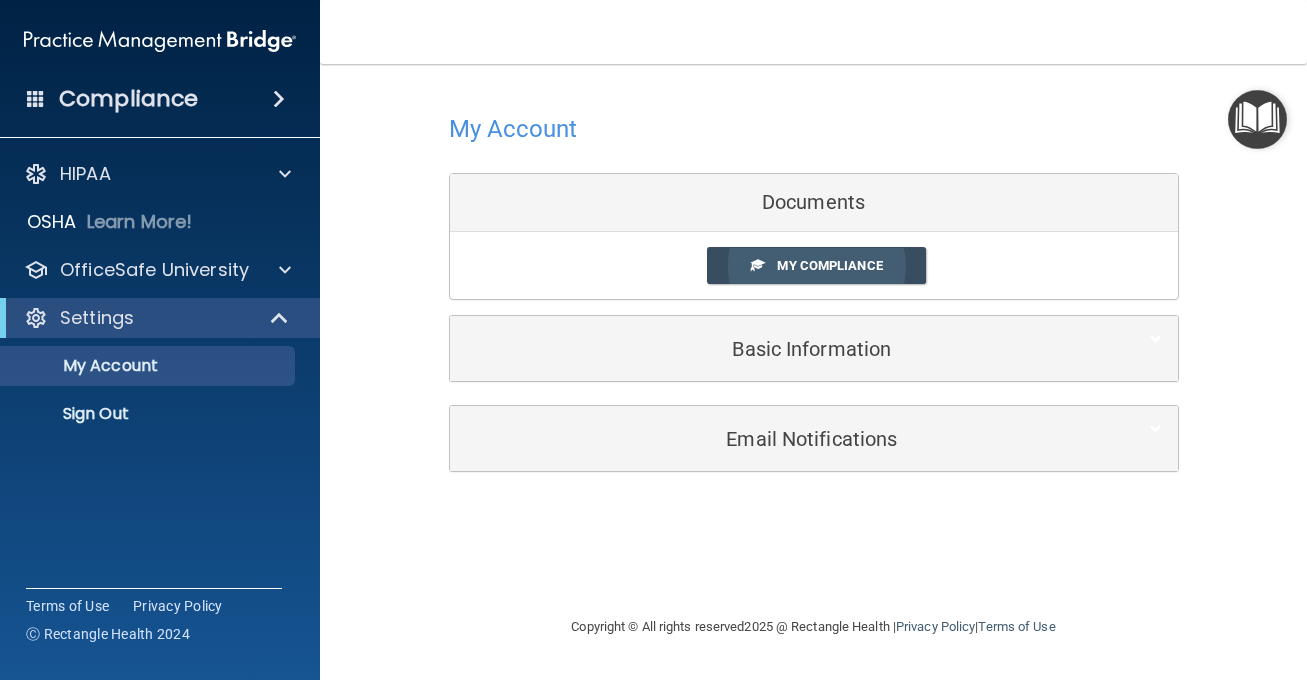 click on "My Compliance" at bounding box center (816, 265) 